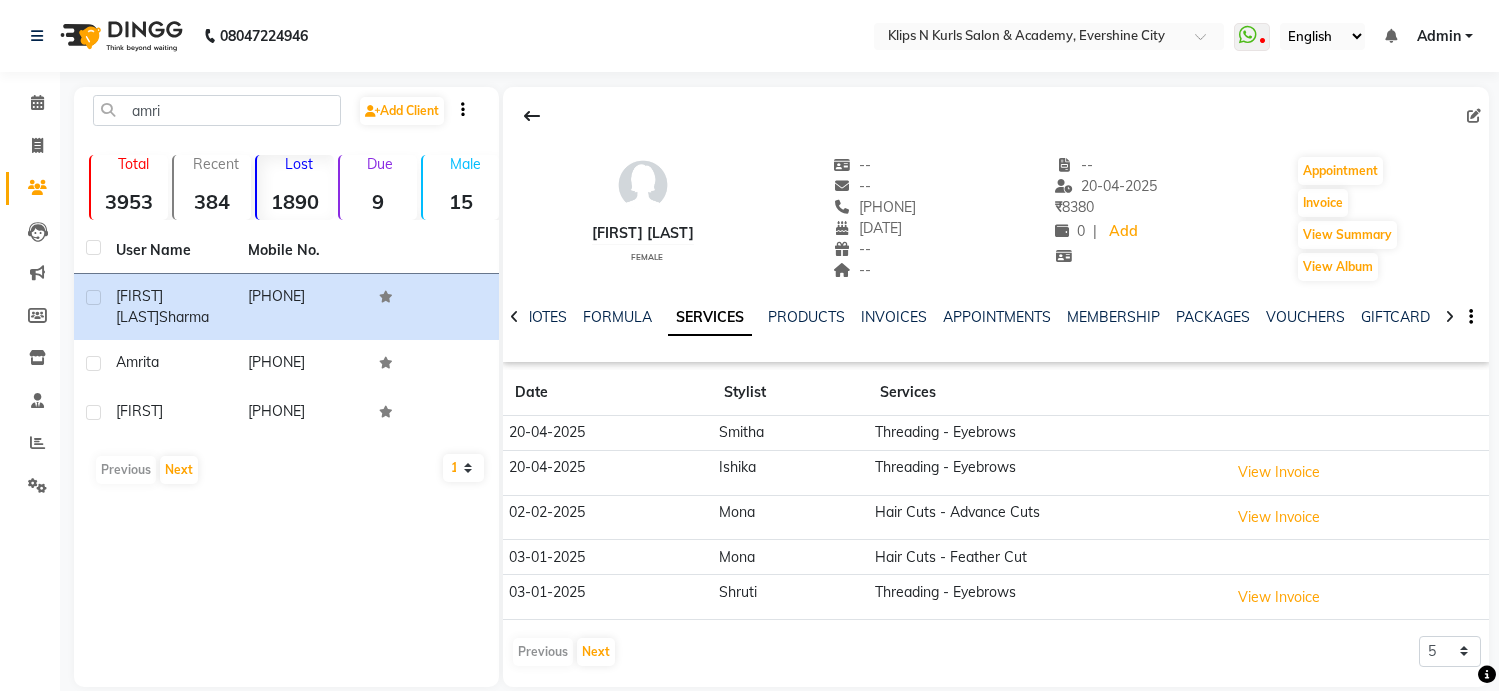 scroll, scrollTop: 0, scrollLeft: 0, axis: both 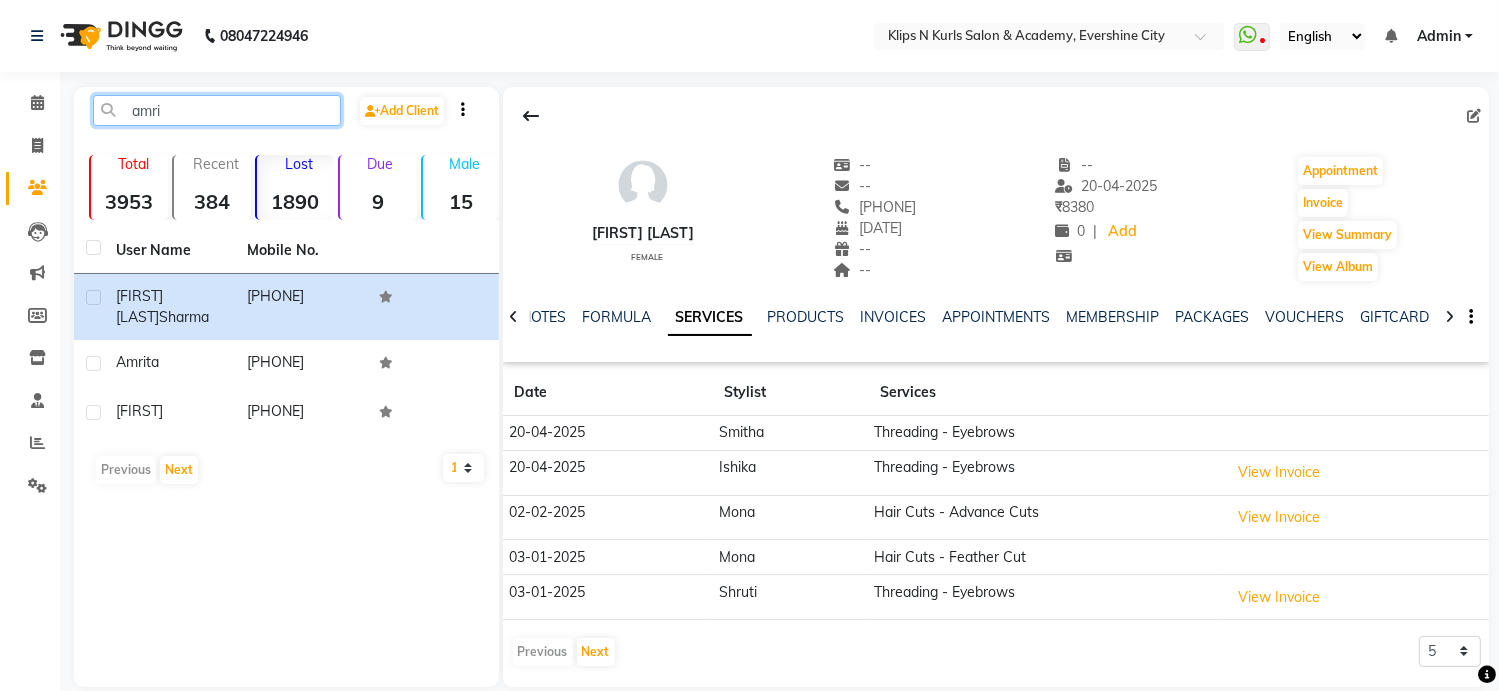 click on "amri" 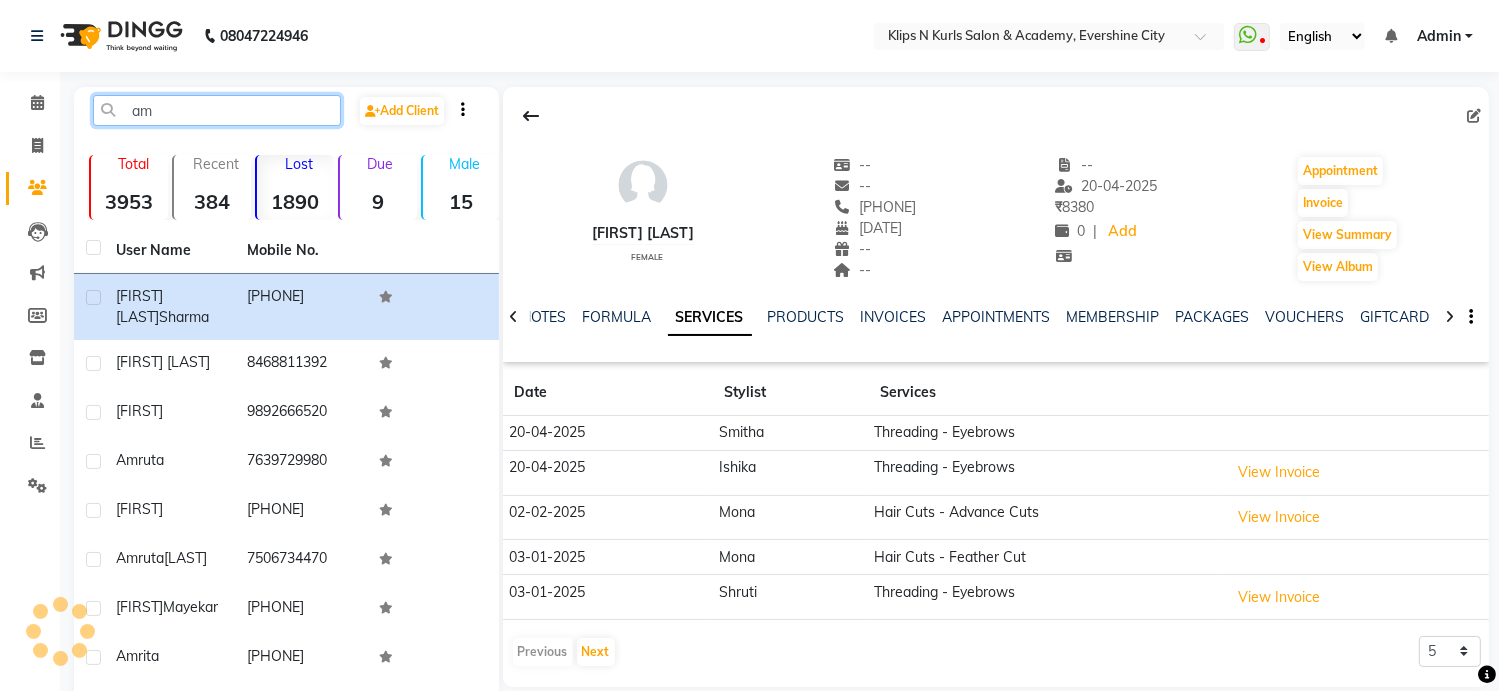 type on "a" 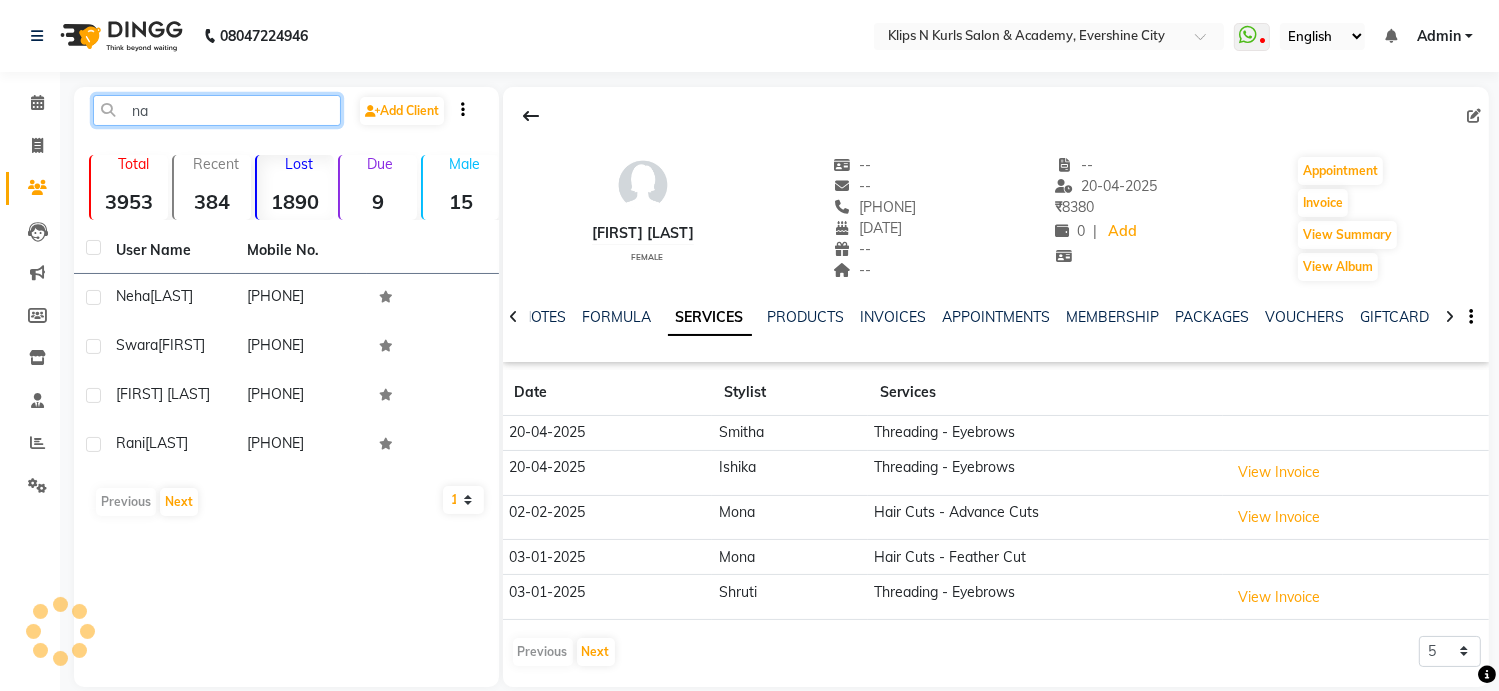 type on "n" 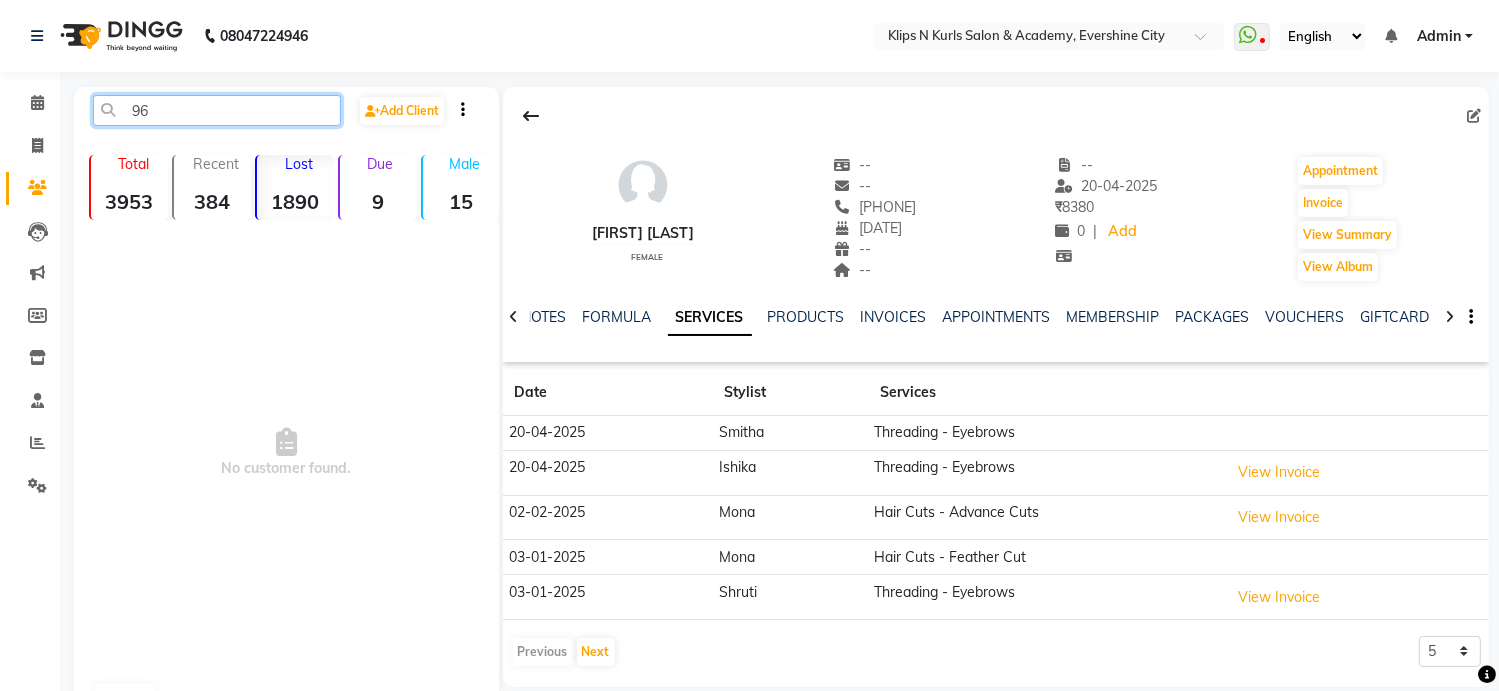 type on "9" 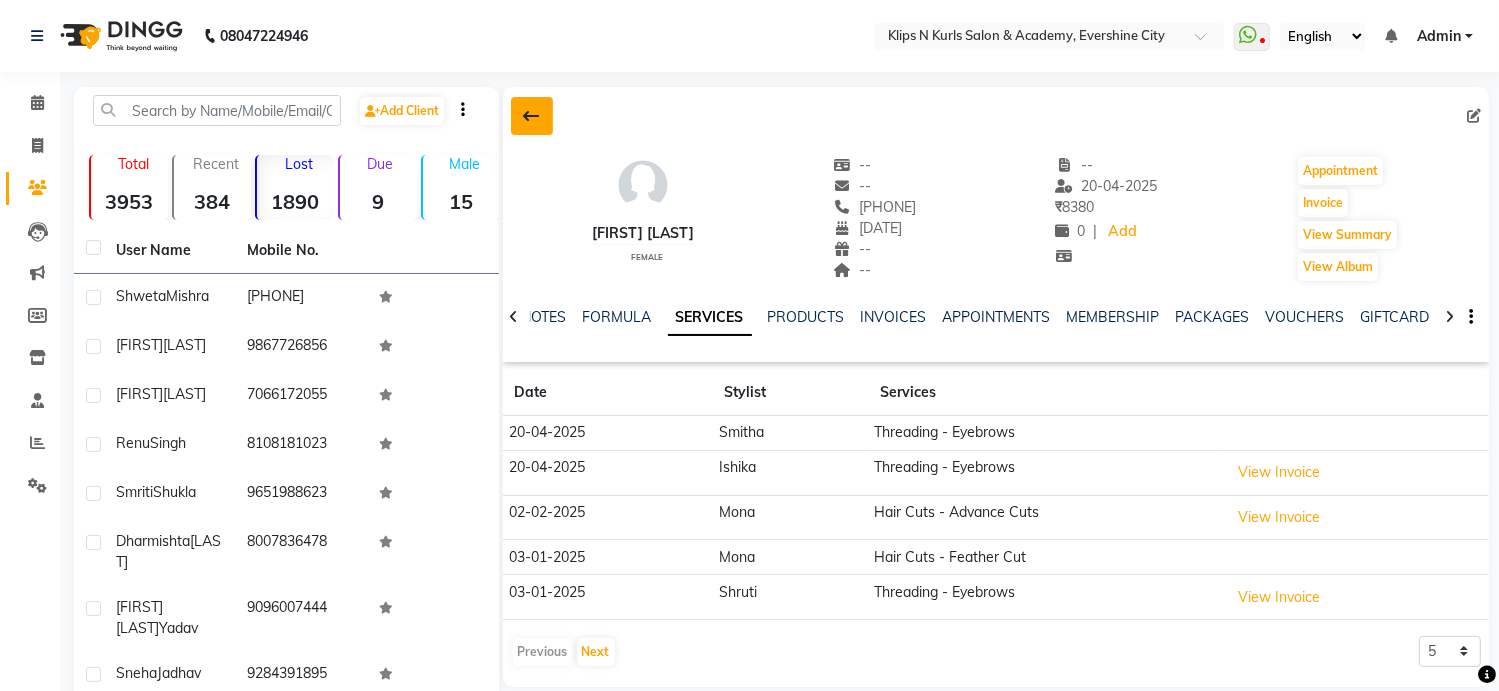 click 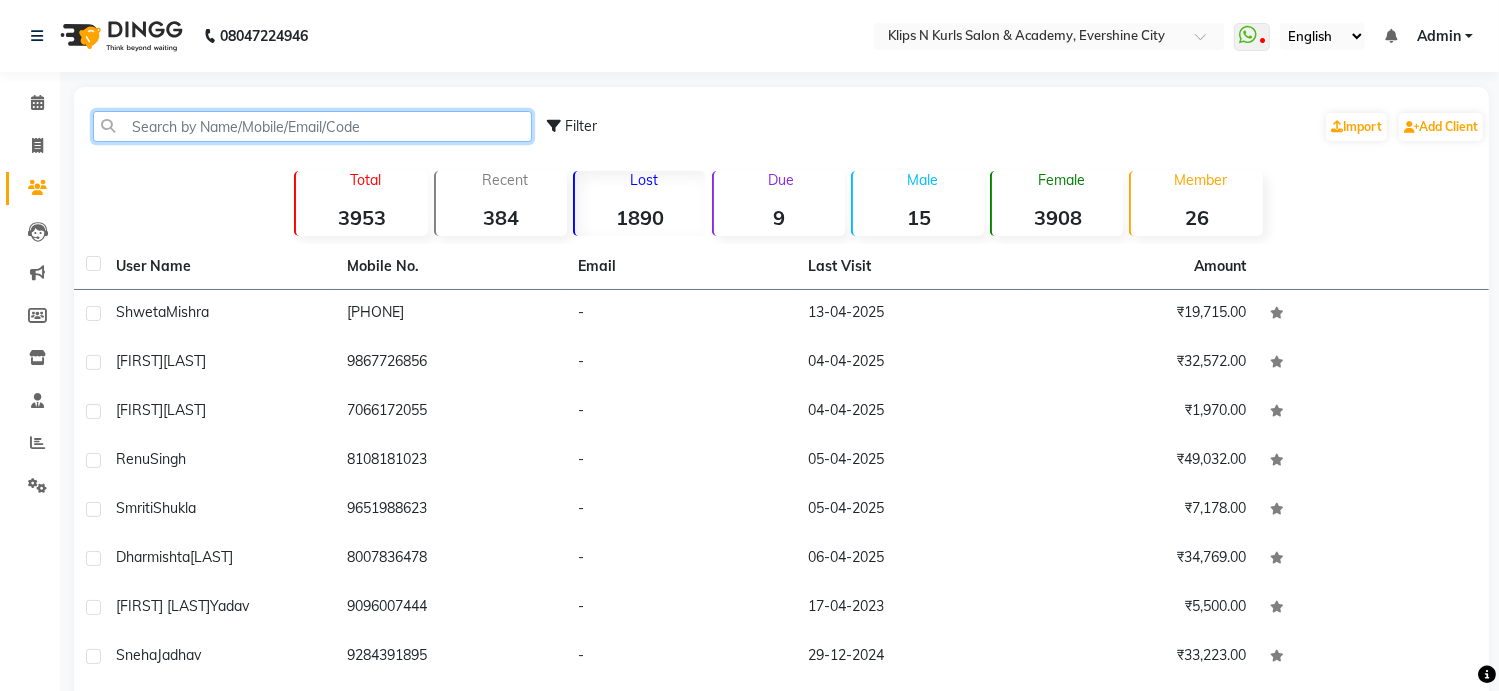 click 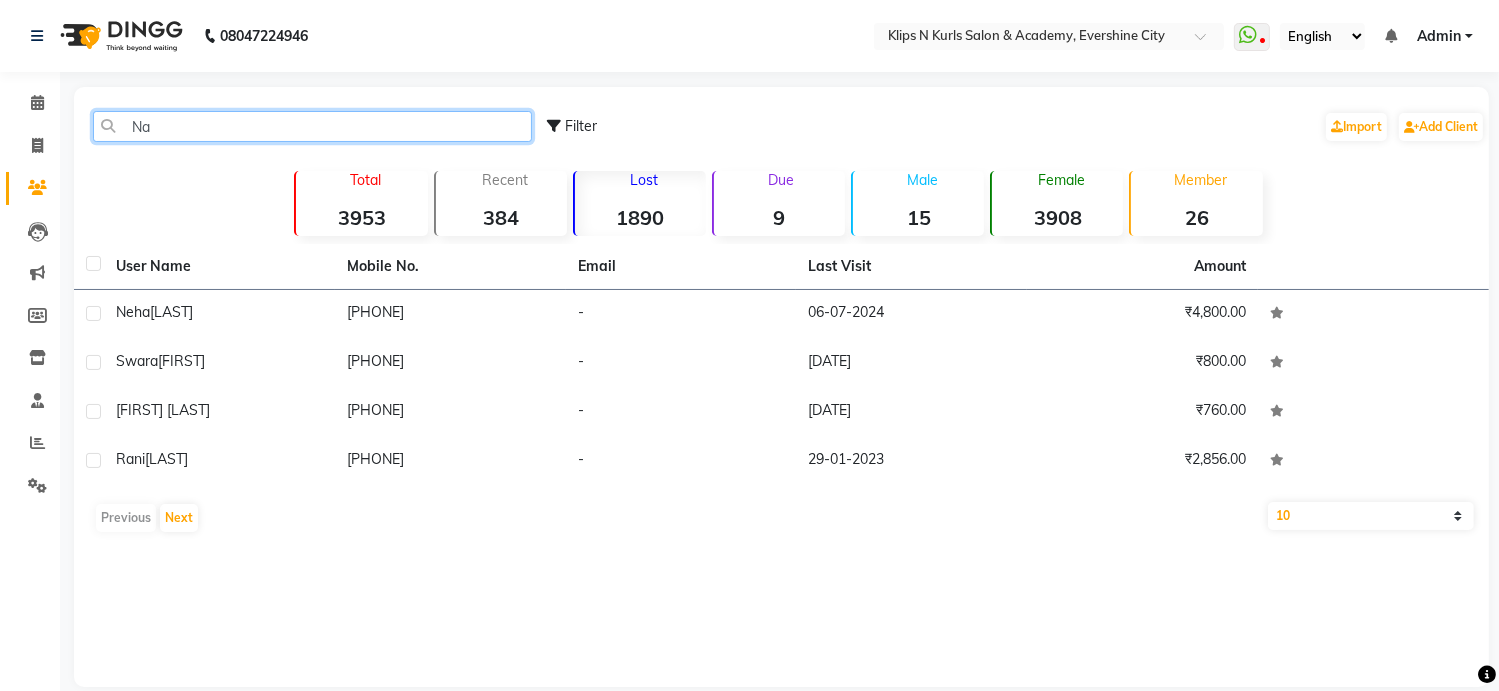 type on "N" 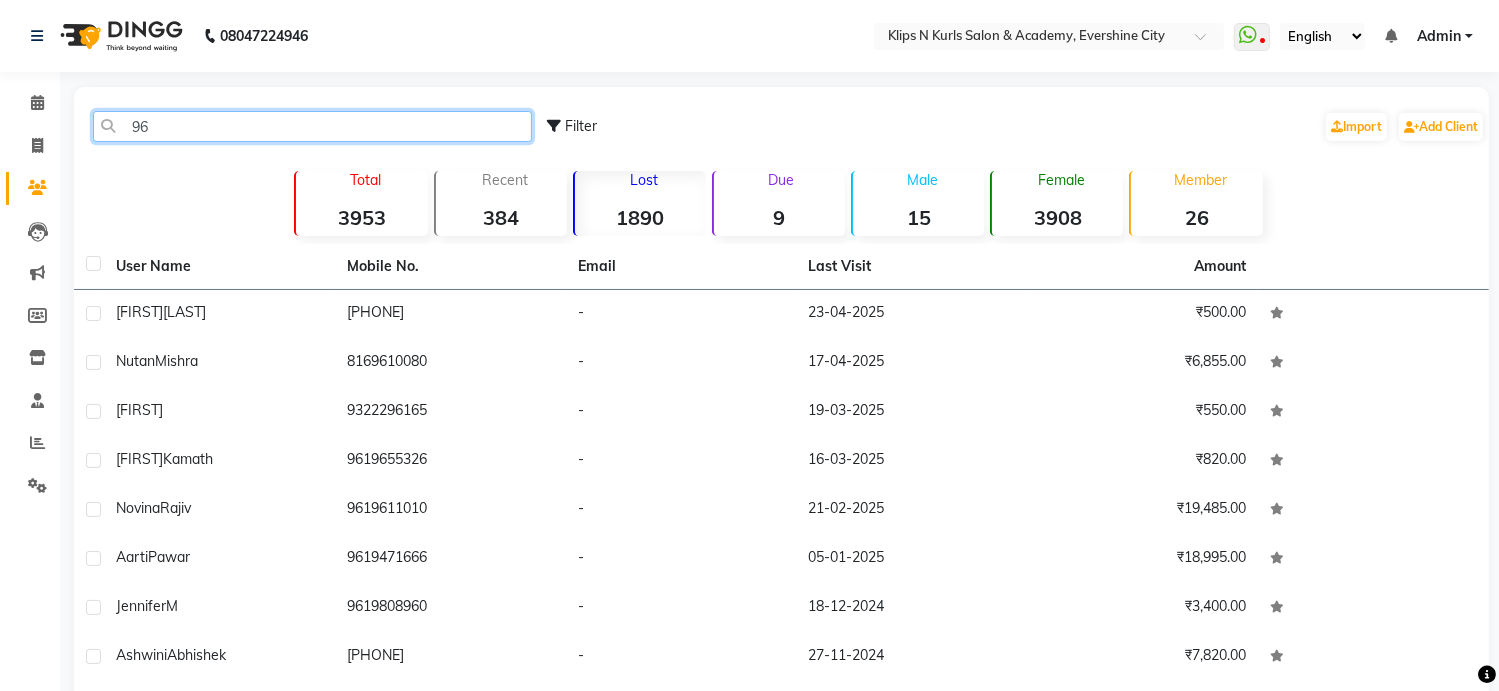 type on "9" 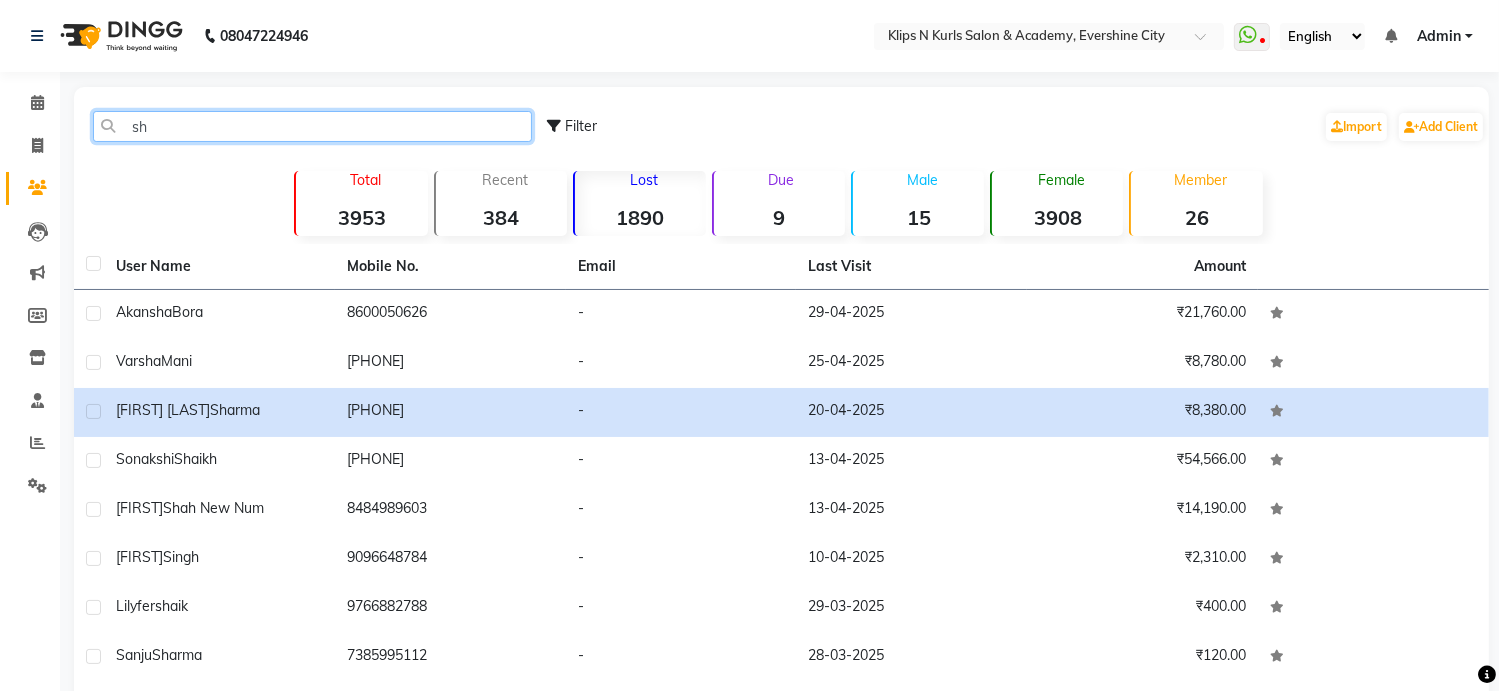 type on "s" 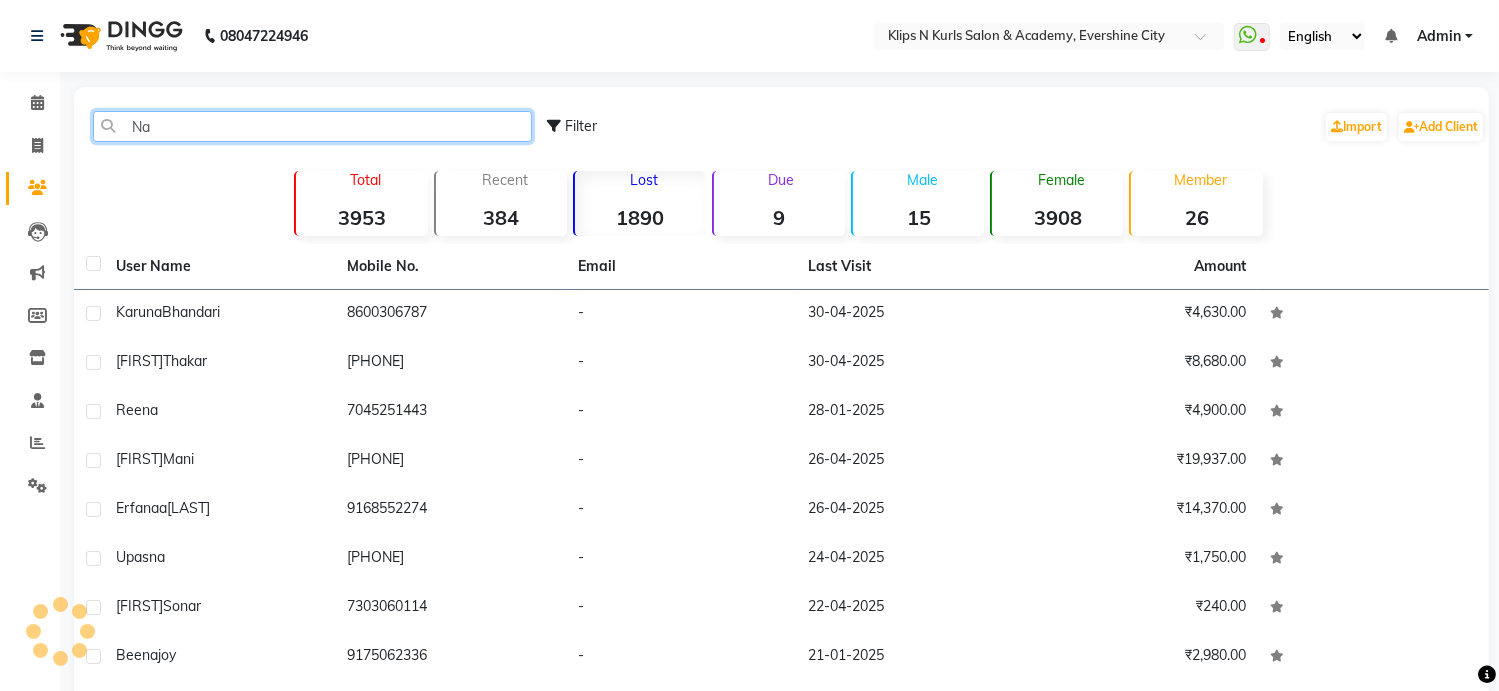 type on "N" 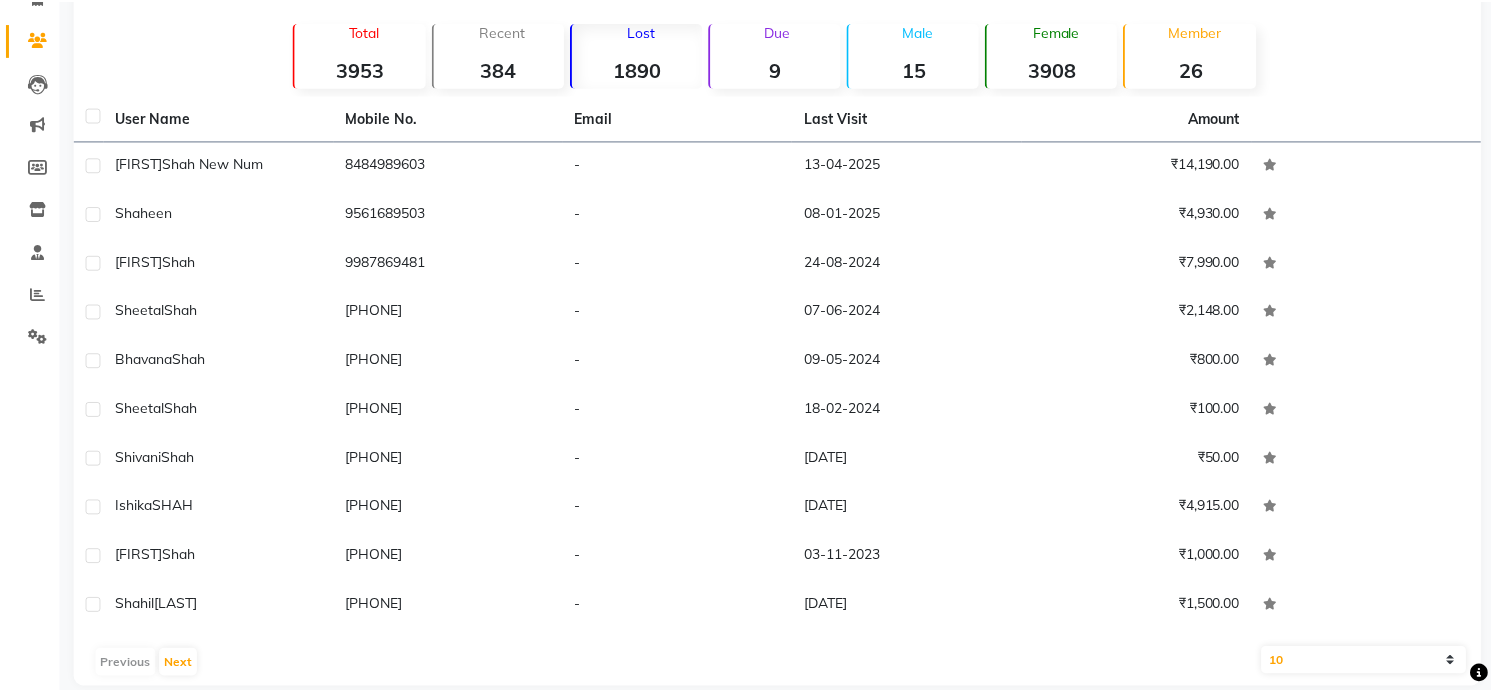 scroll, scrollTop: 174, scrollLeft: 0, axis: vertical 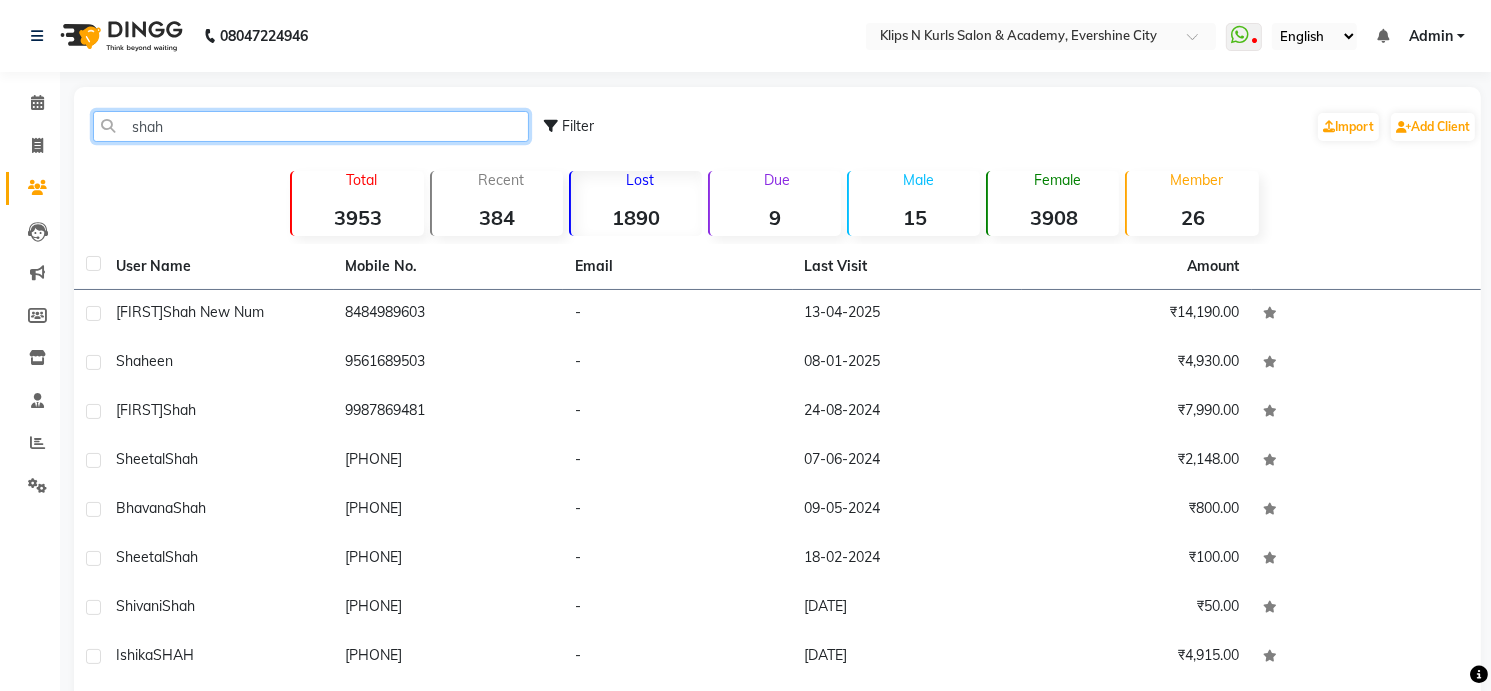 click on "shah" 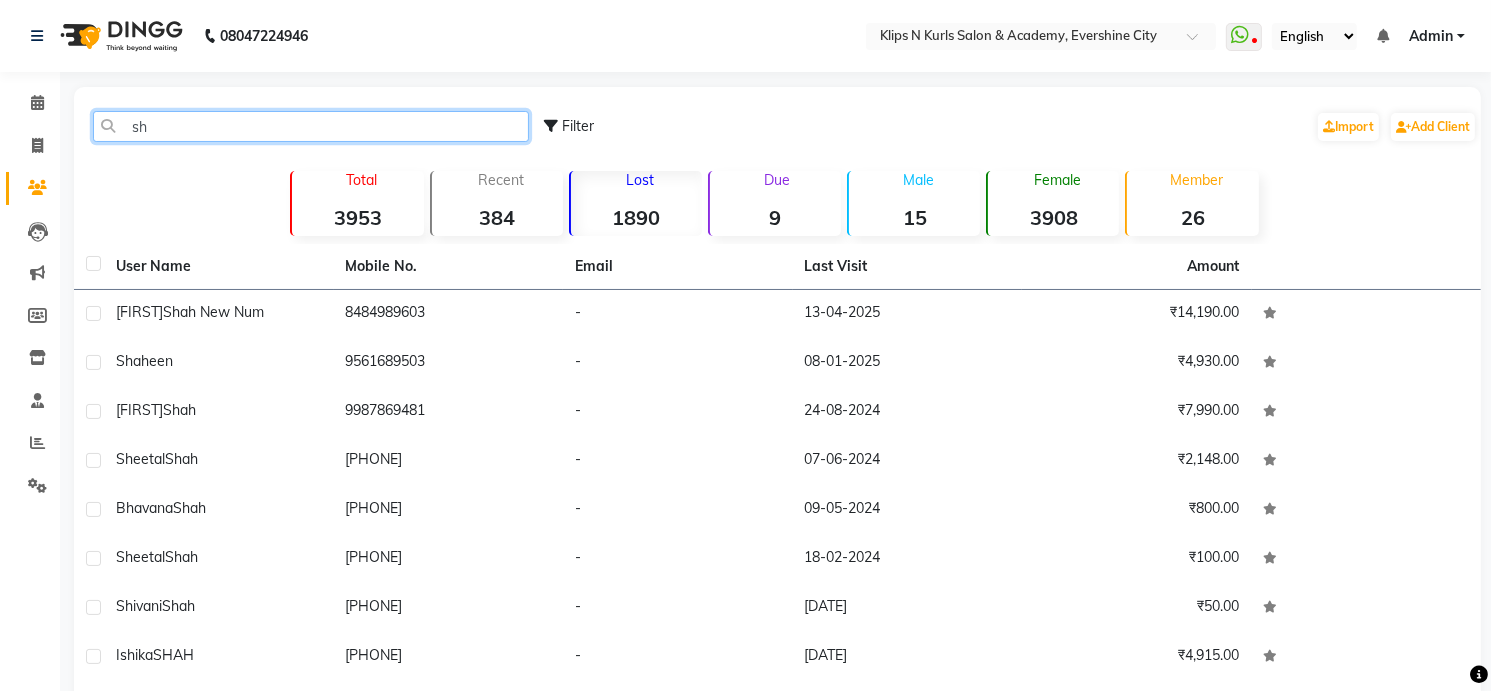 type on "s" 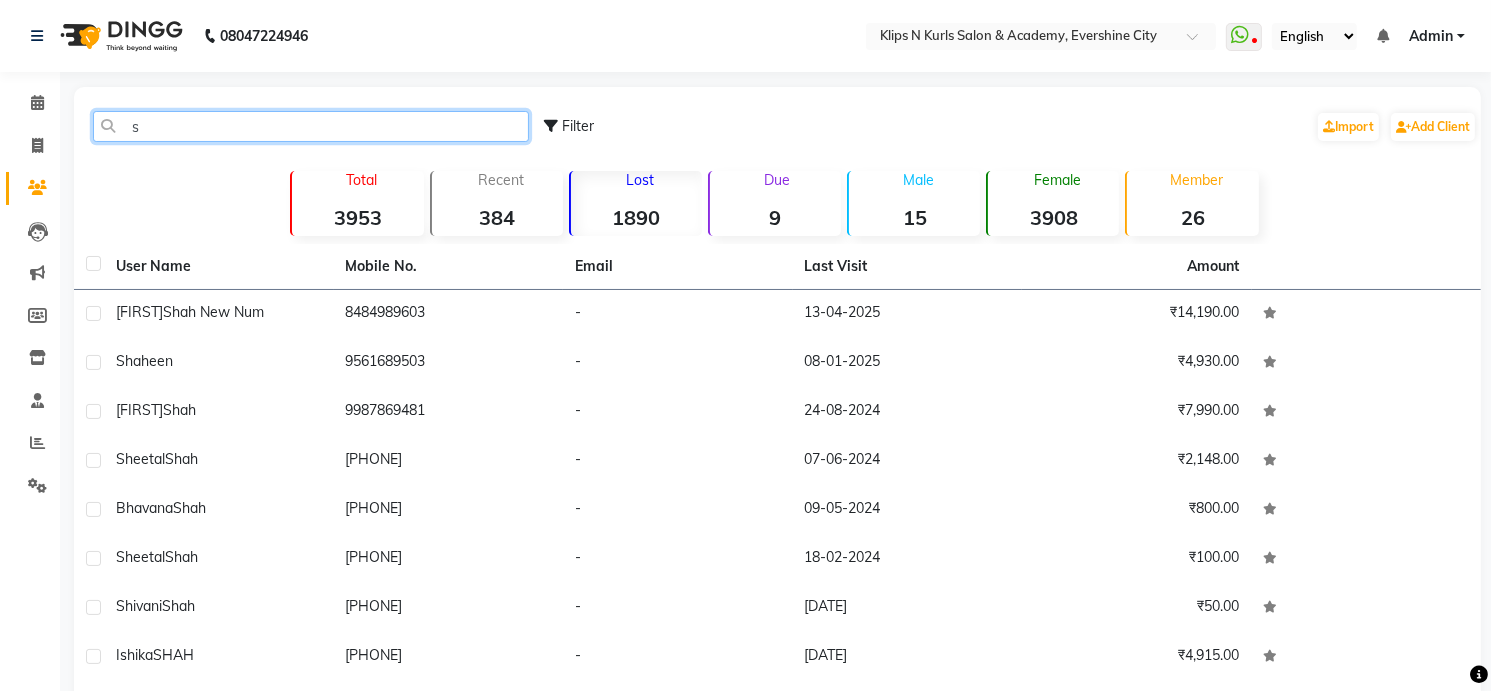 type 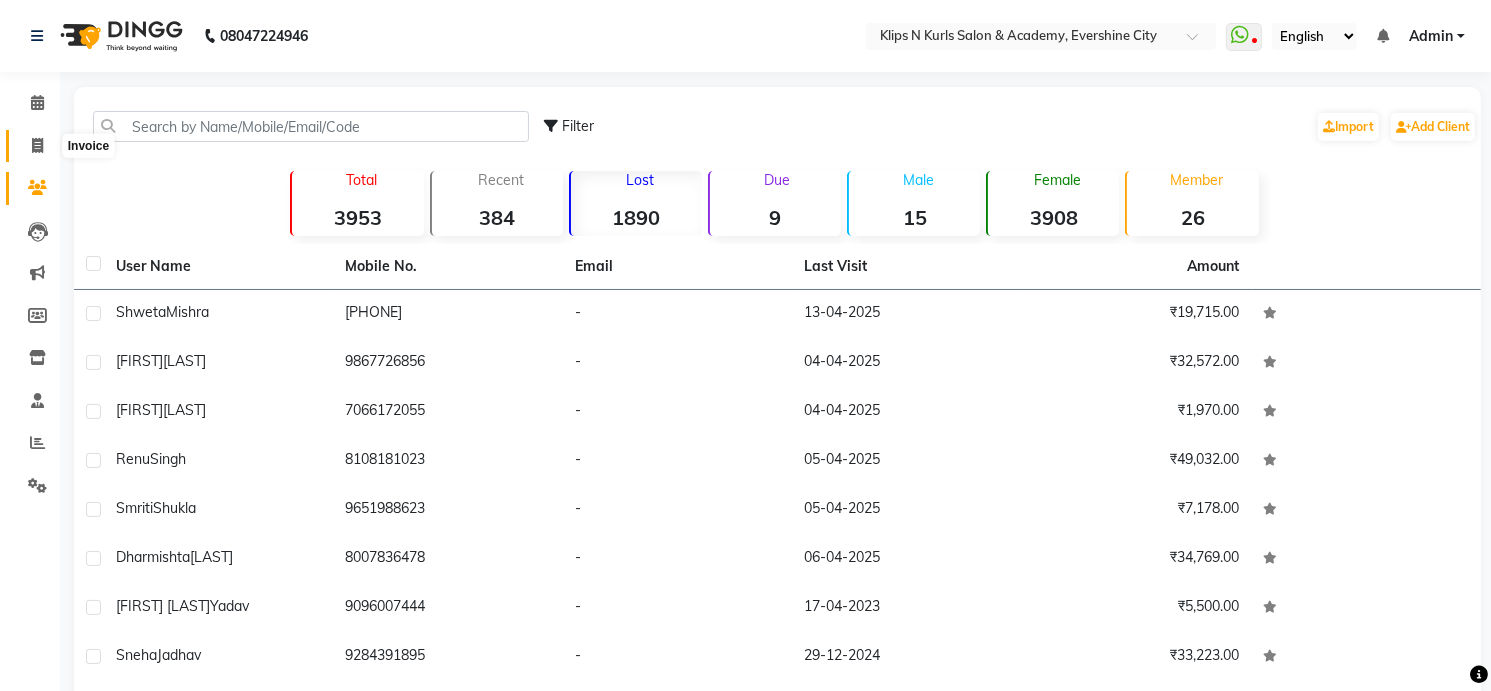 click 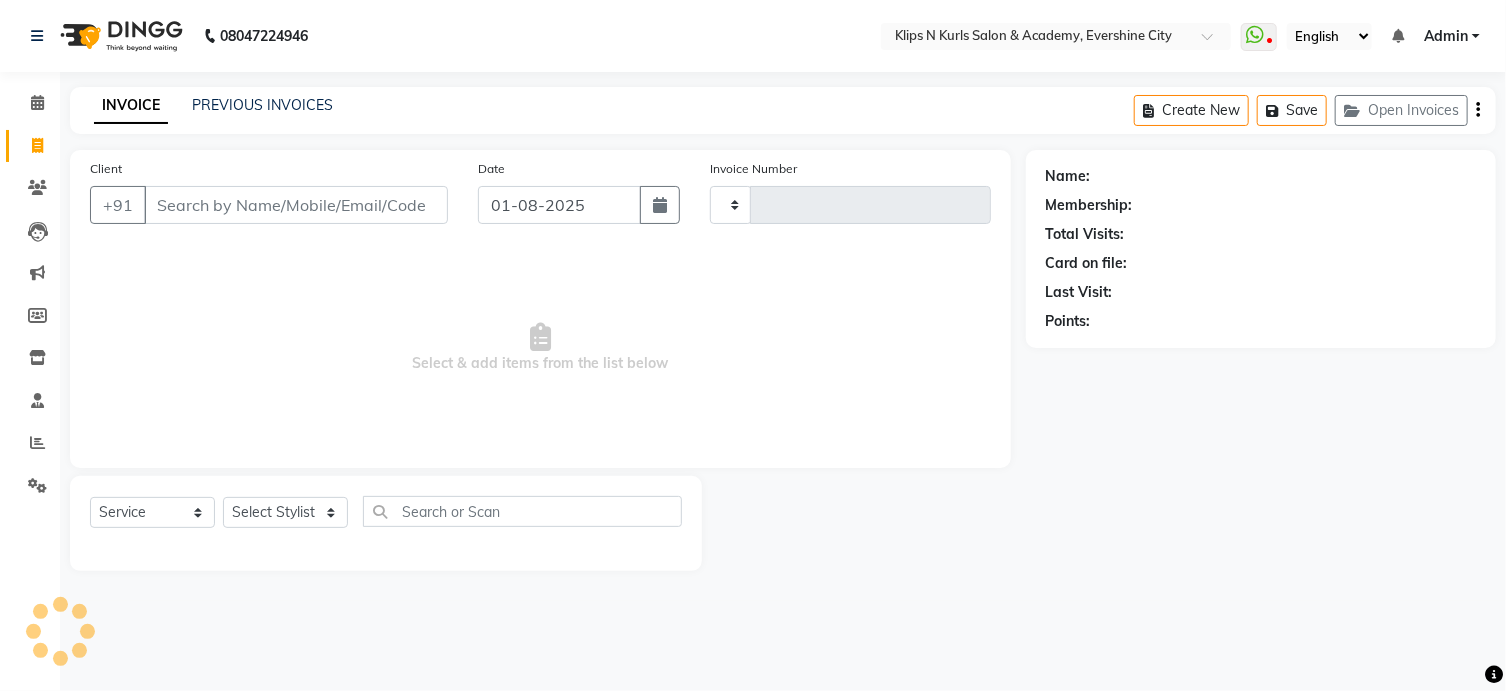 type on "1023" 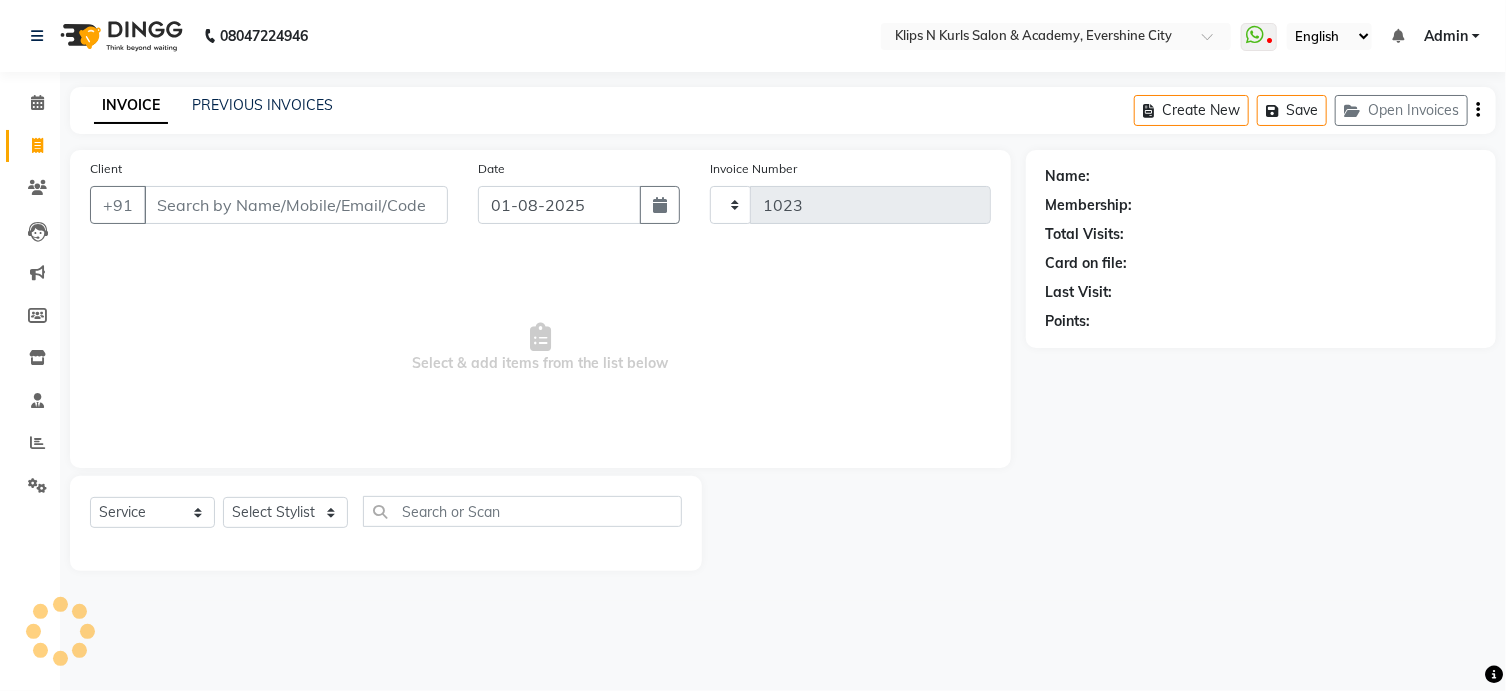 select on "124" 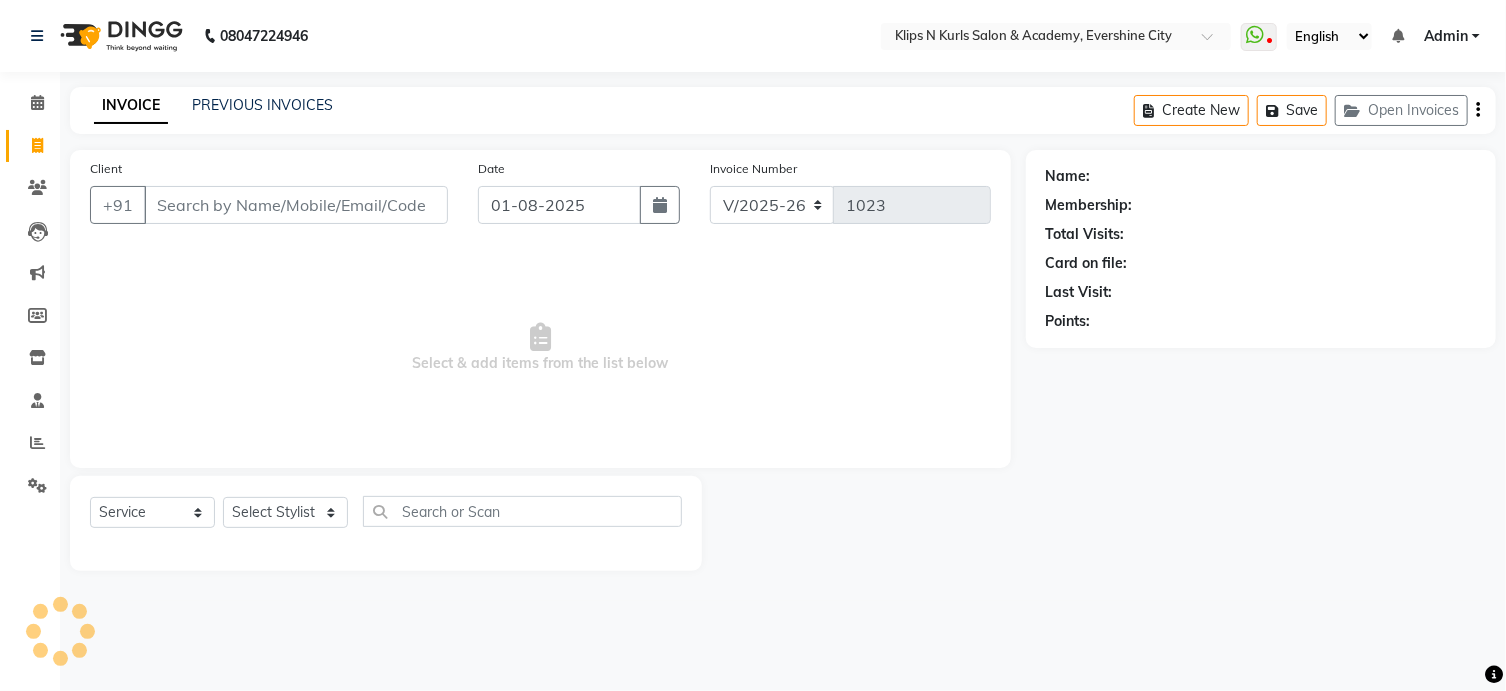 select on "3852" 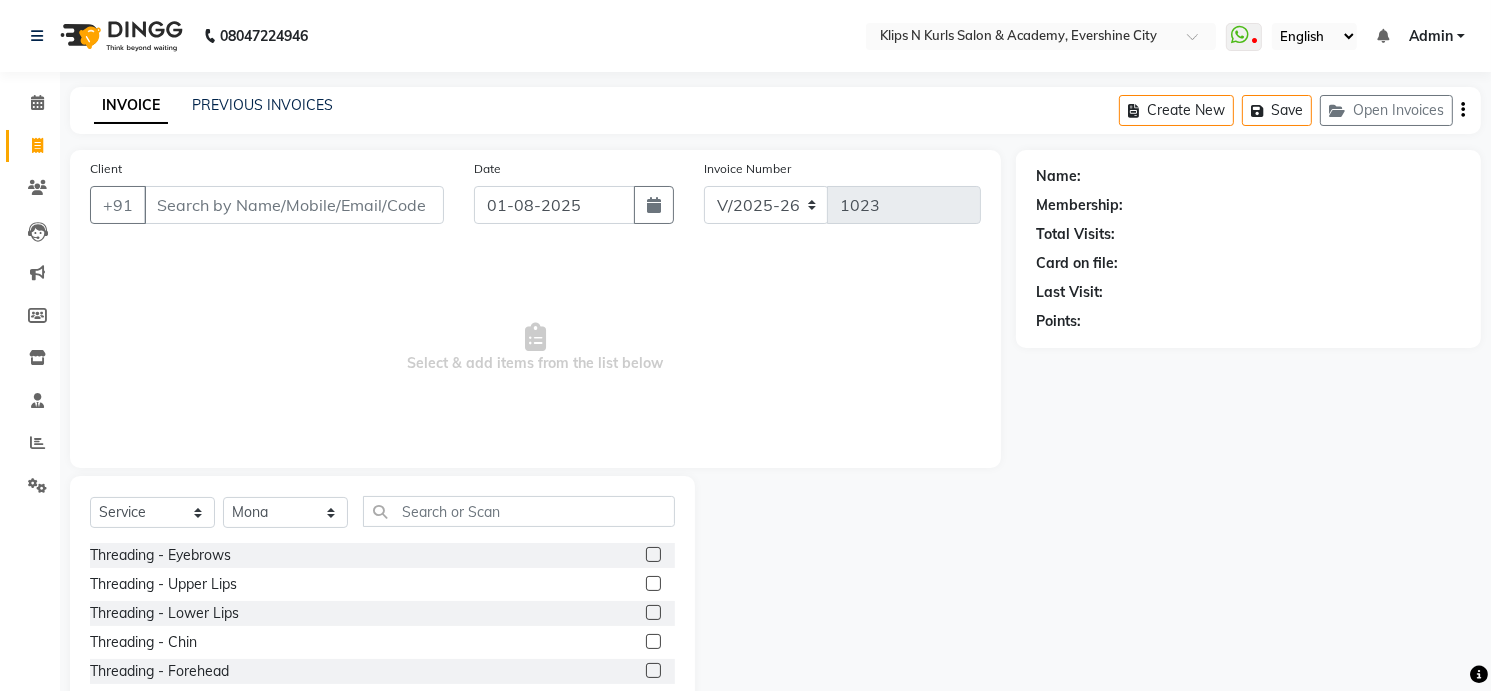 click on "Client" at bounding box center (294, 205) 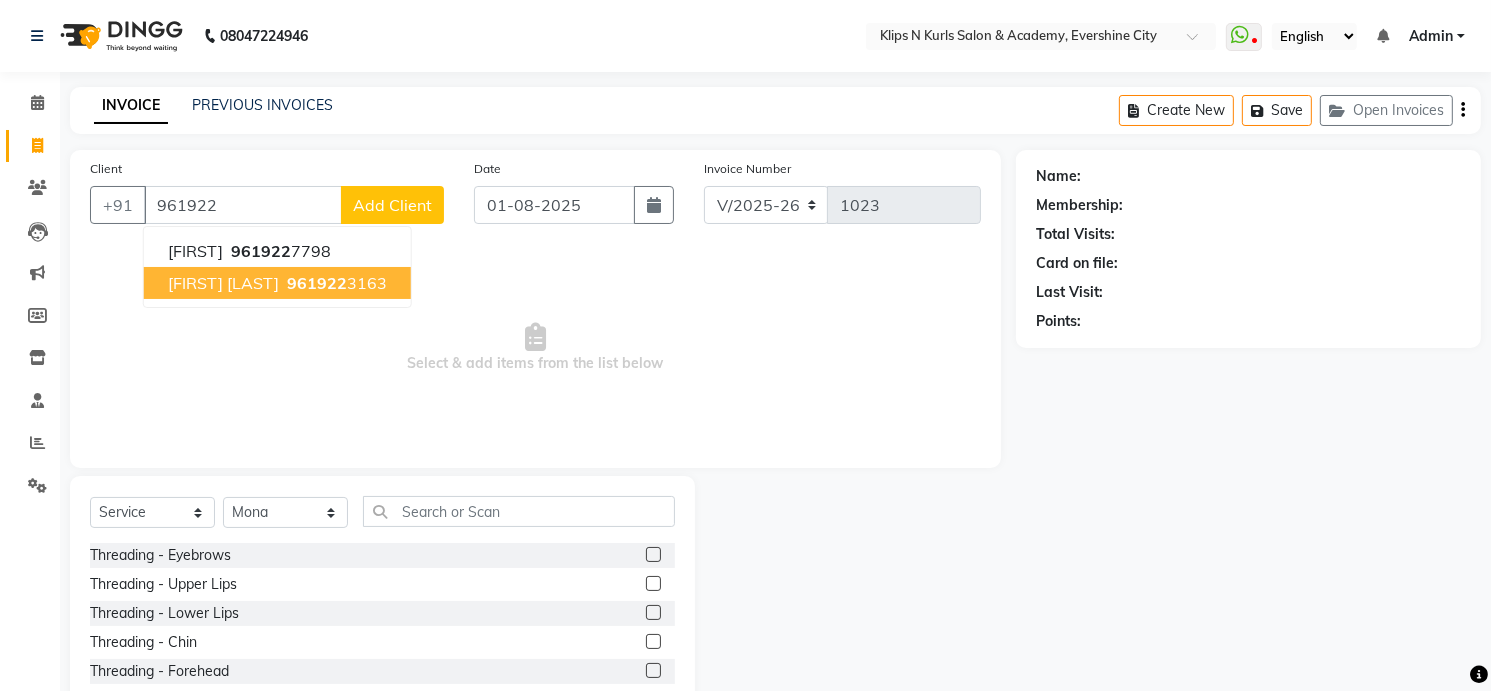 click on "[FIRST] [LAST]   [PHONE]" at bounding box center [277, 283] 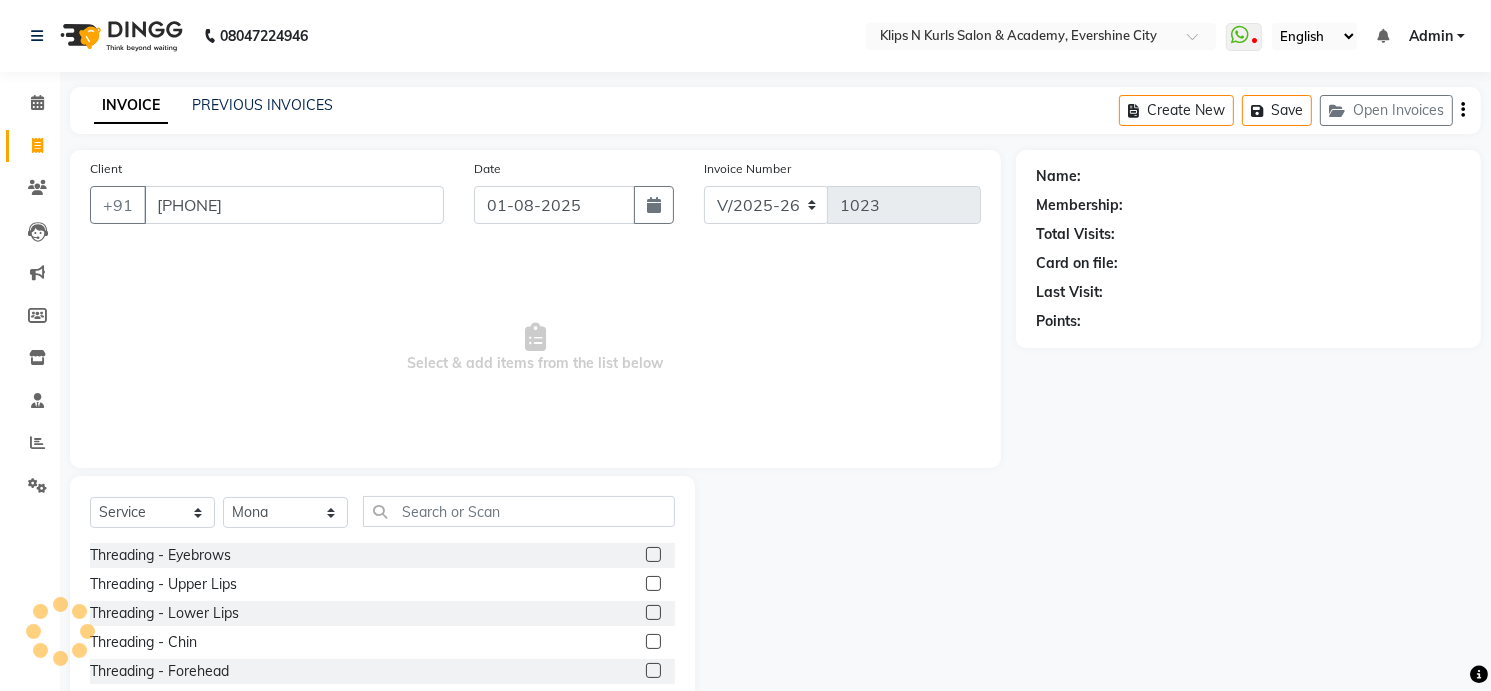 type on "[PHONE]" 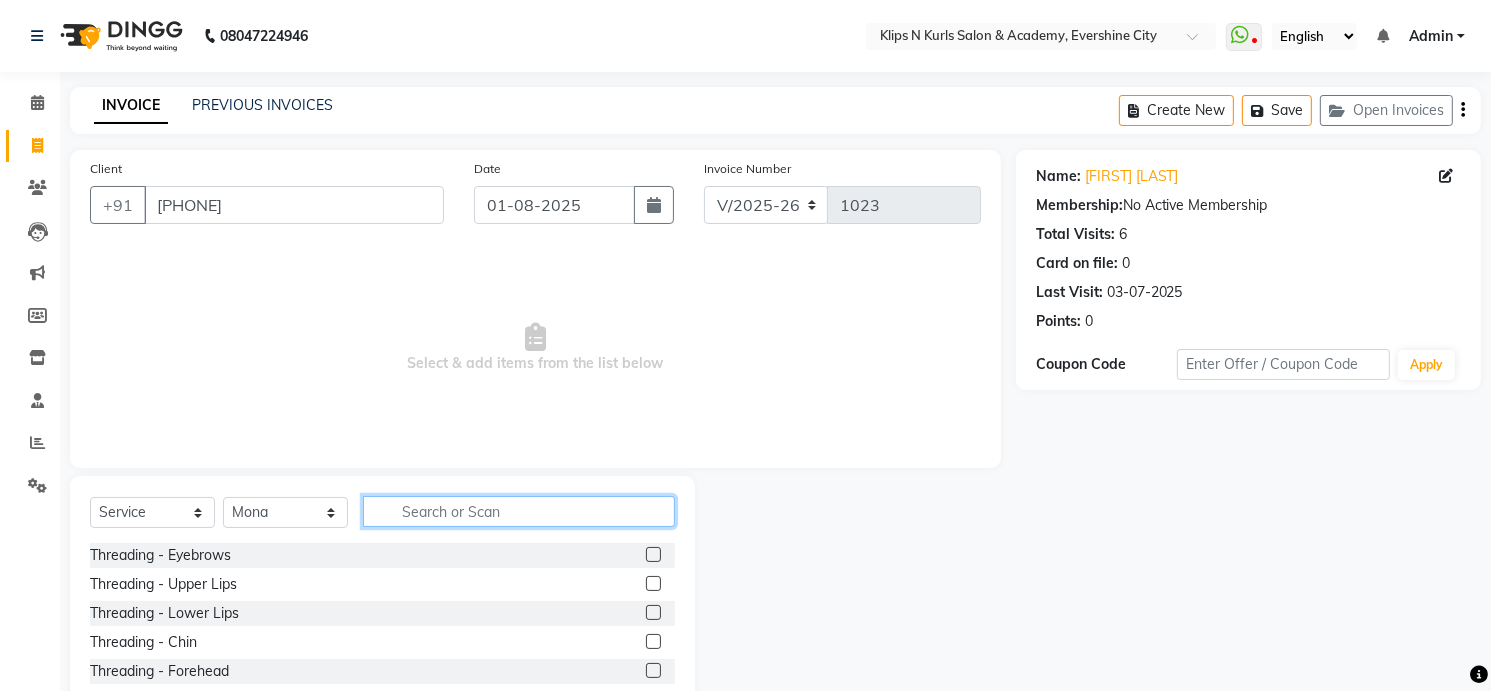 click 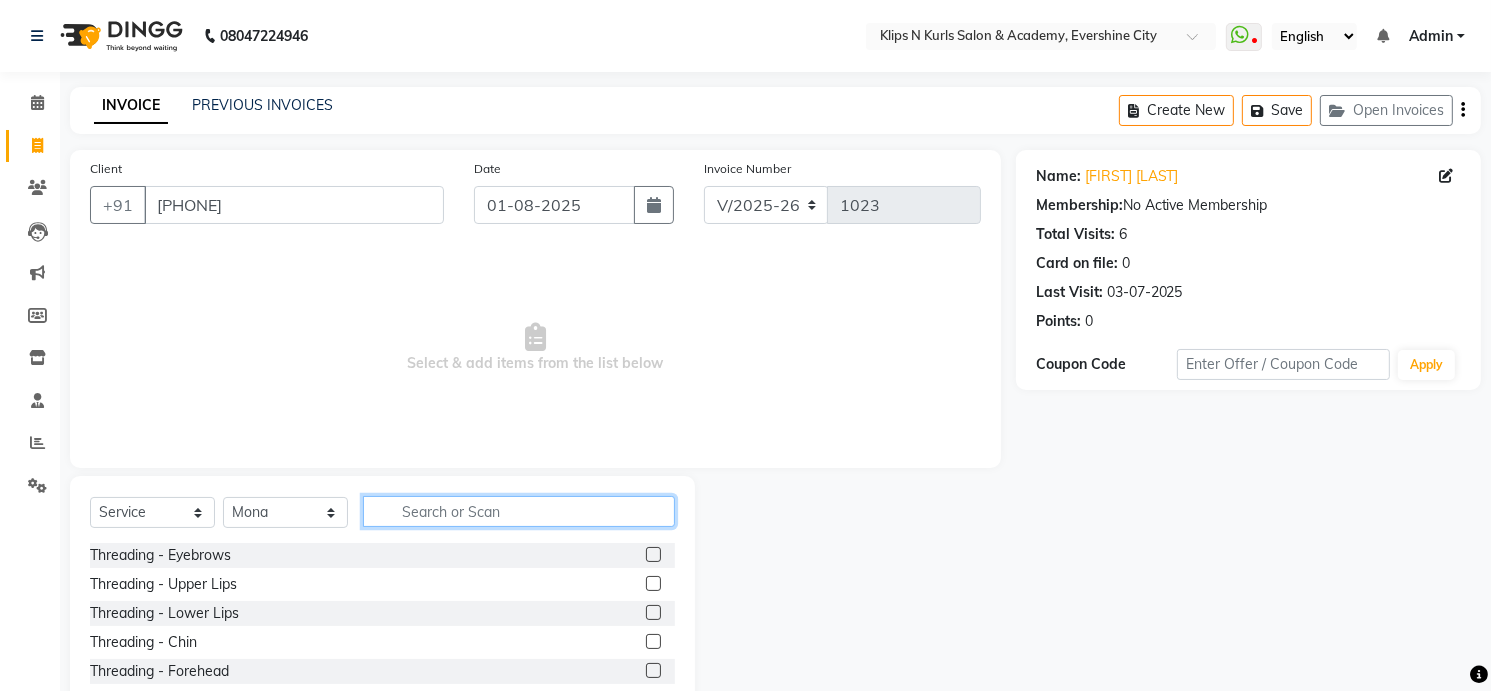 type on "k" 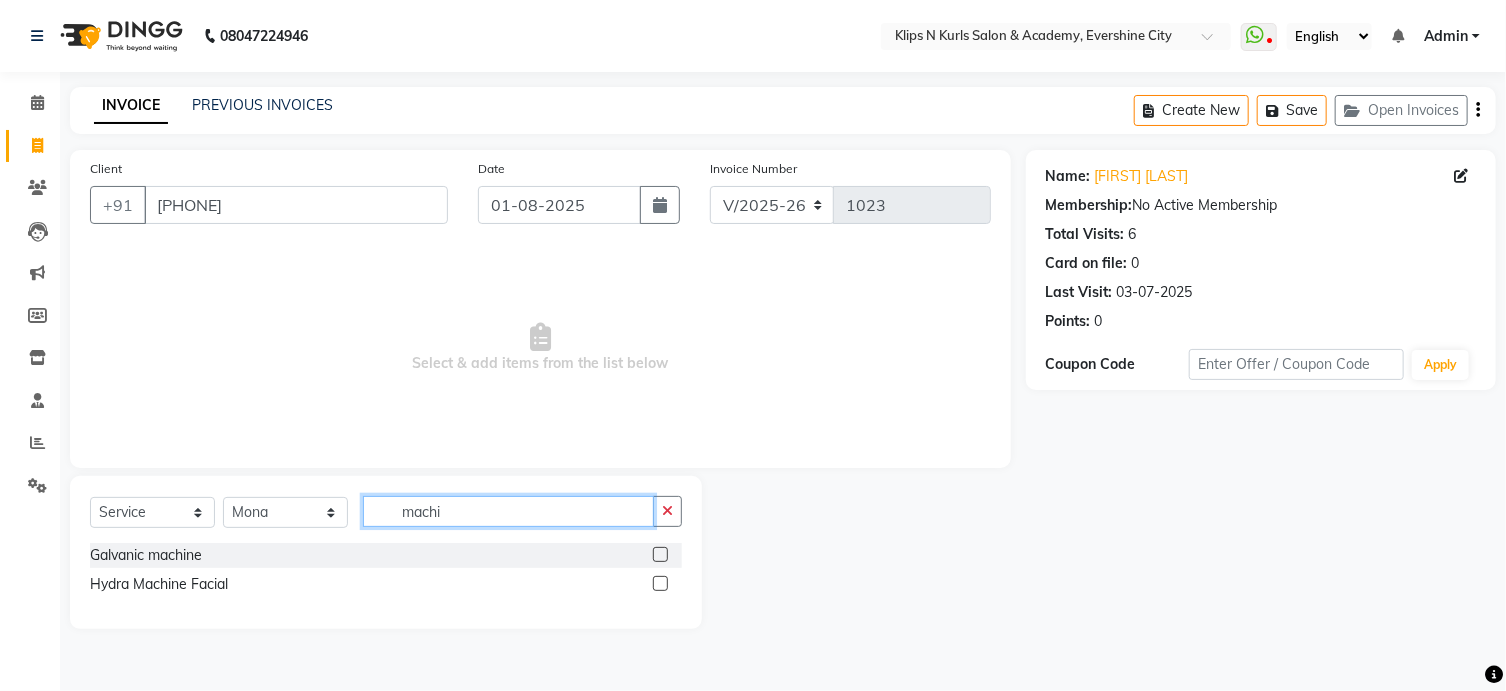 type on "machi" 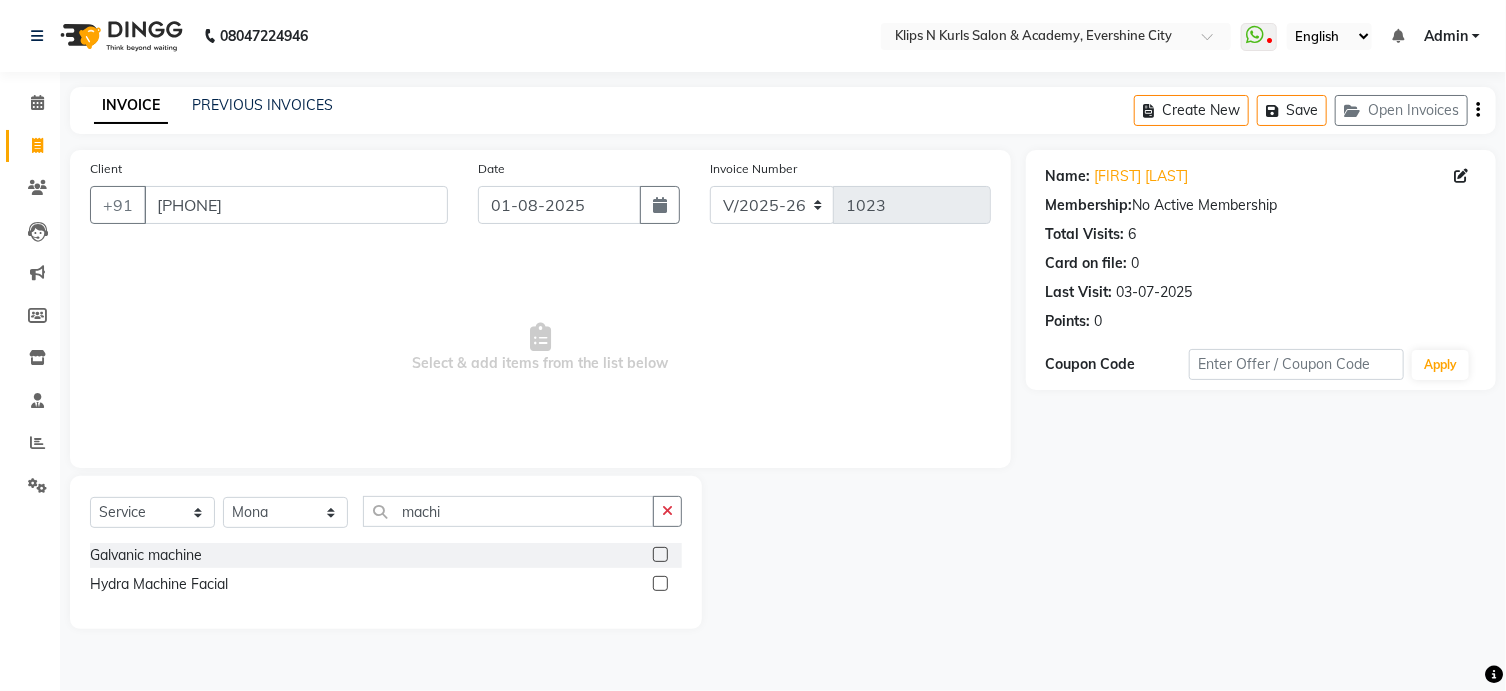 click 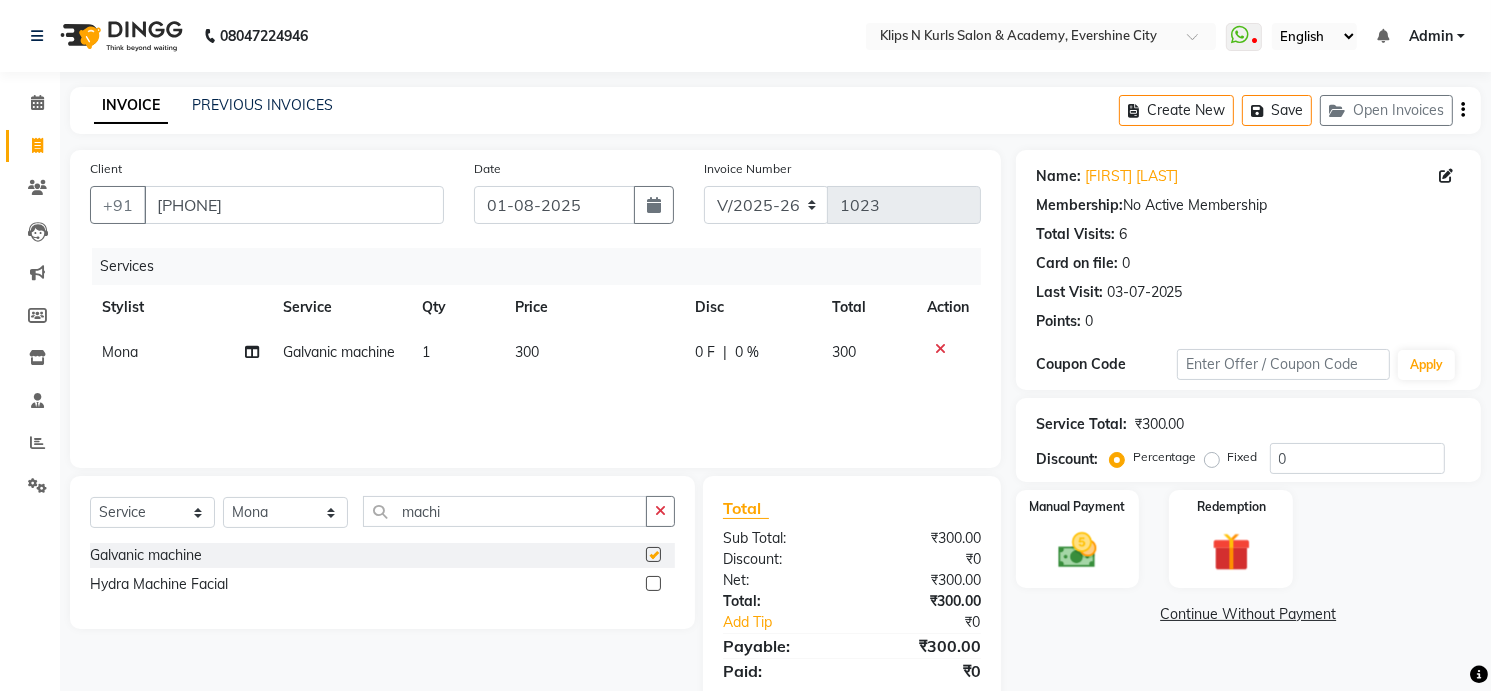 checkbox on "false" 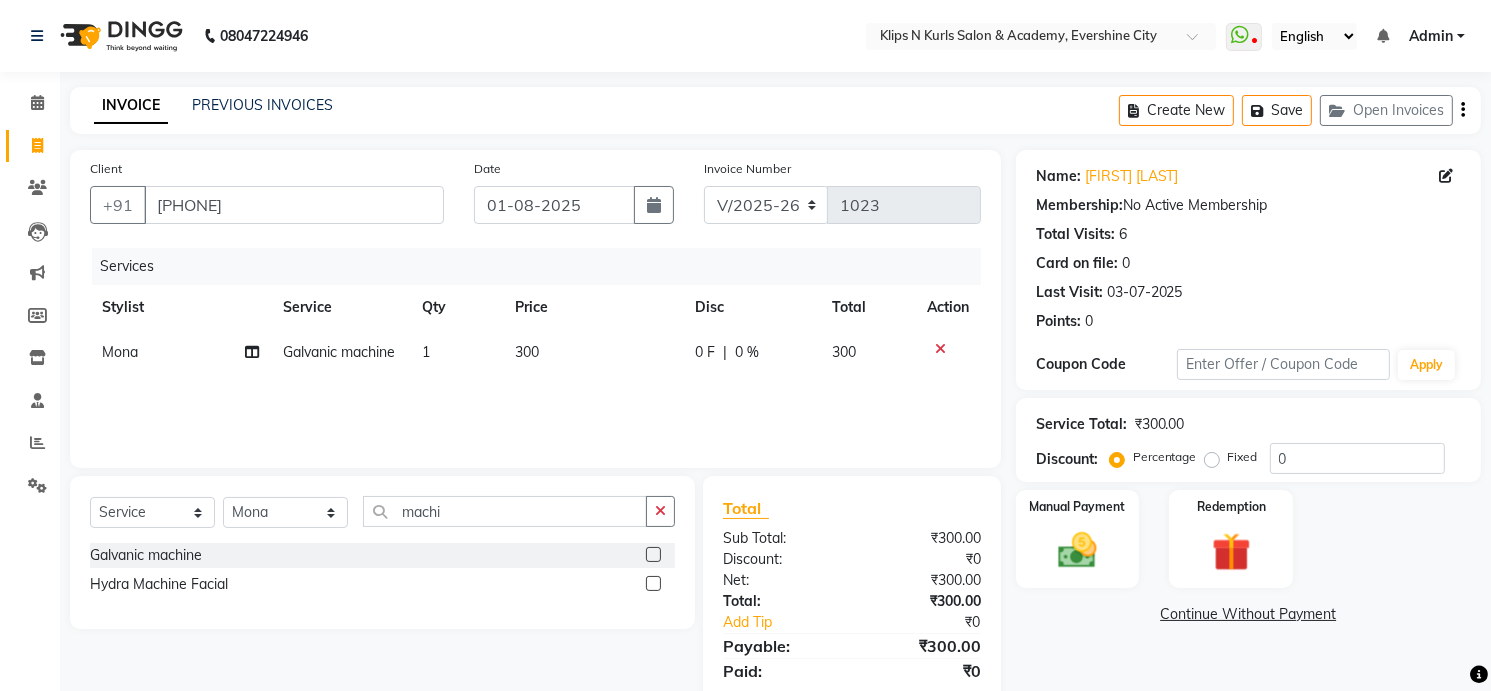 click 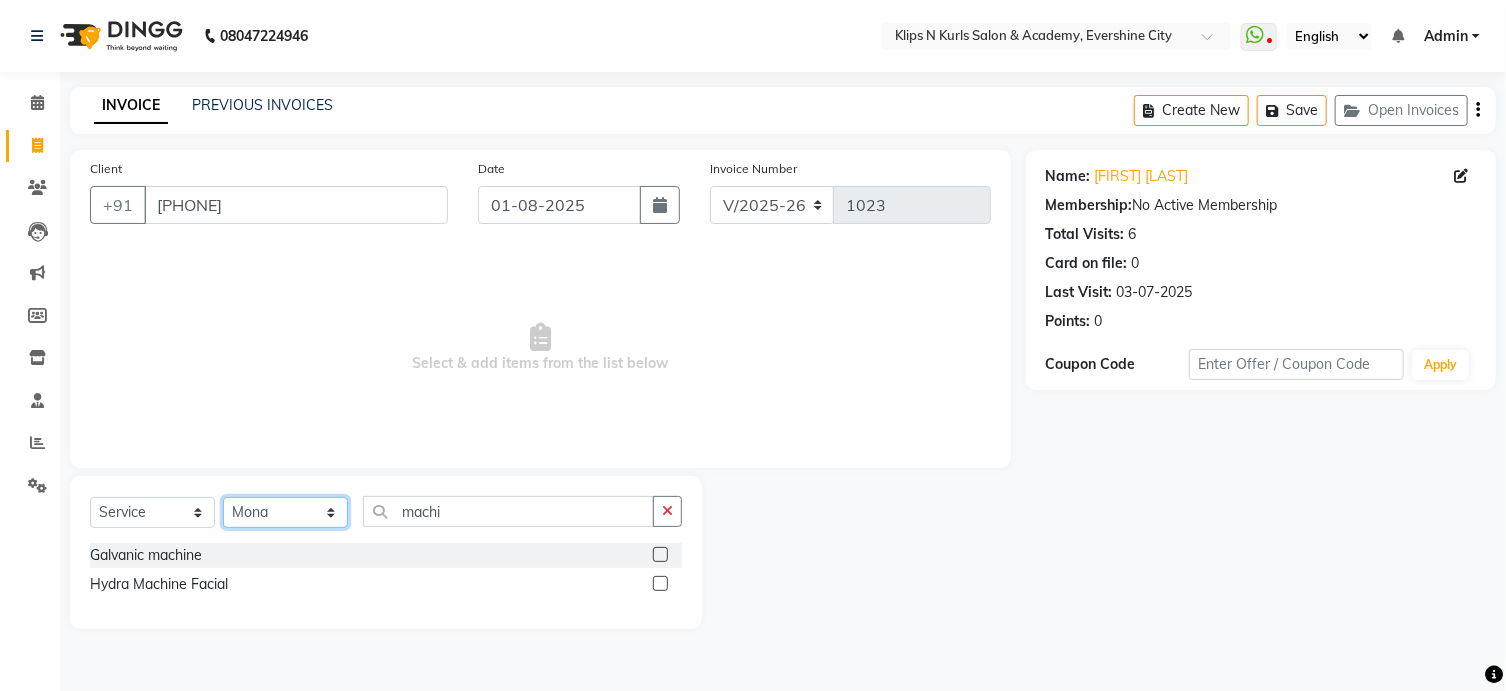 click on "Select Stylist [FIRST] Front Desk [FIRST]  [FIRST] [FIRST] [FIRST] [FIRST] [FIRST]" 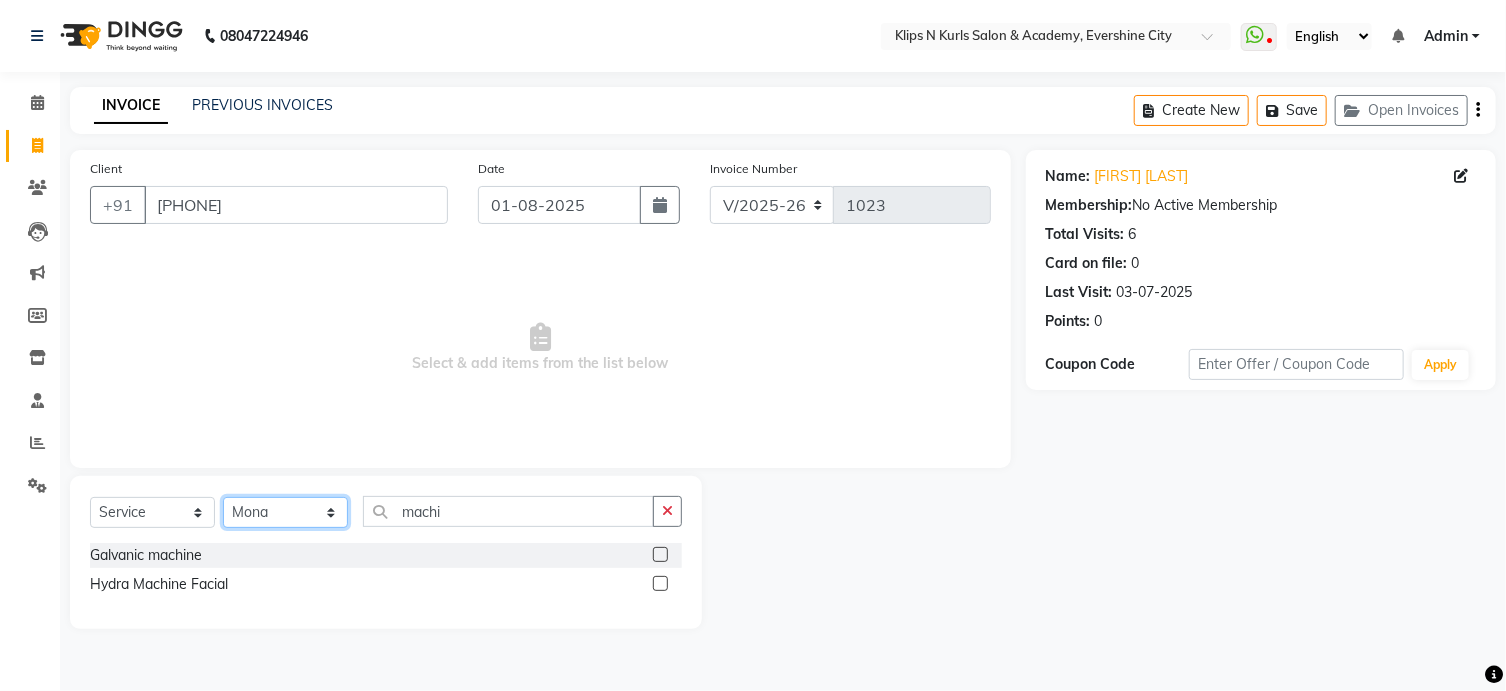 select on "[NUMBER]" 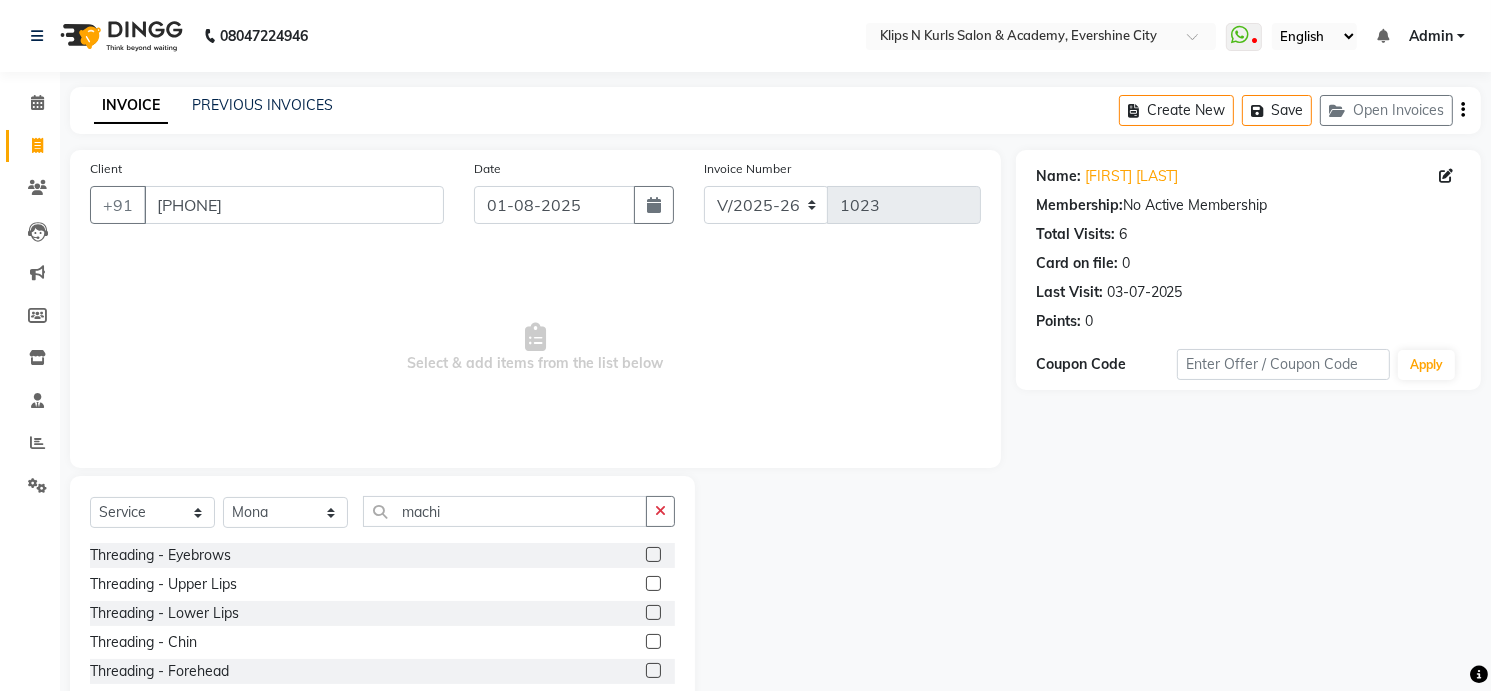 click 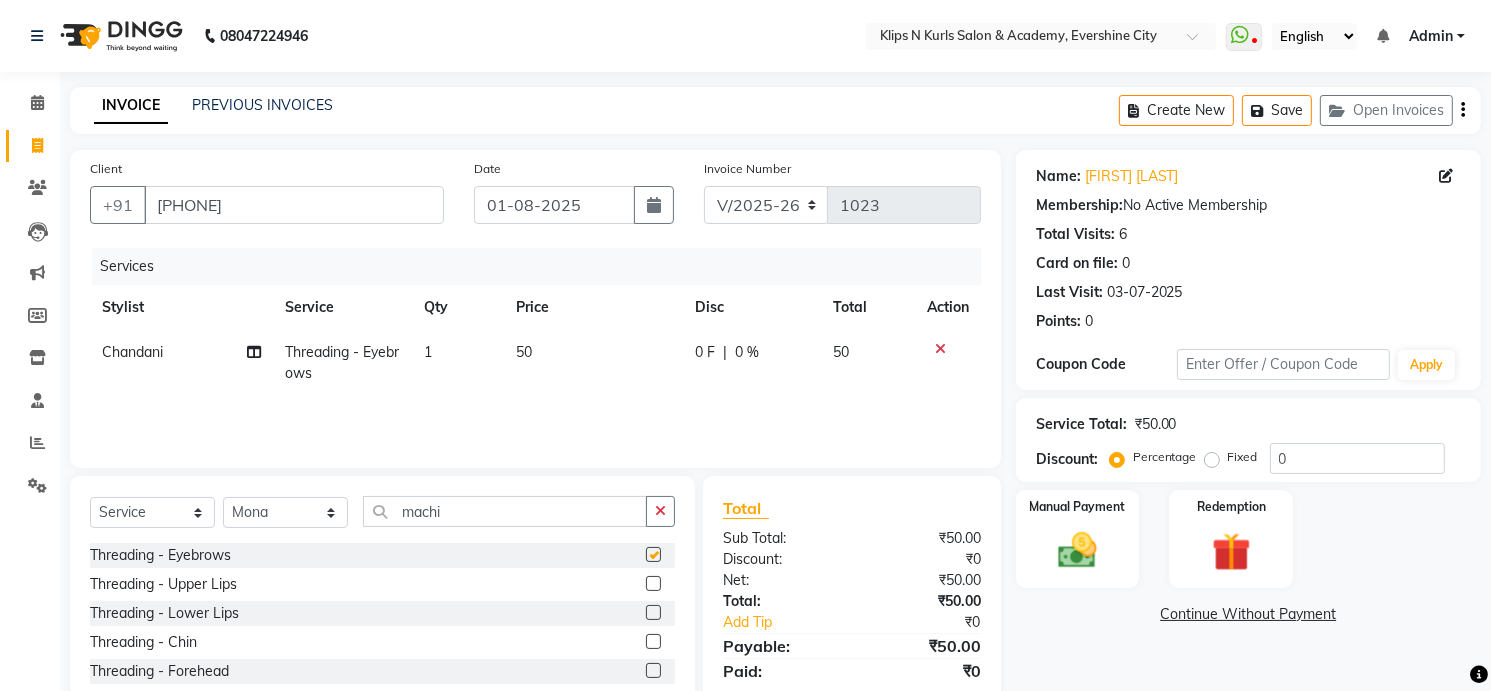 checkbox on "false" 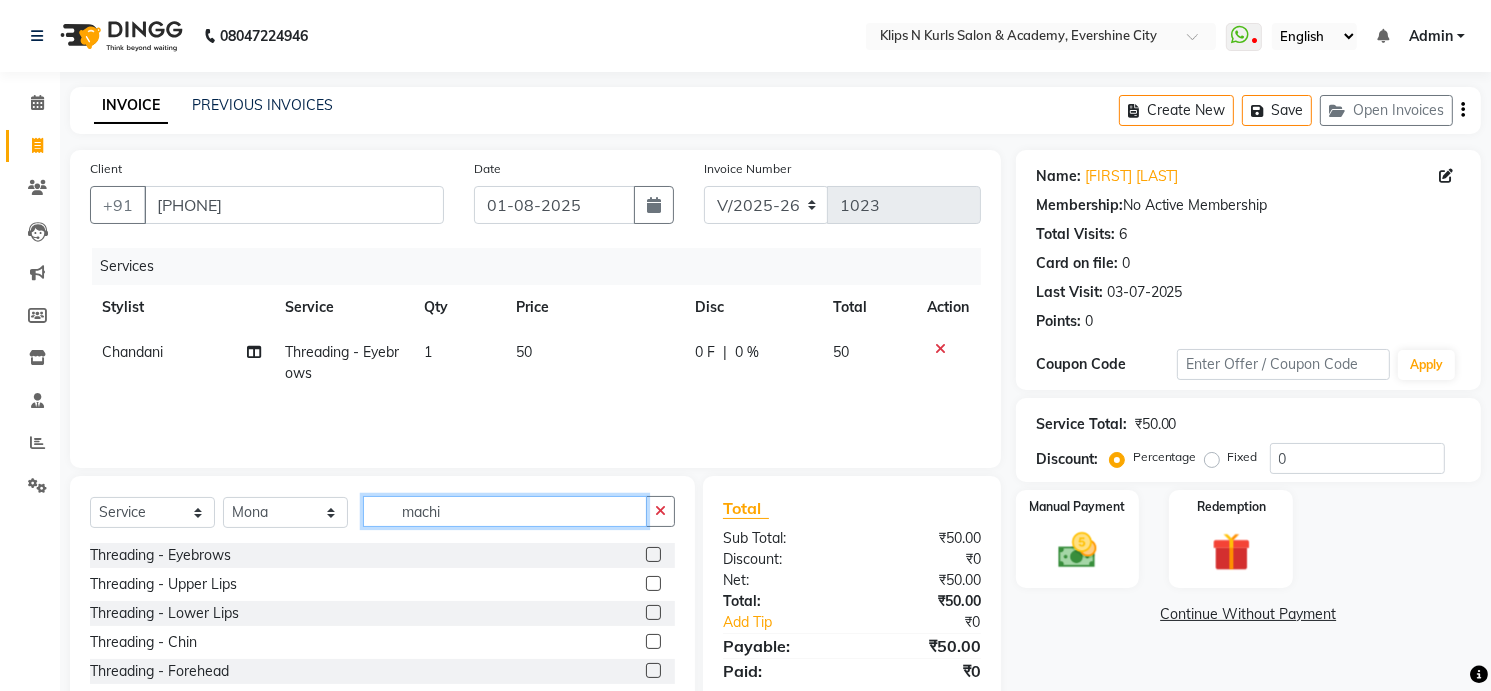 click on "machi" 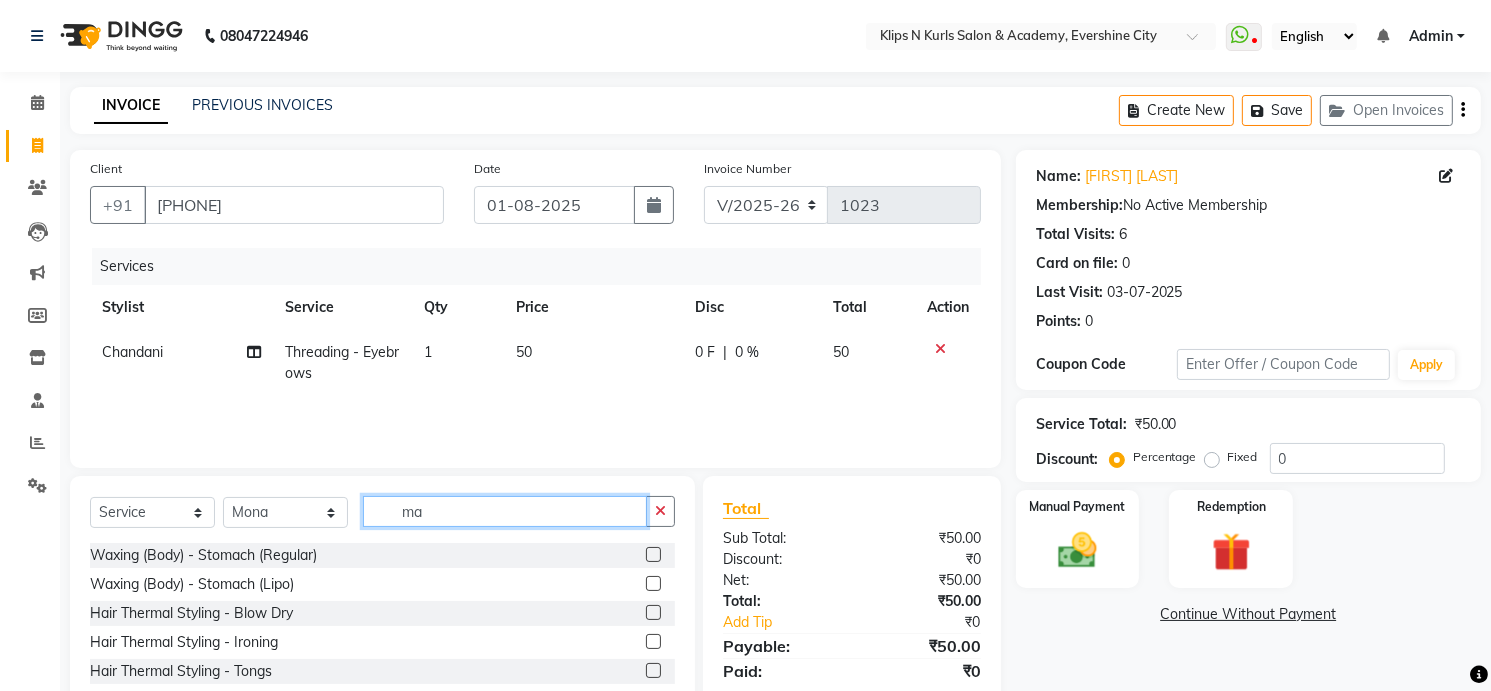 type on "m" 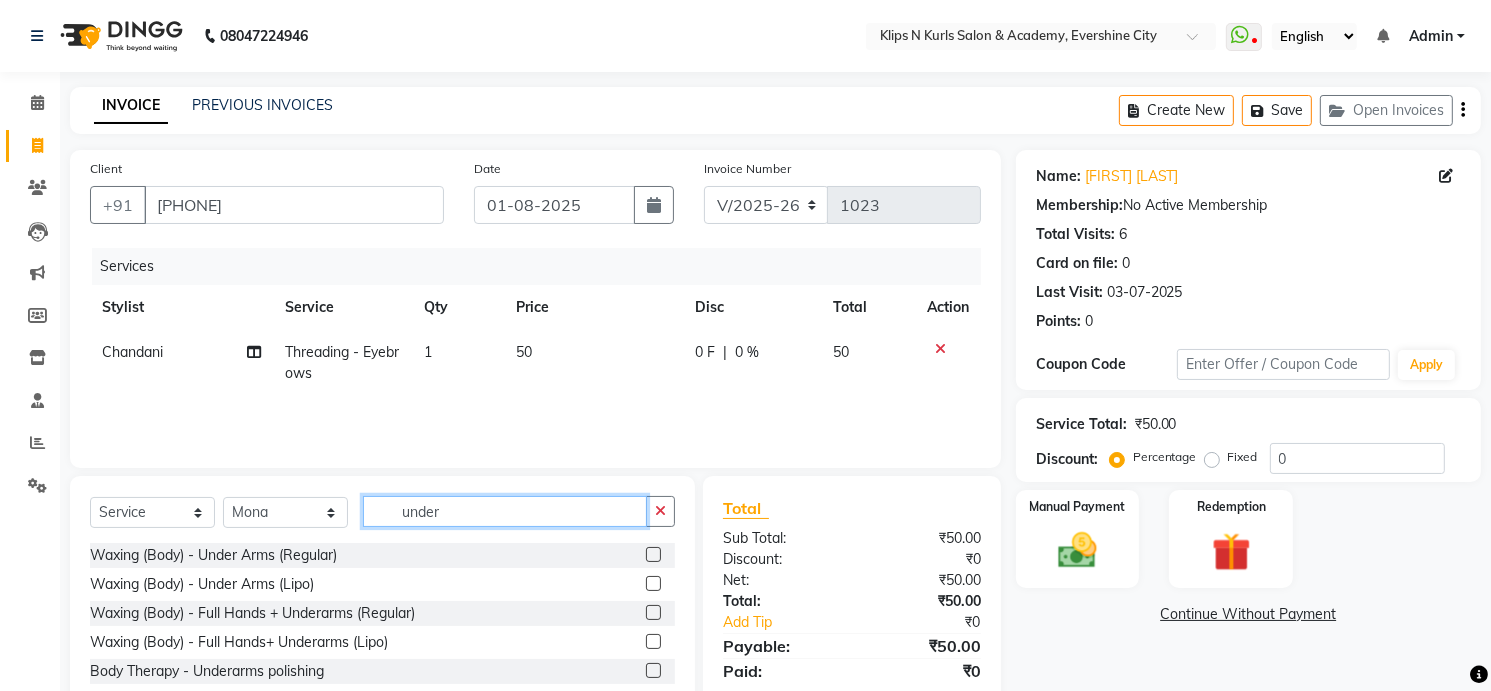 type on "under" 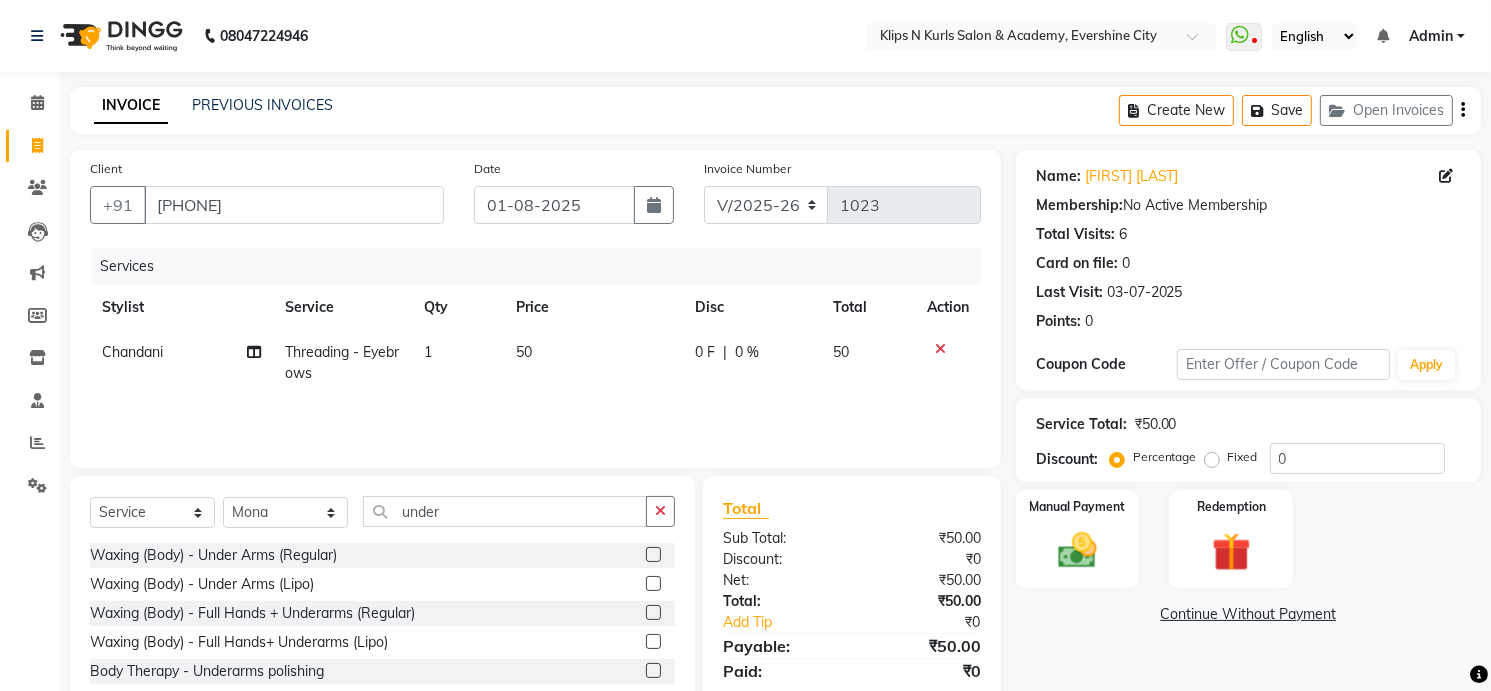 click 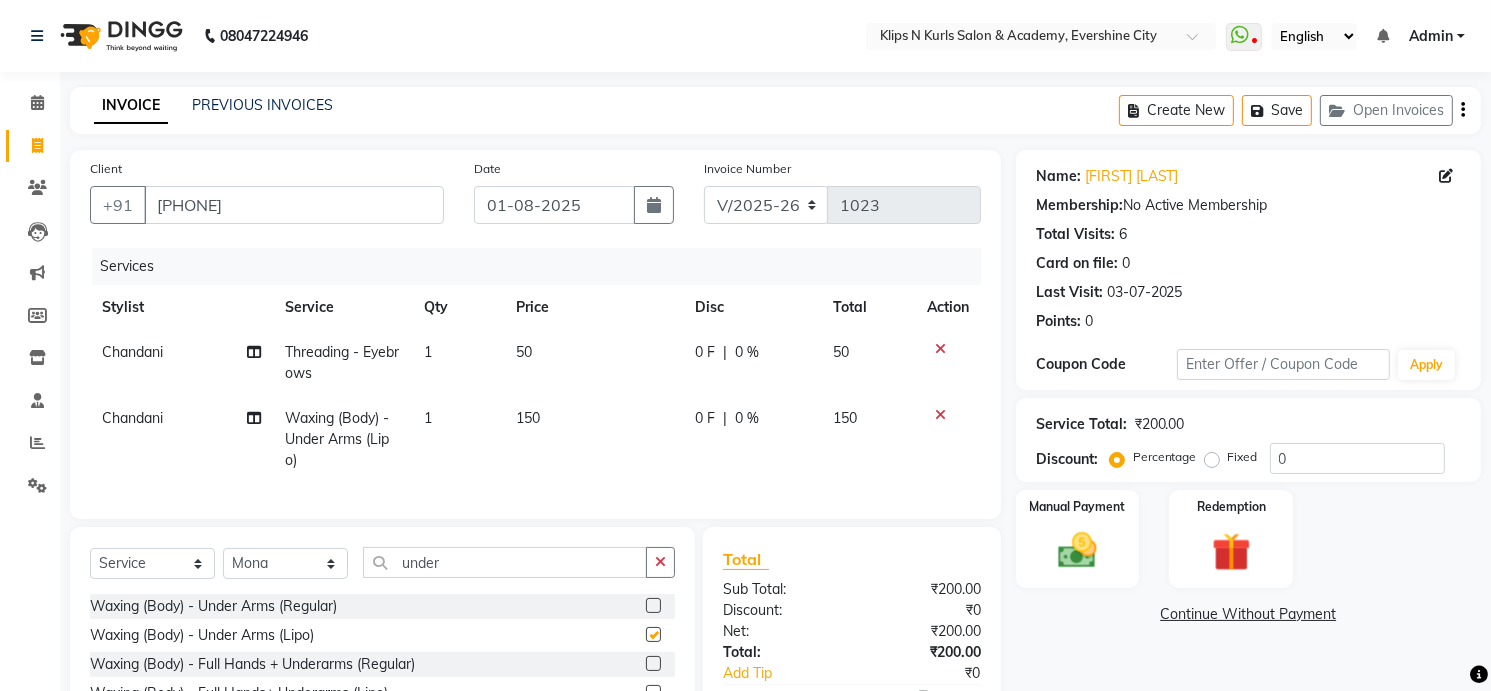 checkbox on "false" 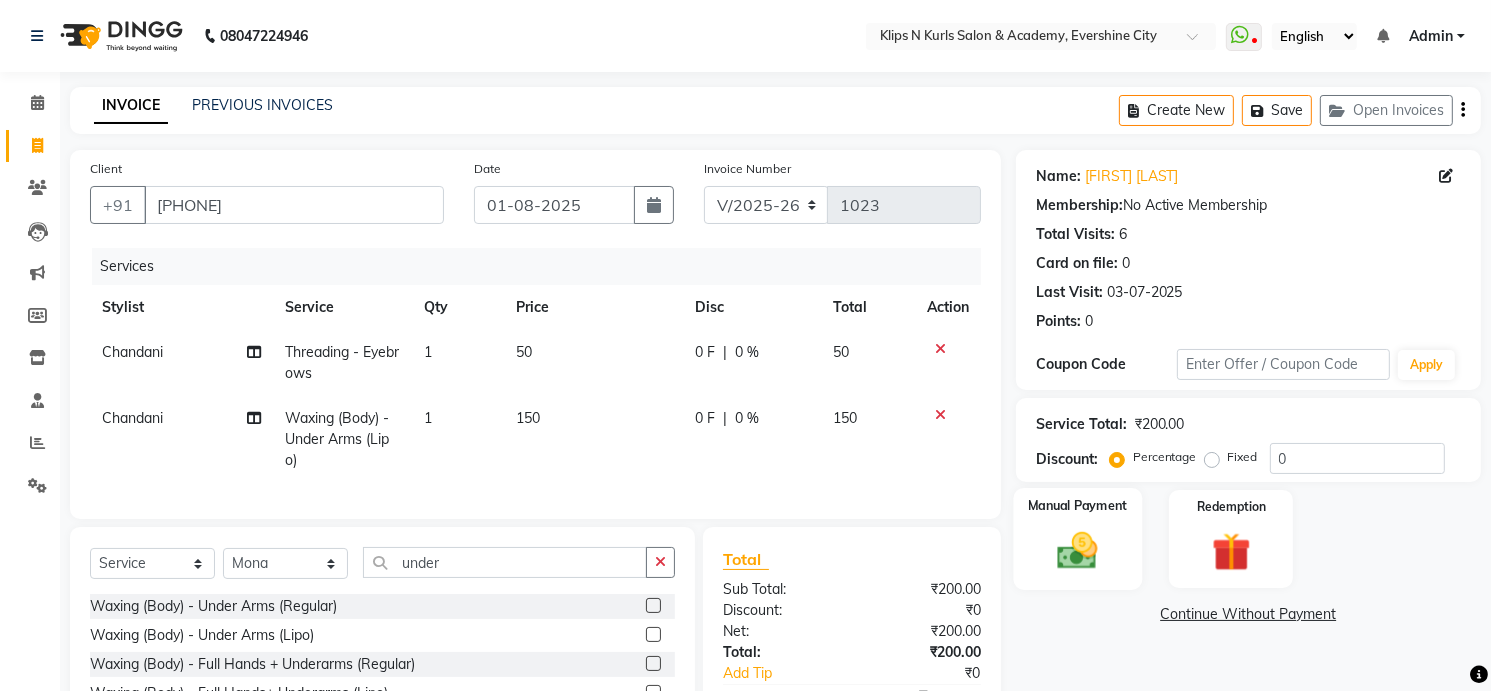 click 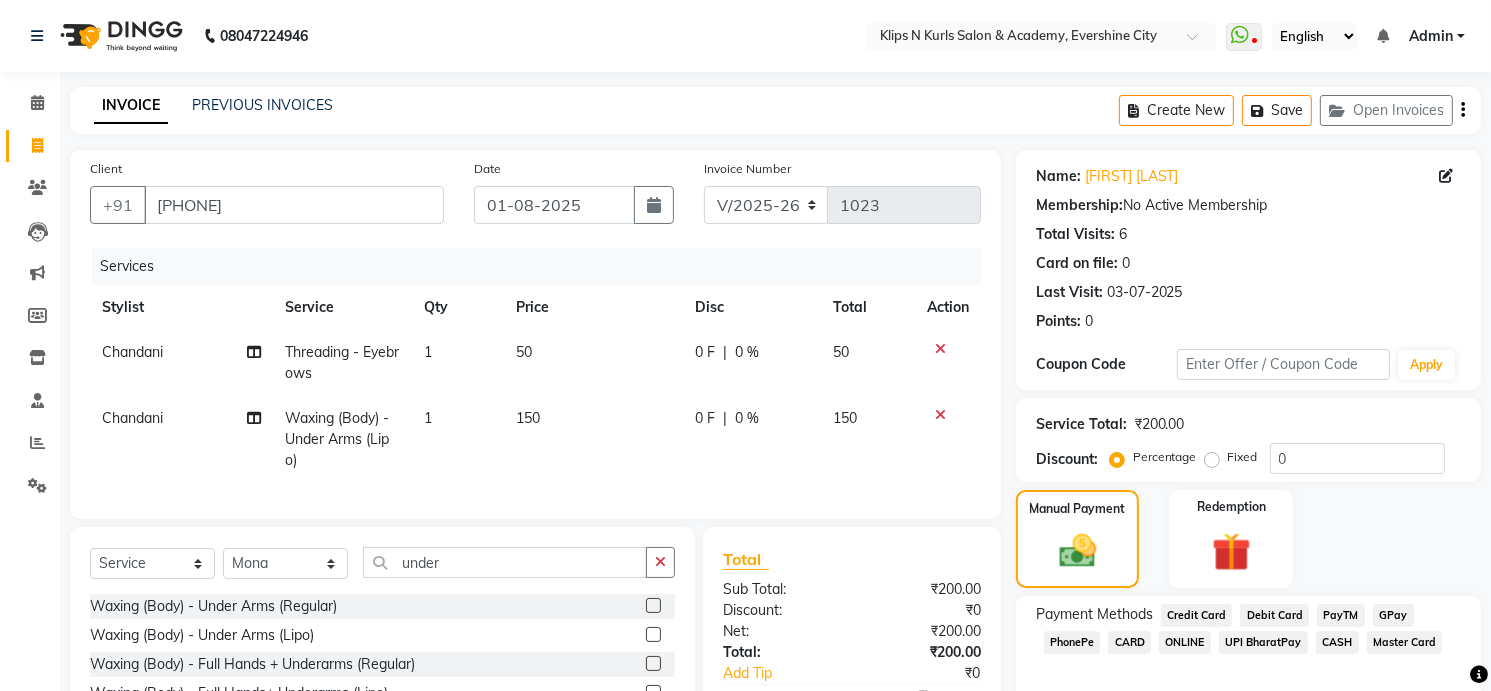 click on "CASH" 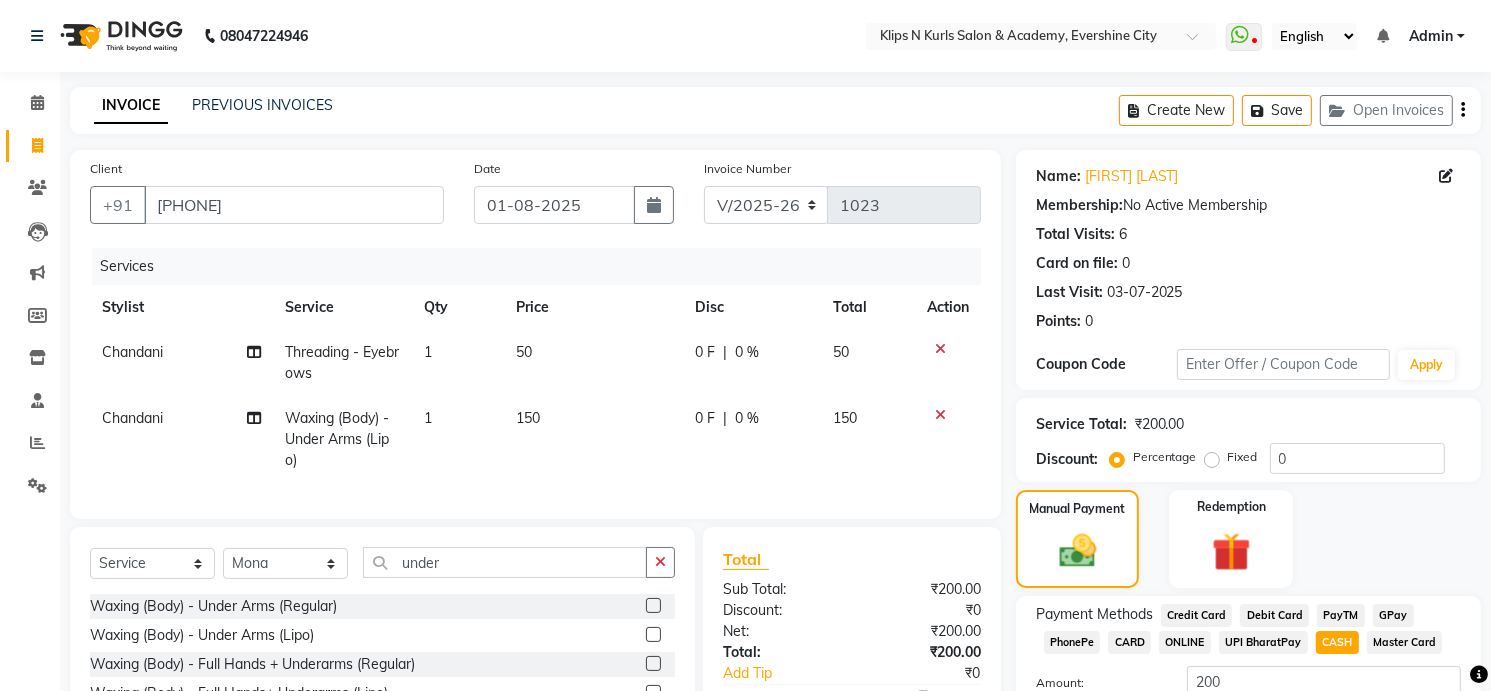 scroll, scrollTop: 176, scrollLeft: 0, axis: vertical 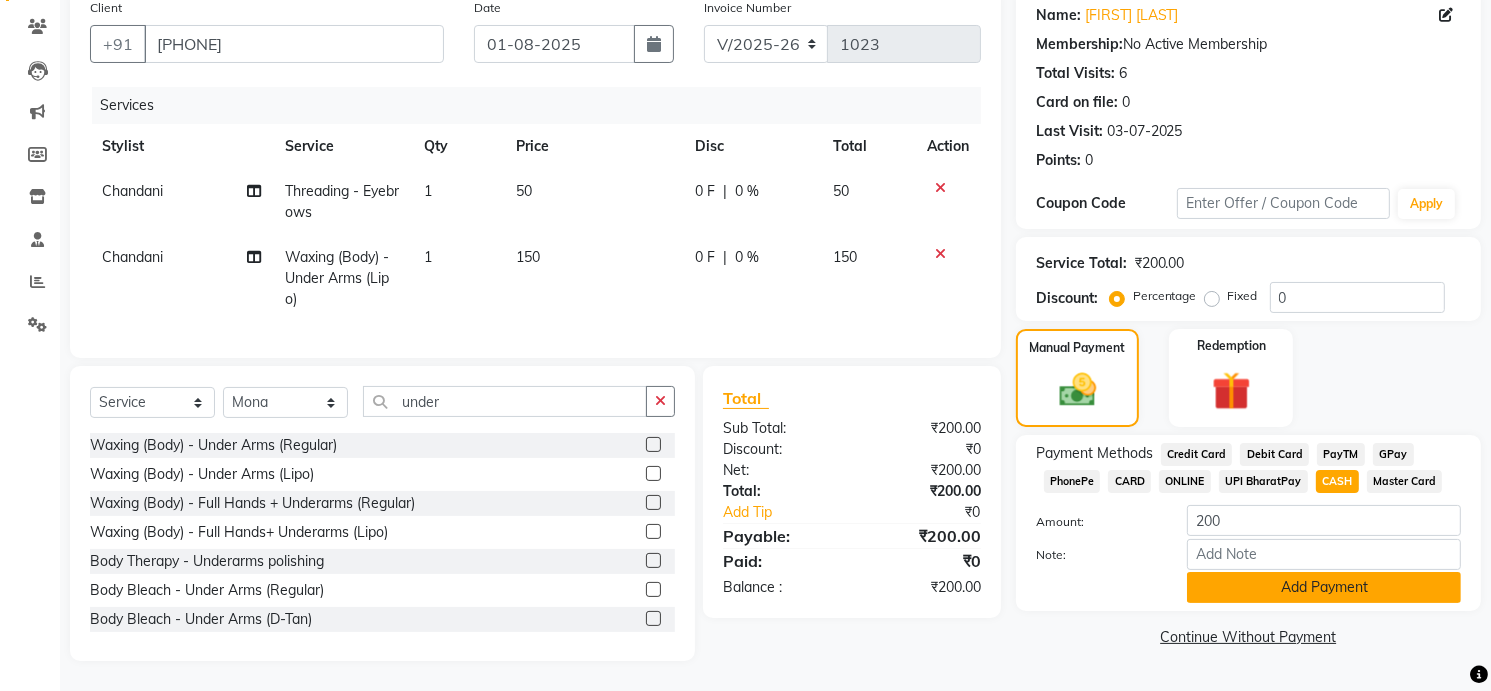 click on "Add Payment" 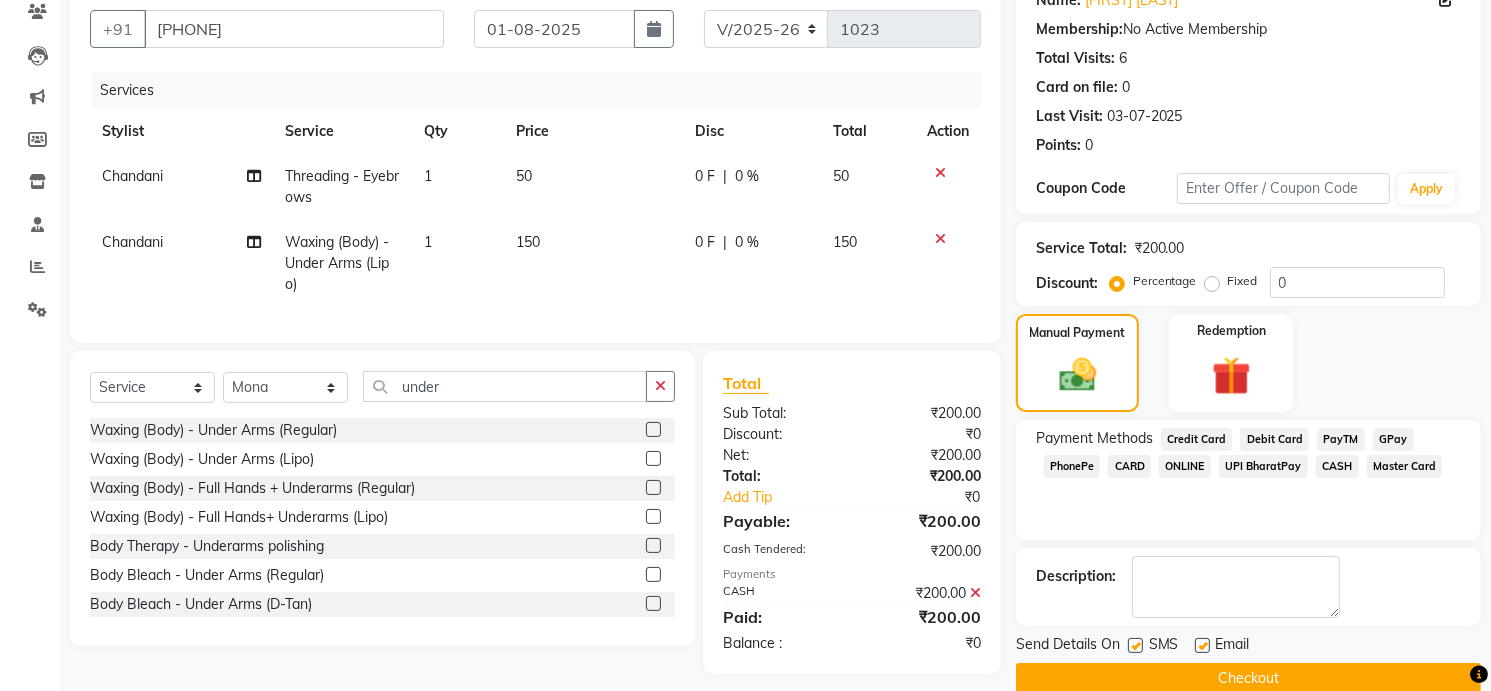 click on "Checkout" 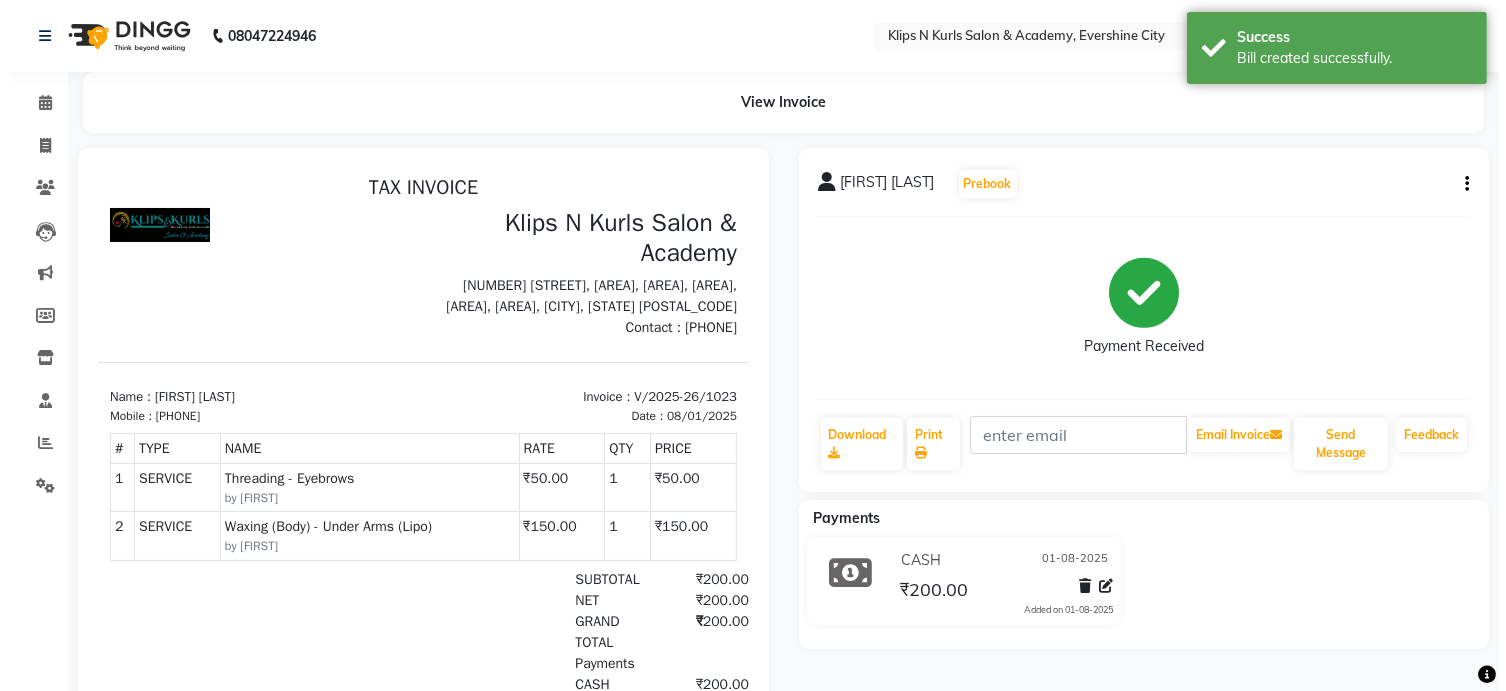 scroll, scrollTop: 0, scrollLeft: 0, axis: both 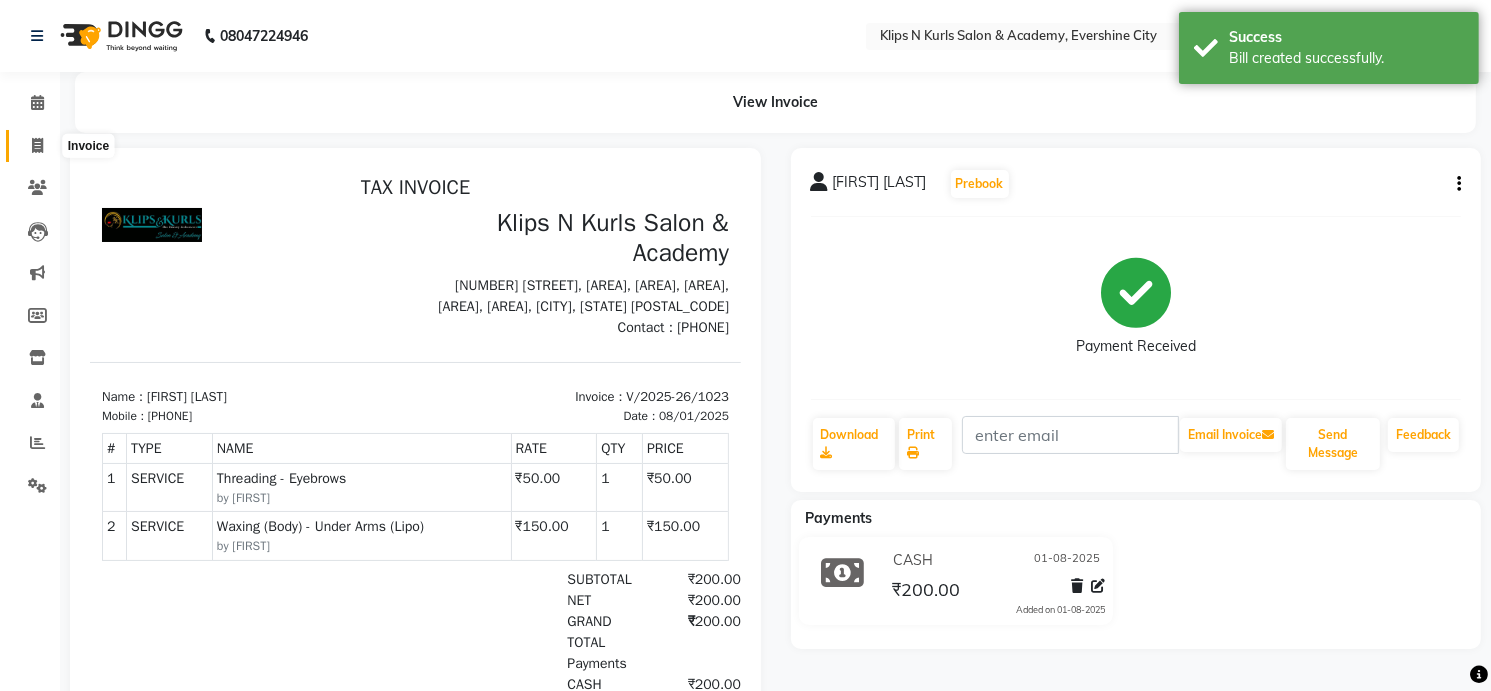 click 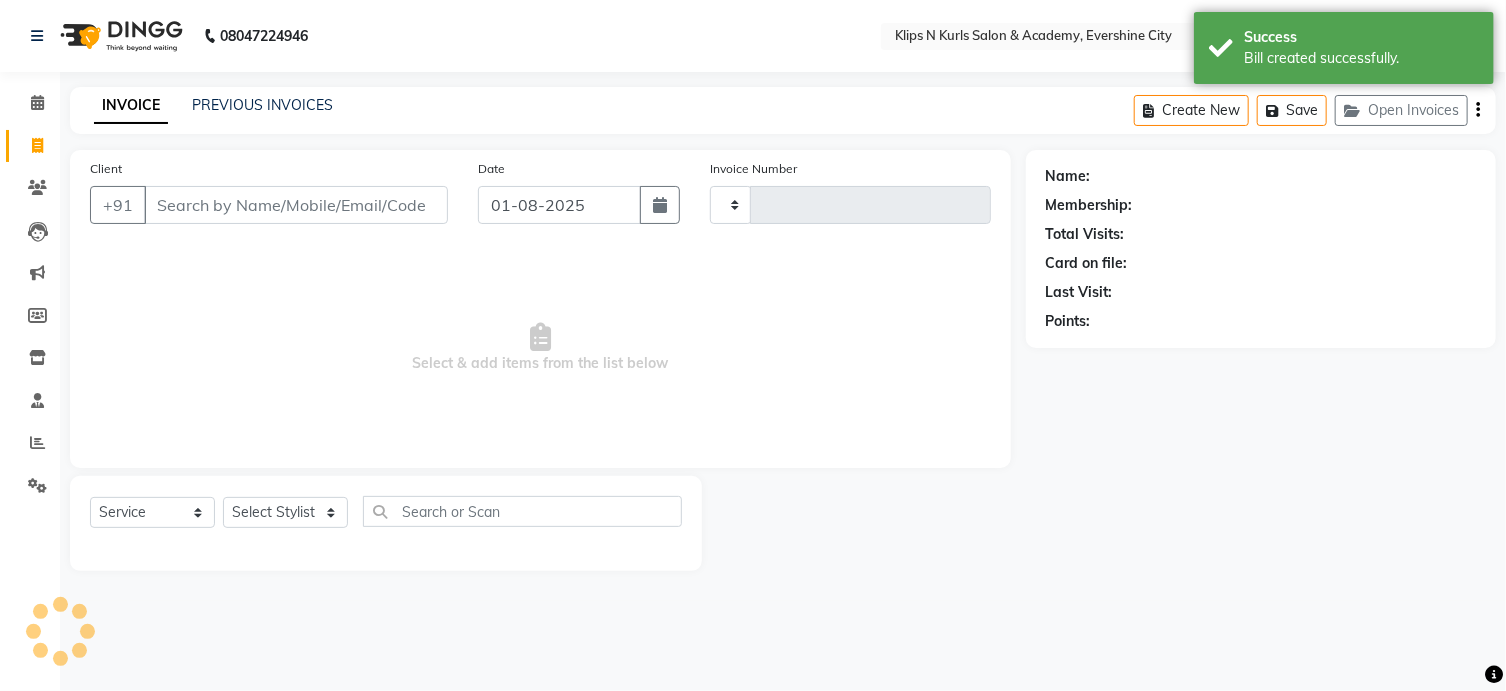 type on "1024" 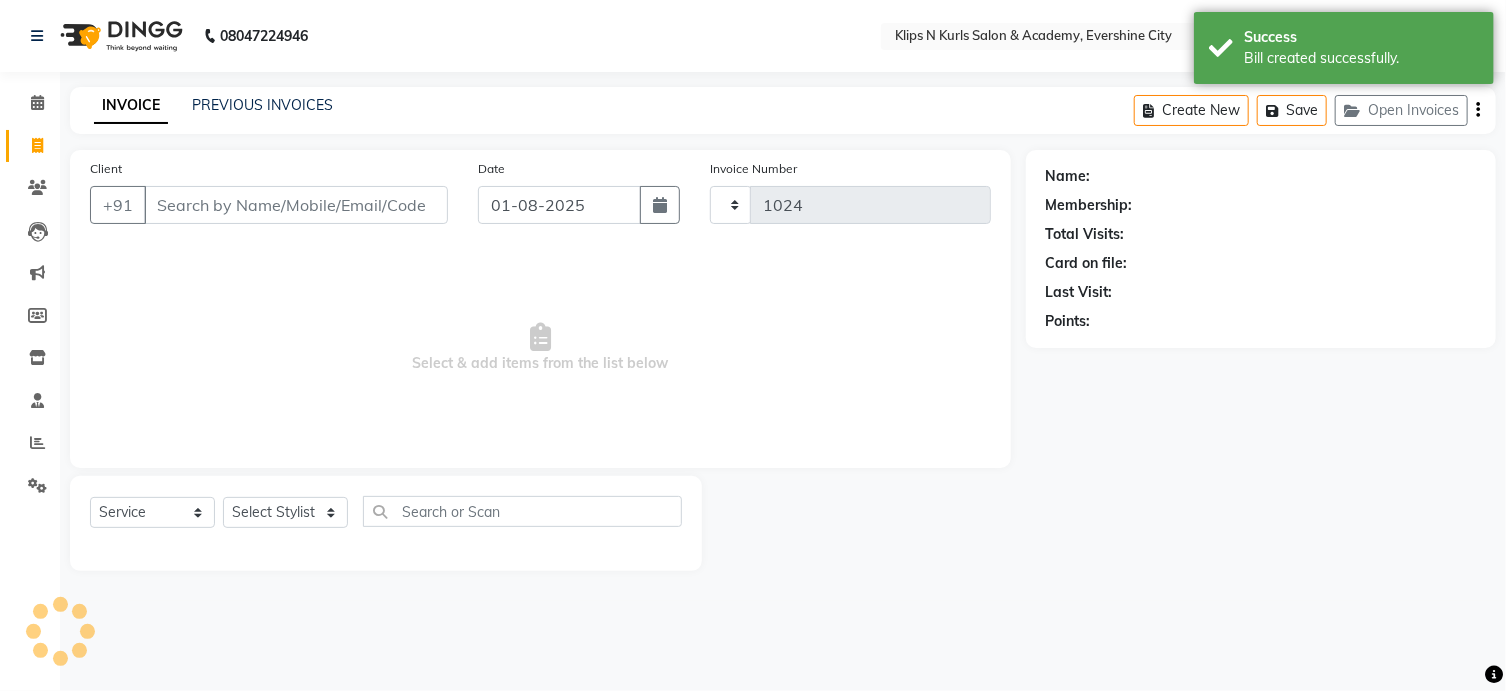 select on "124" 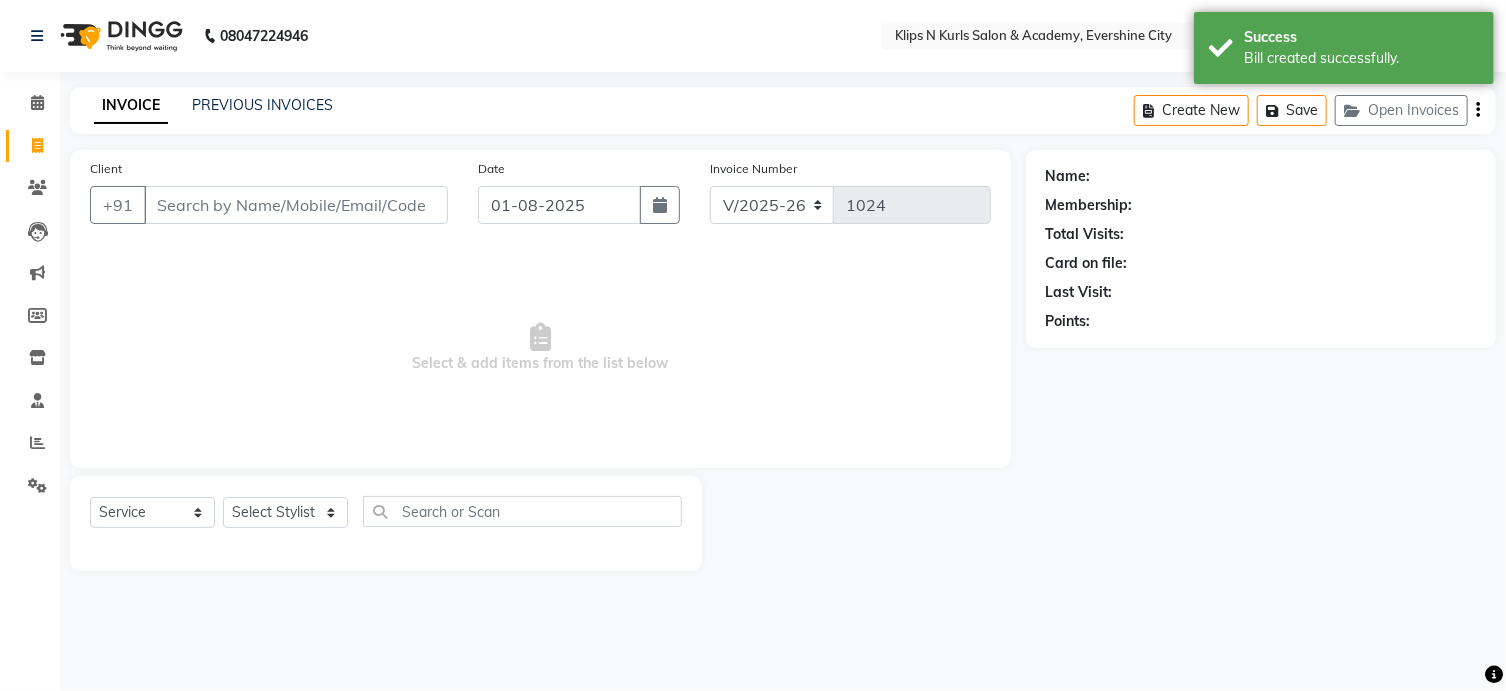 click on "Client" at bounding box center (296, 205) 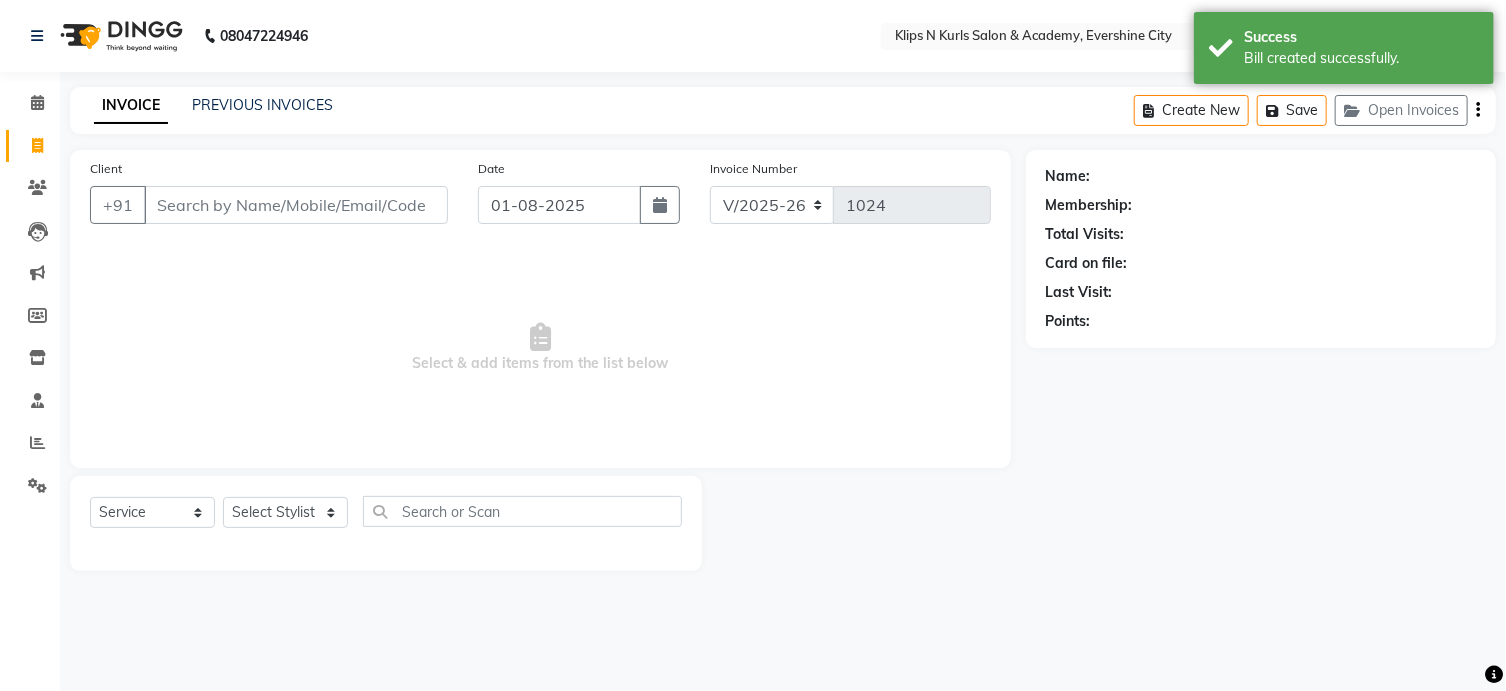 select on "3852" 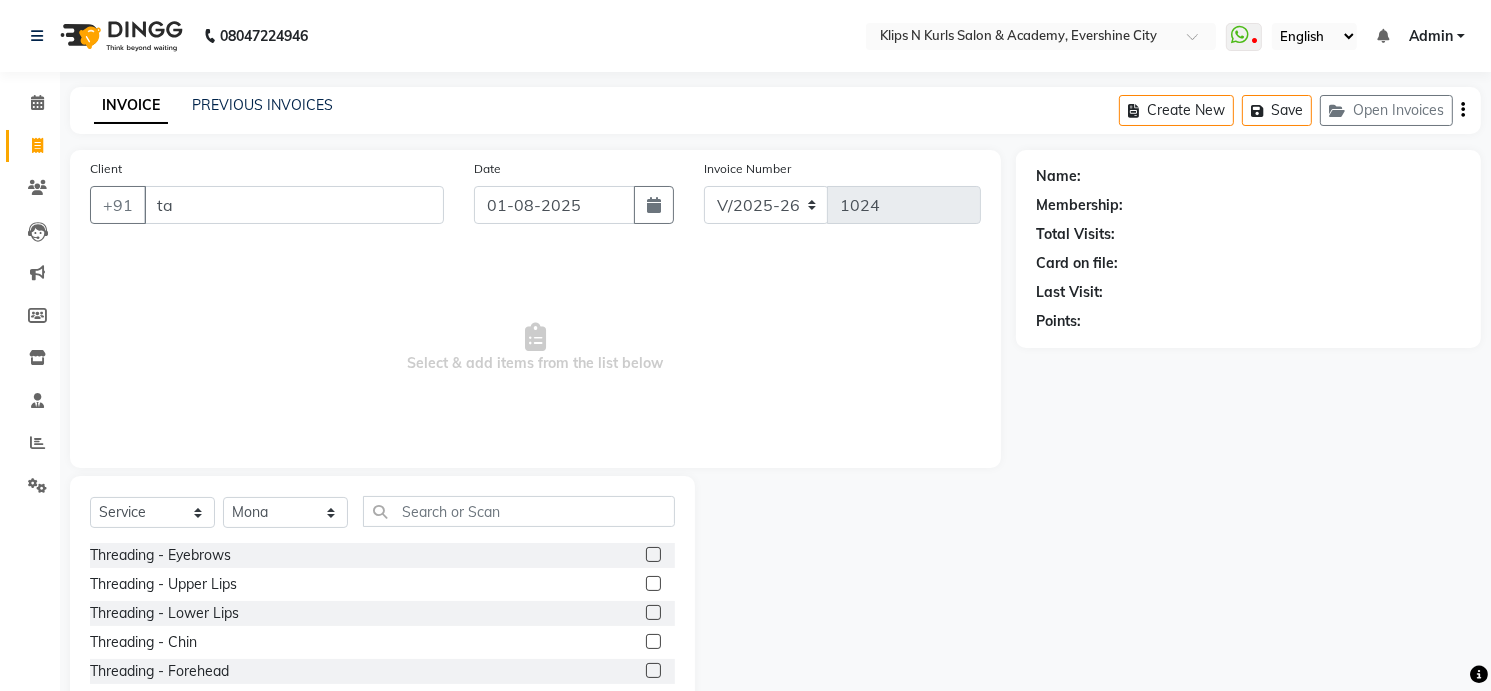 type on "t" 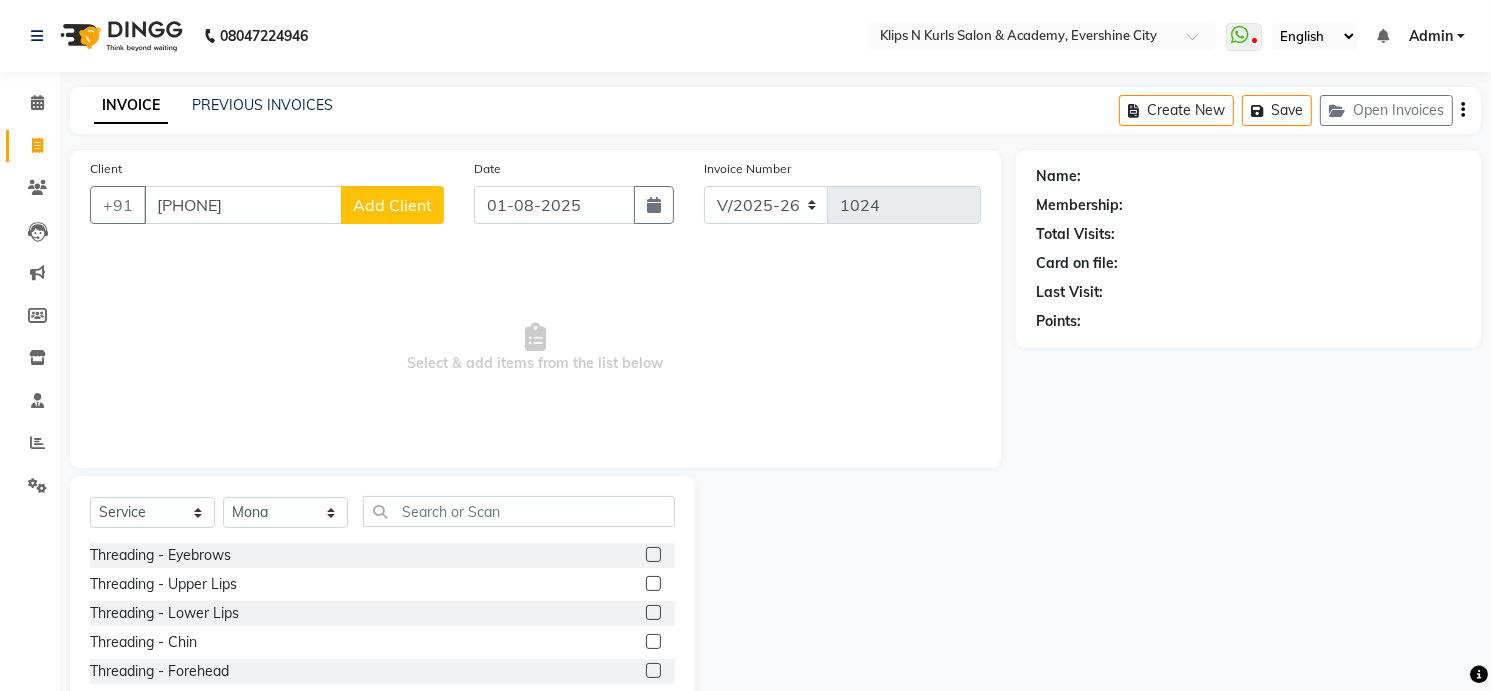 type on "[PHONE]" 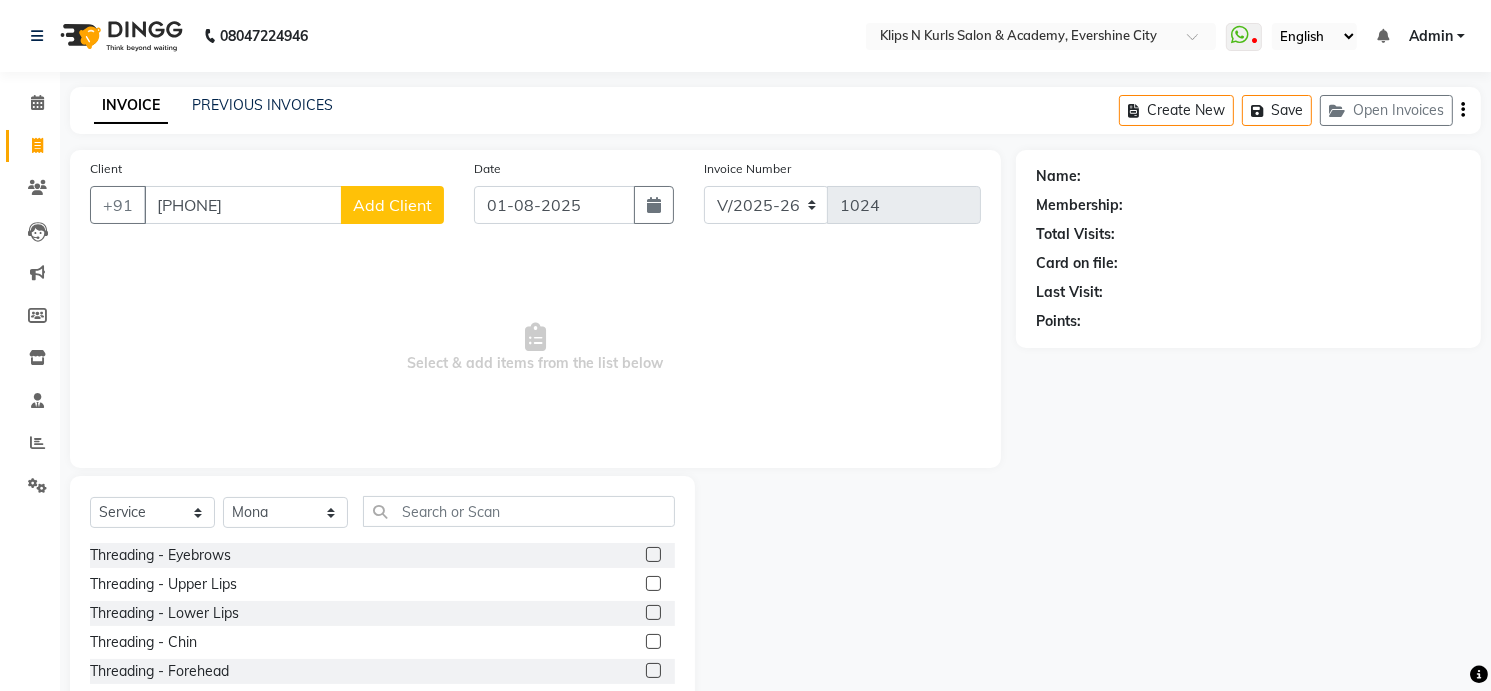 select on "22" 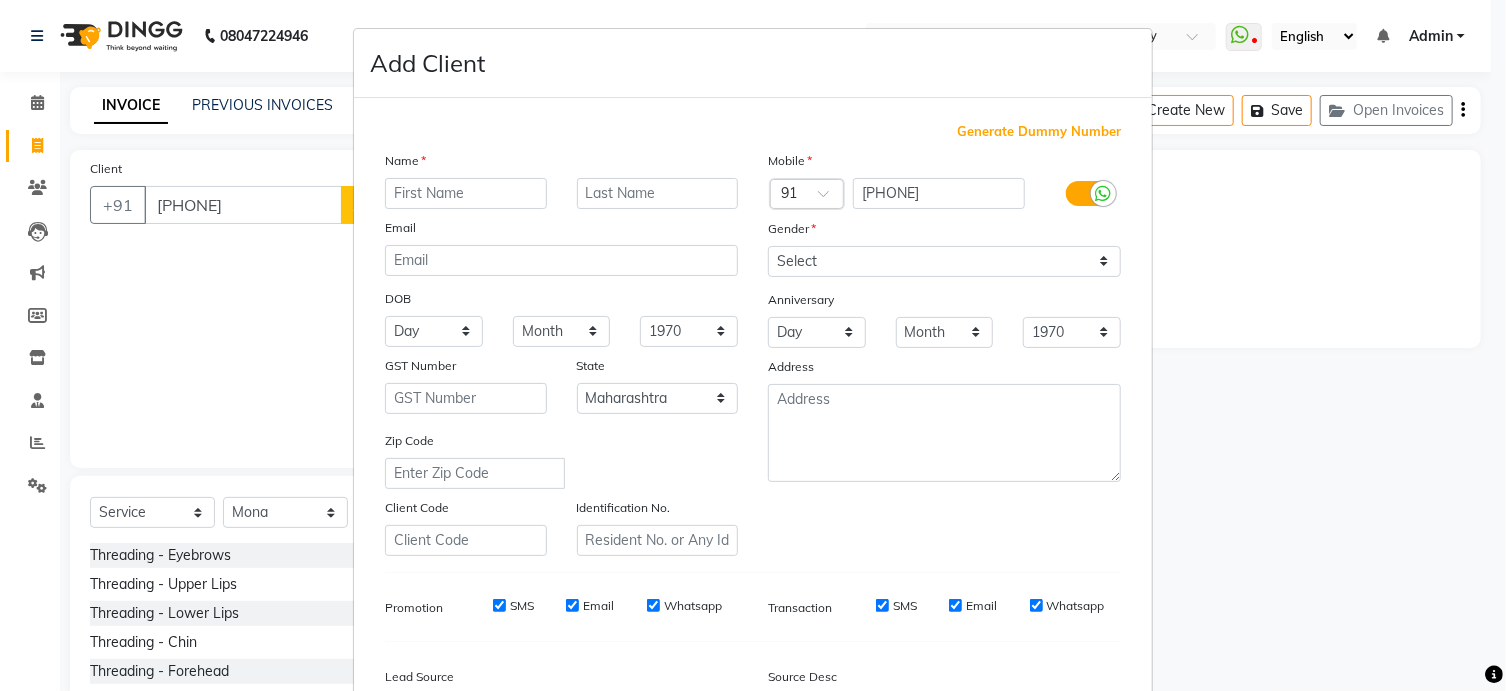 click at bounding box center (466, 193) 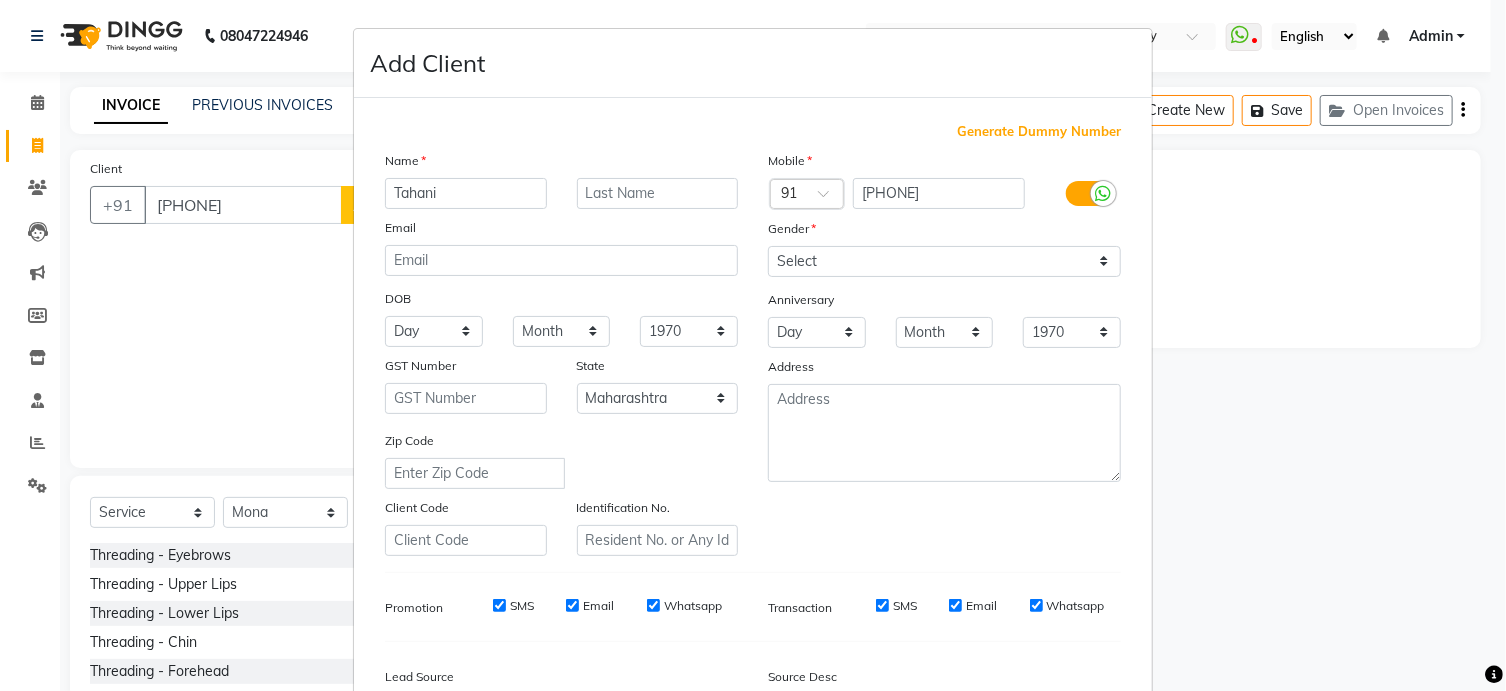 type on "Tahani" 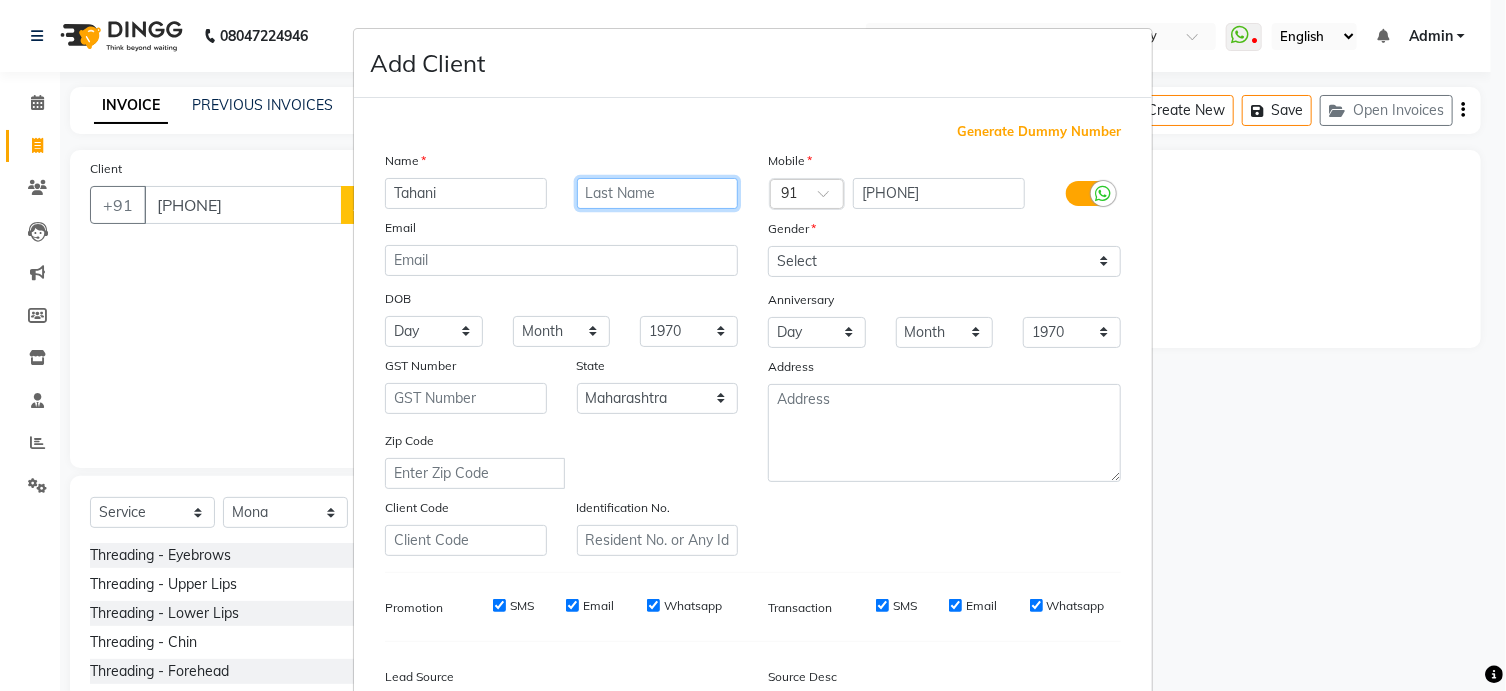 click at bounding box center [658, 193] 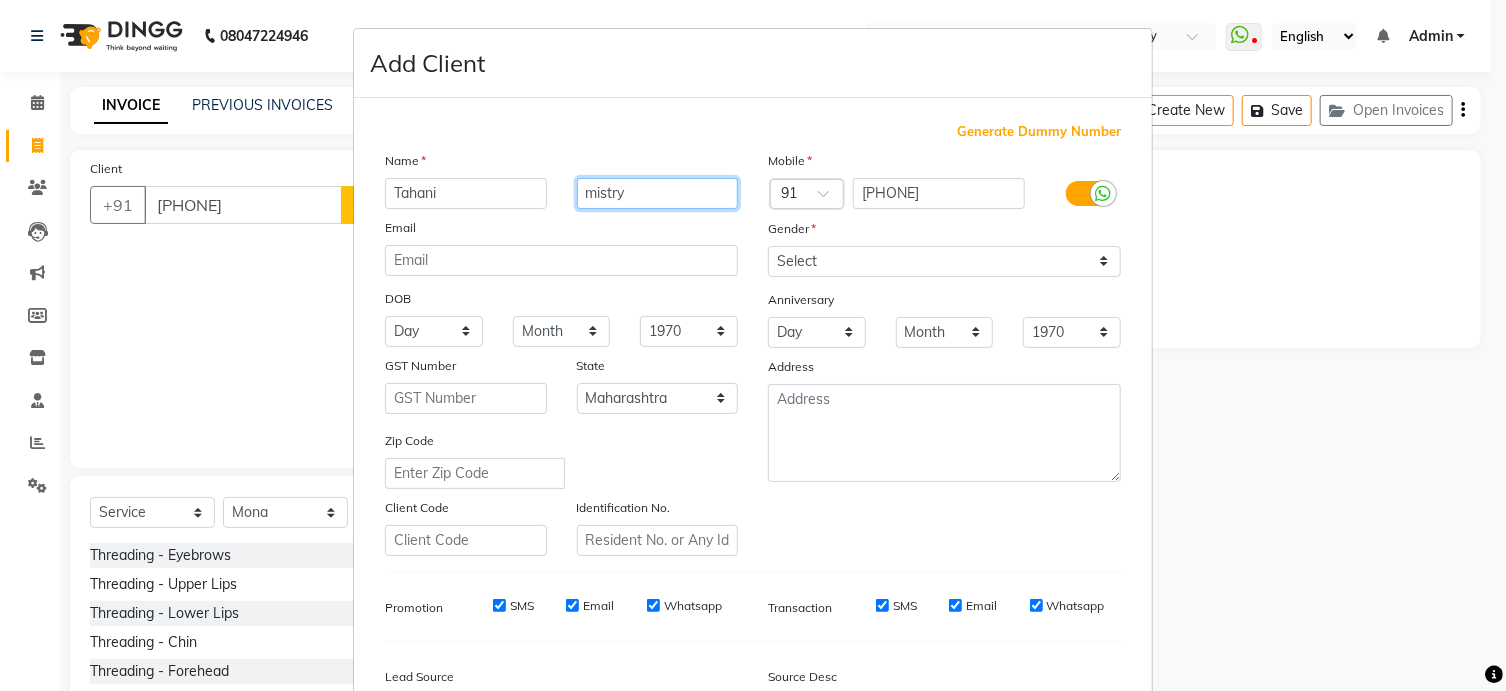 type on "mistry" 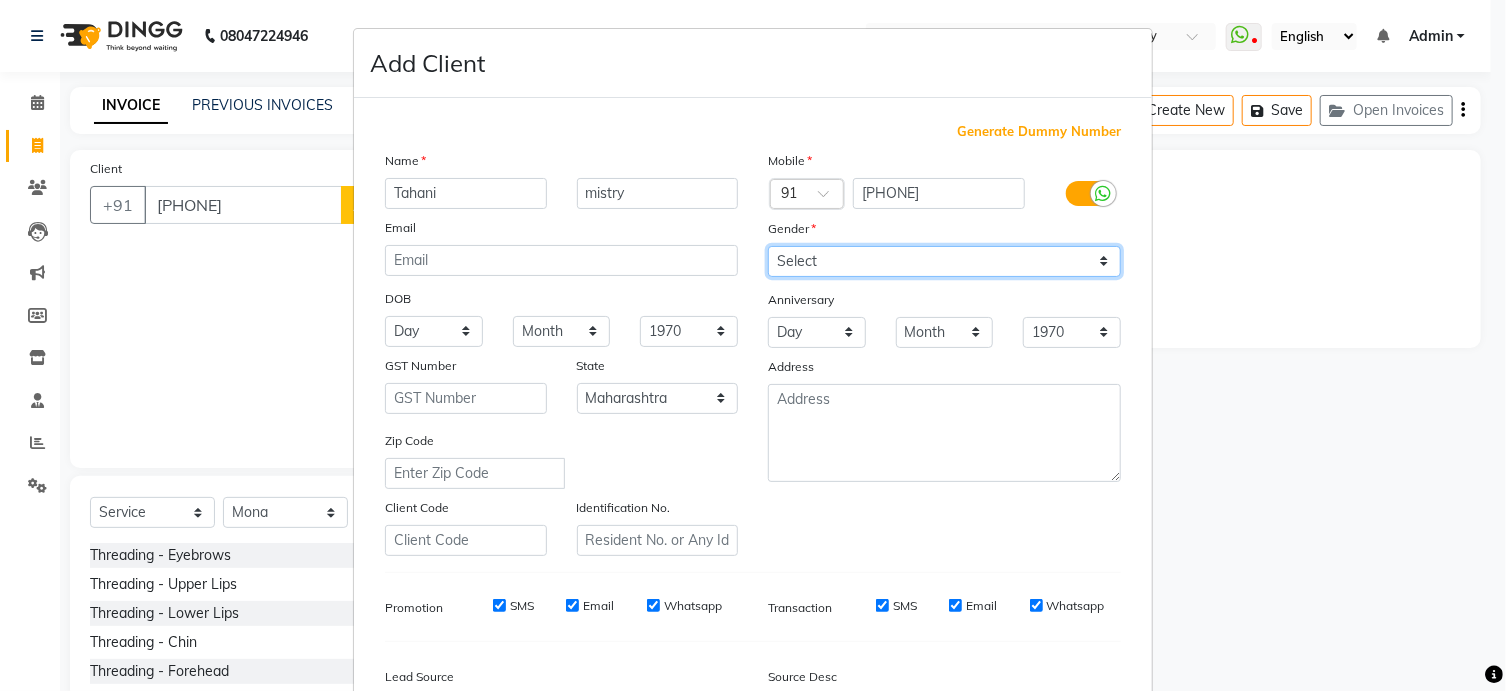 click on "Select Male Female Other Prefer Not To Say" at bounding box center [944, 261] 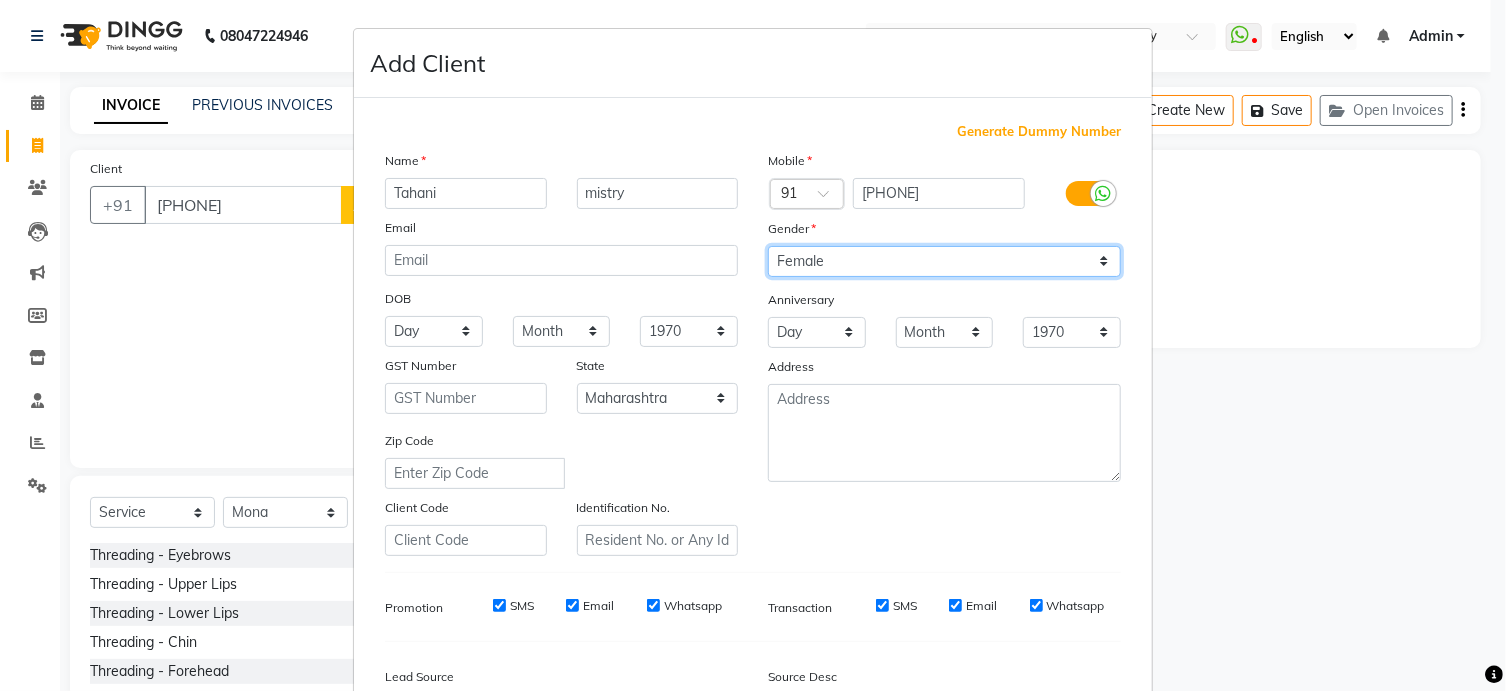 click on "Select Male Female Other Prefer Not To Say" at bounding box center (944, 261) 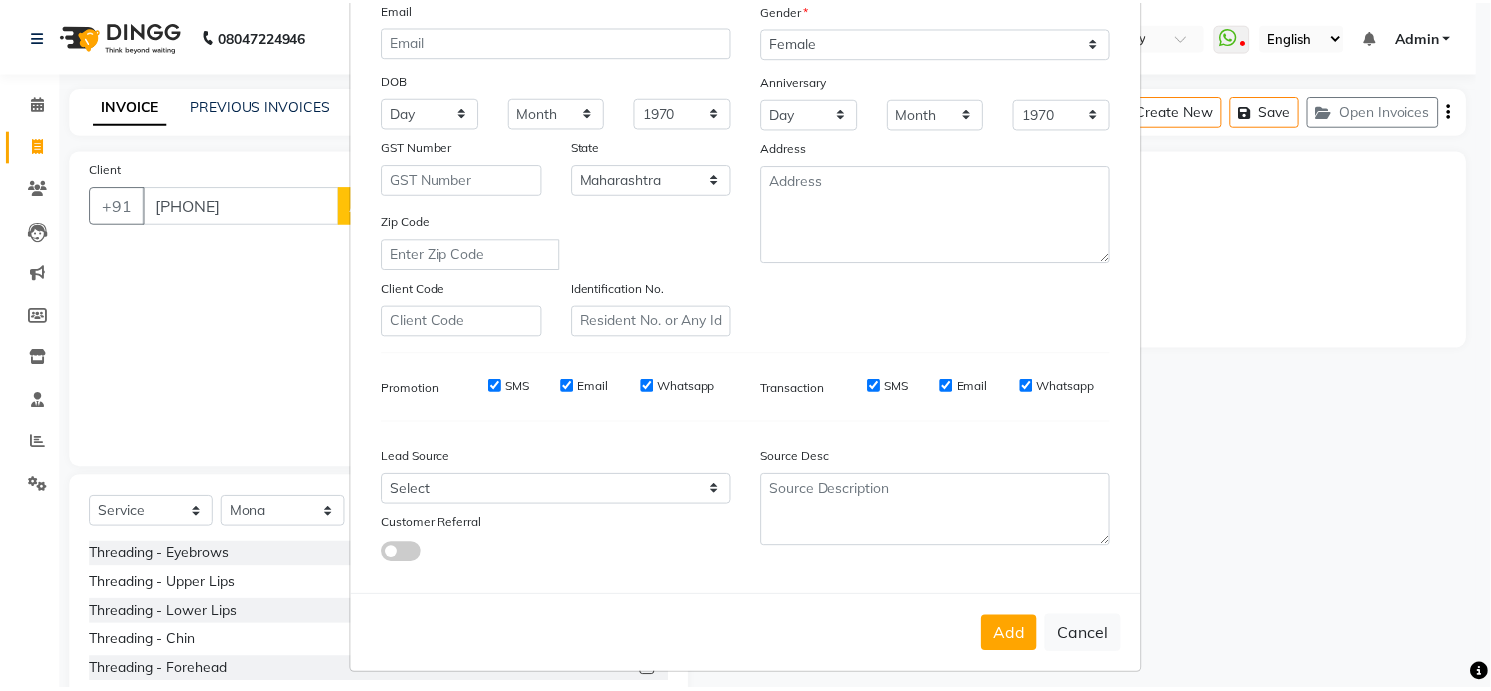 scroll, scrollTop: 241, scrollLeft: 0, axis: vertical 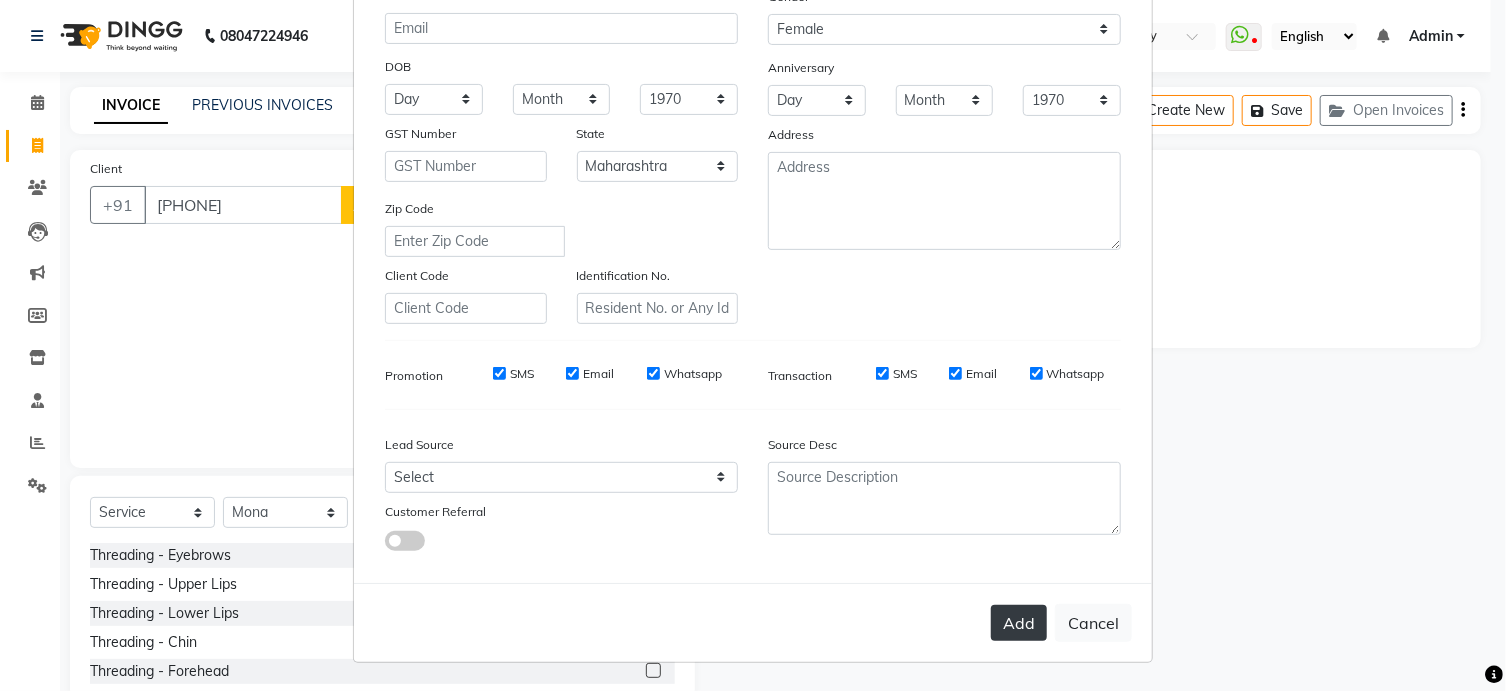 click on "Add" at bounding box center (1019, 623) 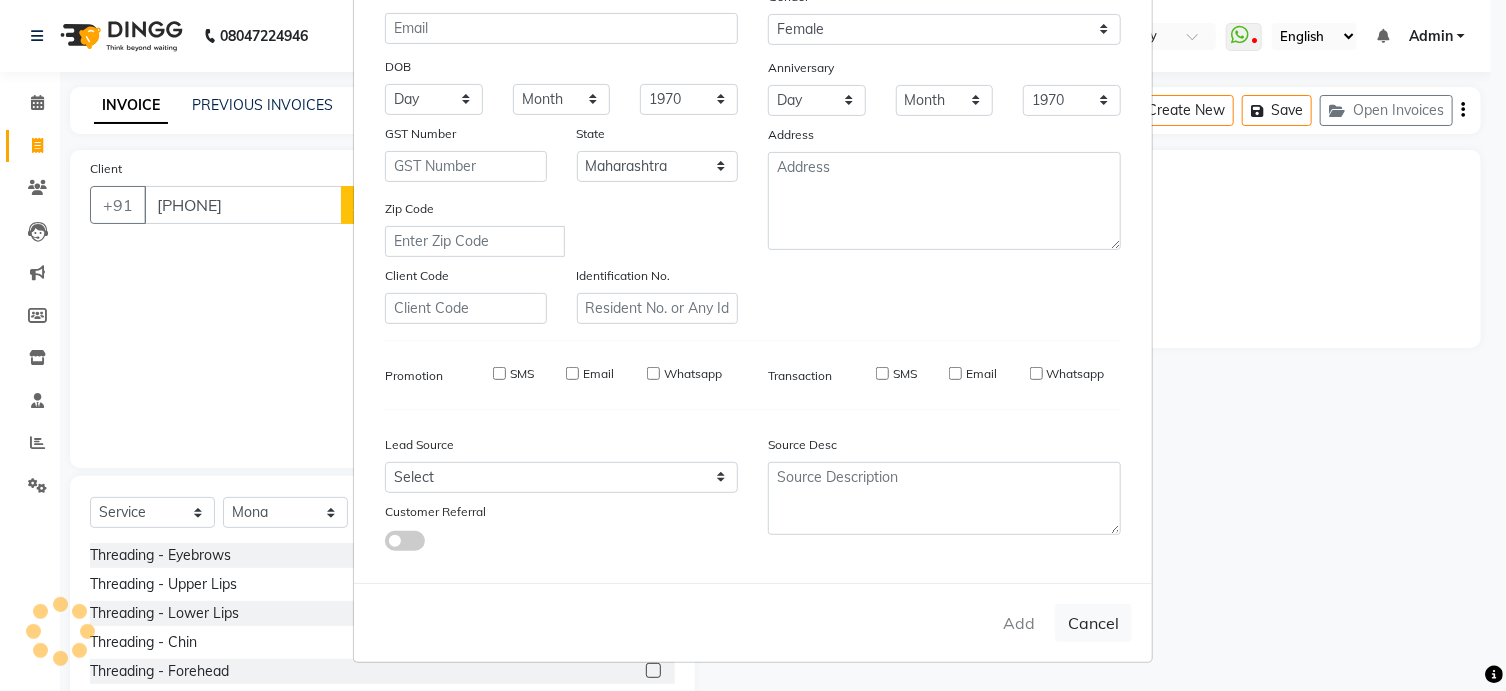type 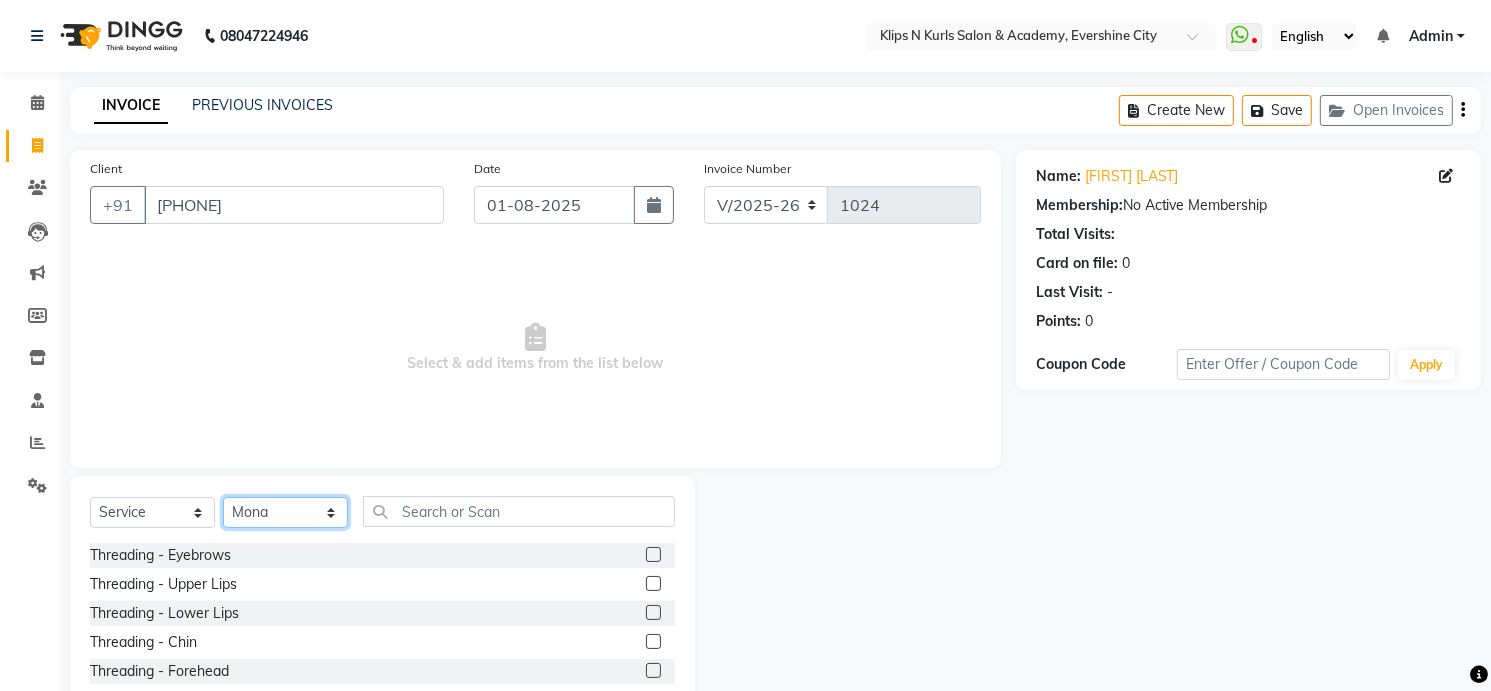 click on "Select Stylist [FIRST] Front Desk [FIRST]  [FIRST] [FIRST] [FIRST] [FIRST] [FIRST]" 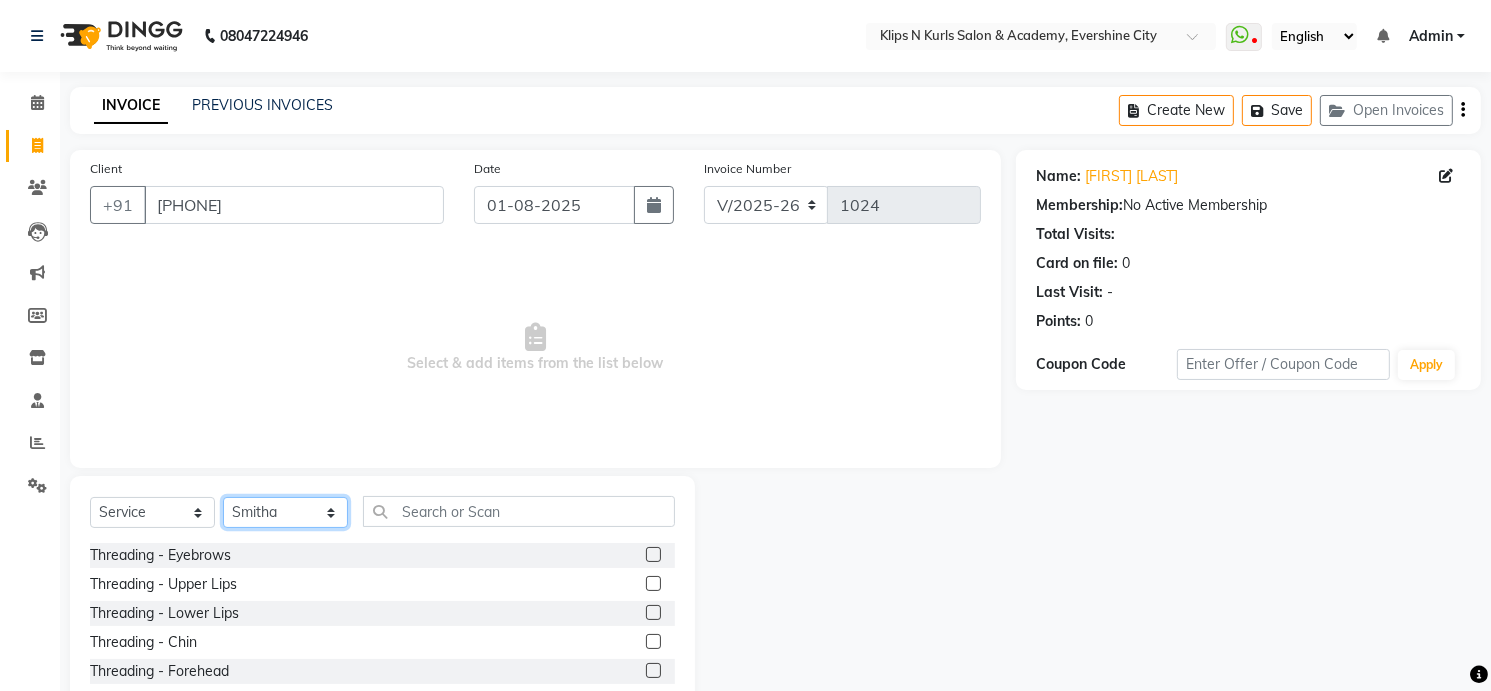 click on "Select Stylist [FIRST] Front Desk [FIRST]  [FIRST] [FIRST] [FIRST] [FIRST] [FIRST]" 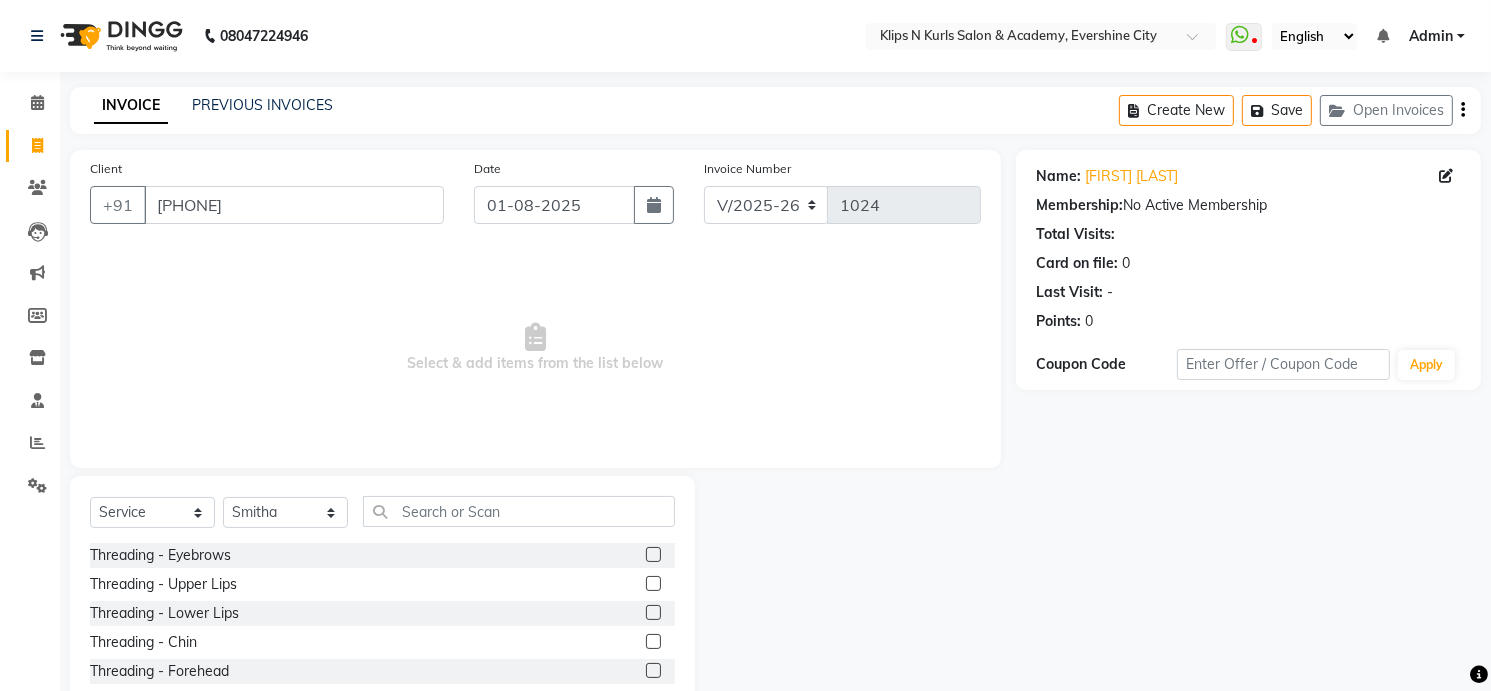 click on "Select  Service  Product  Membership  Package VoucherPrepaid Gift Card  Select Stylist [FIRST] Front Desk [FIRST]  [FIRST] [FIRST] [FIRST] [FIRST] [FIRST] Threading - Eyebrows  Threading - Upper Lips  Threading - Lower Lips  Threading - Chin  Threading - Forehead  Threading - Lower Chin  Threading - Neck  Threading - Side Locks  Threading - Nose  Threading - Face Thread  Eyebrow tinting  Threading - Finger   Mole Threading   Waxing (Face) - Upper Lips (Face)  Waxing (Face) - Chin (Face)  Waxing (Face) - Forehead (Face)  Waxing (Face) - Lower Chin (Face)  Waxing (Face) - Neck (Face)  Waxing (Face) - Side Locks (Face)  Waxing (Face) - Nose (Face)  Waxing (Face) - Face (Face)  Waxing (Face) - Jawline (Face)  Waxing (Face) - Lowerlip (Face)  Waxing (Face) - Cheek (Face)  Waxing (Face) - Ear (Face)  Waxing - Mole   Waxing (Body) - Under Arms (Regular)  Waxing (Body) - Half Hands (Regular)  Waxing (Body) - 3/4 Hands (Regular)  Waxing (Body) - Full Hands (Regular)  Waxing (Body) - Half Legs (Regular)  Detox Scalp Treament" 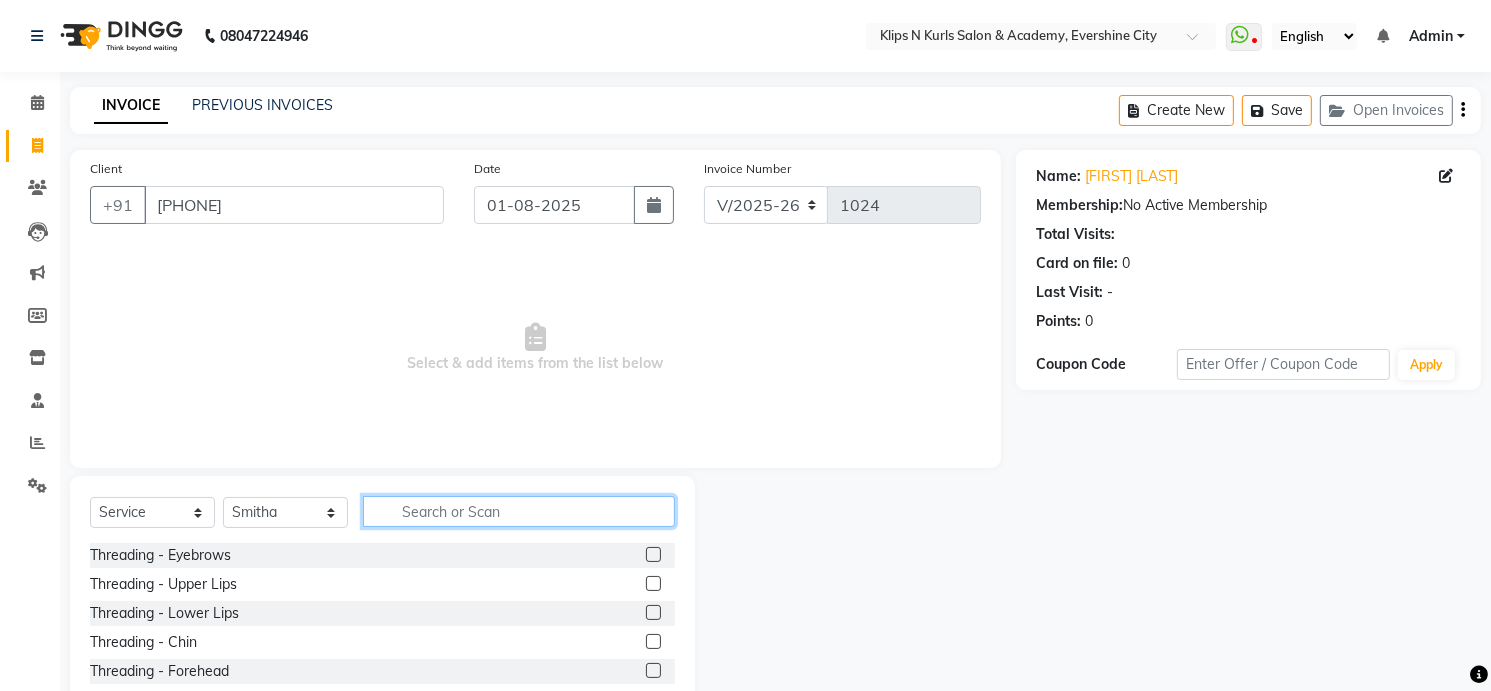 click 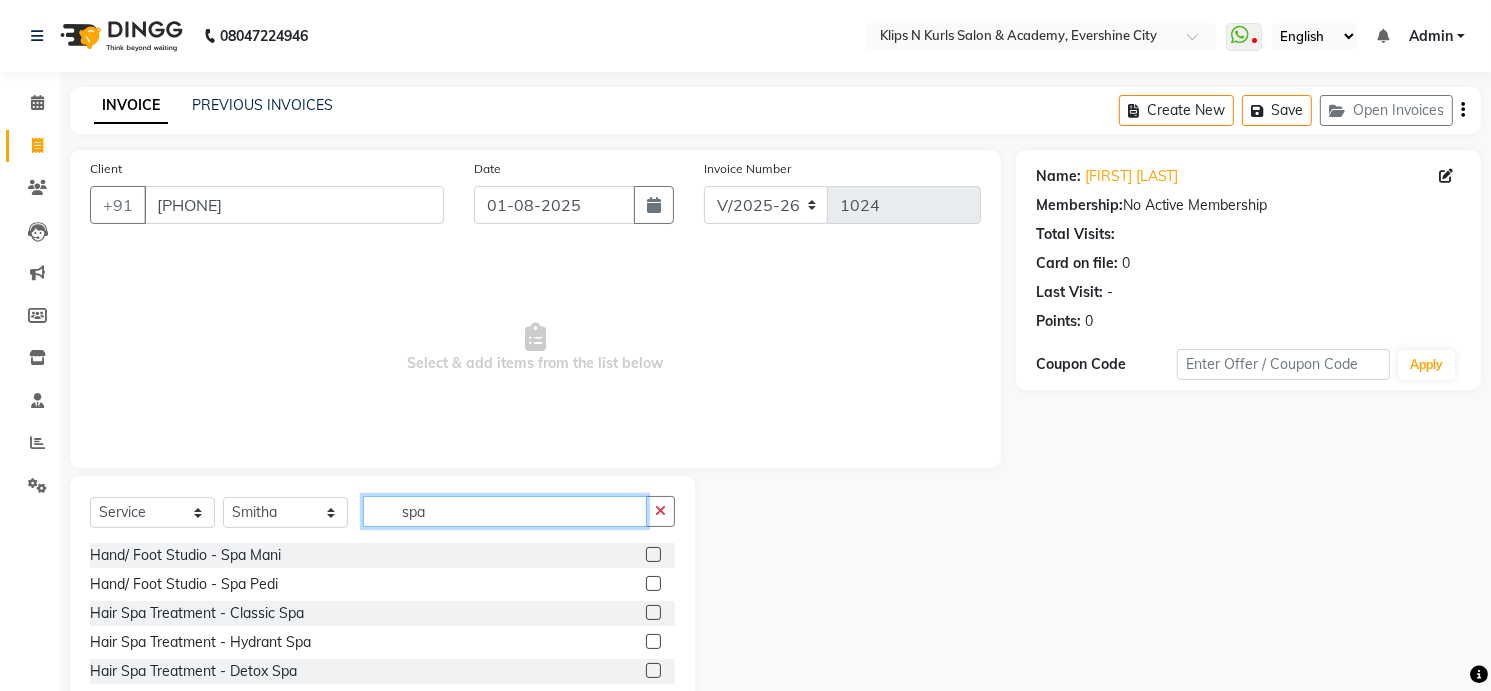scroll, scrollTop: 110, scrollLeft: 0, axis: vertical 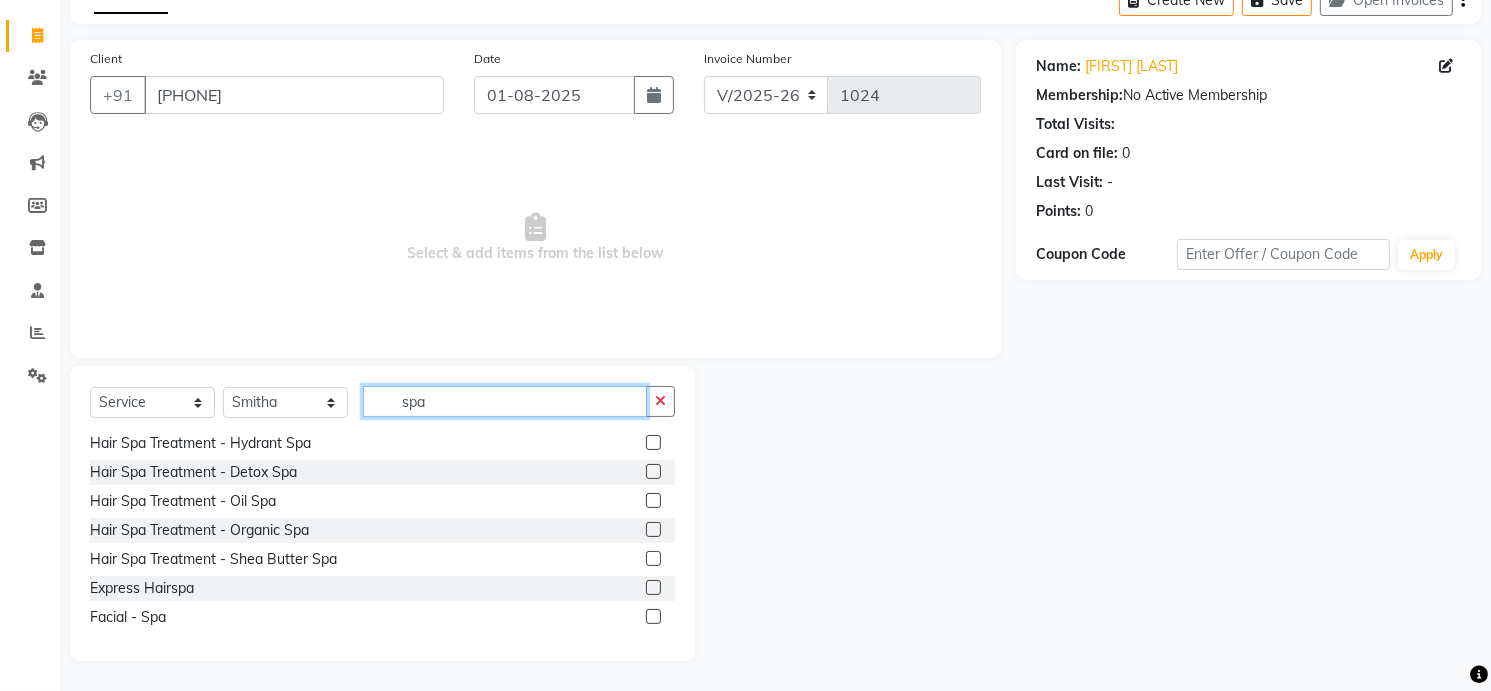 type on "spa" 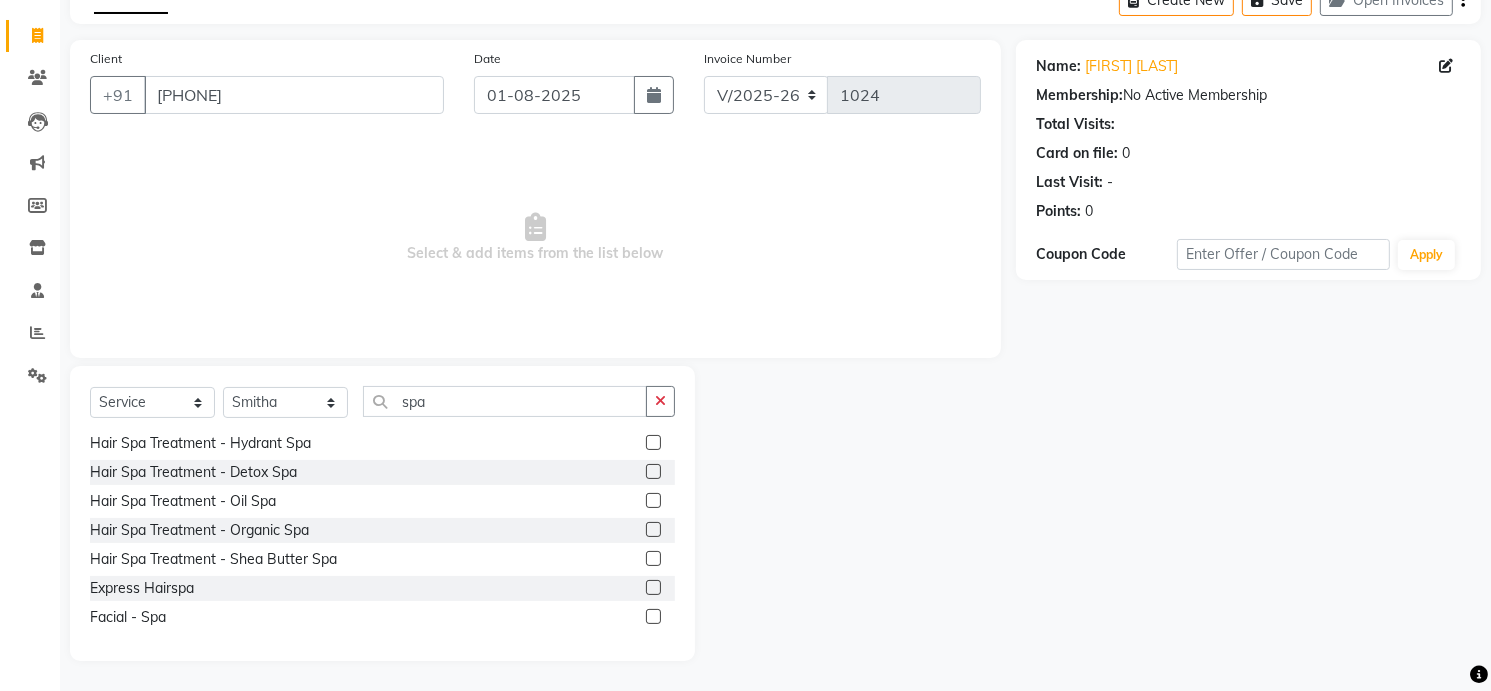 click 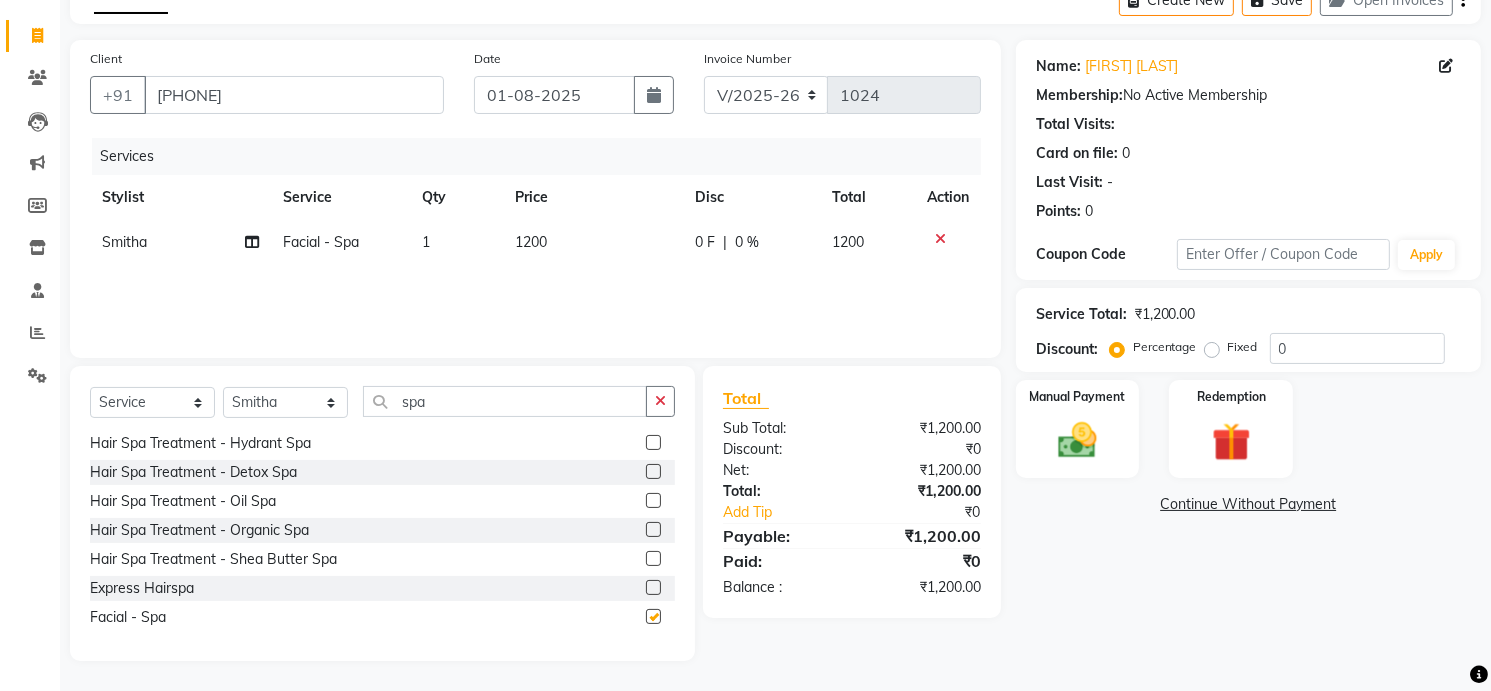 checkbox on "false" 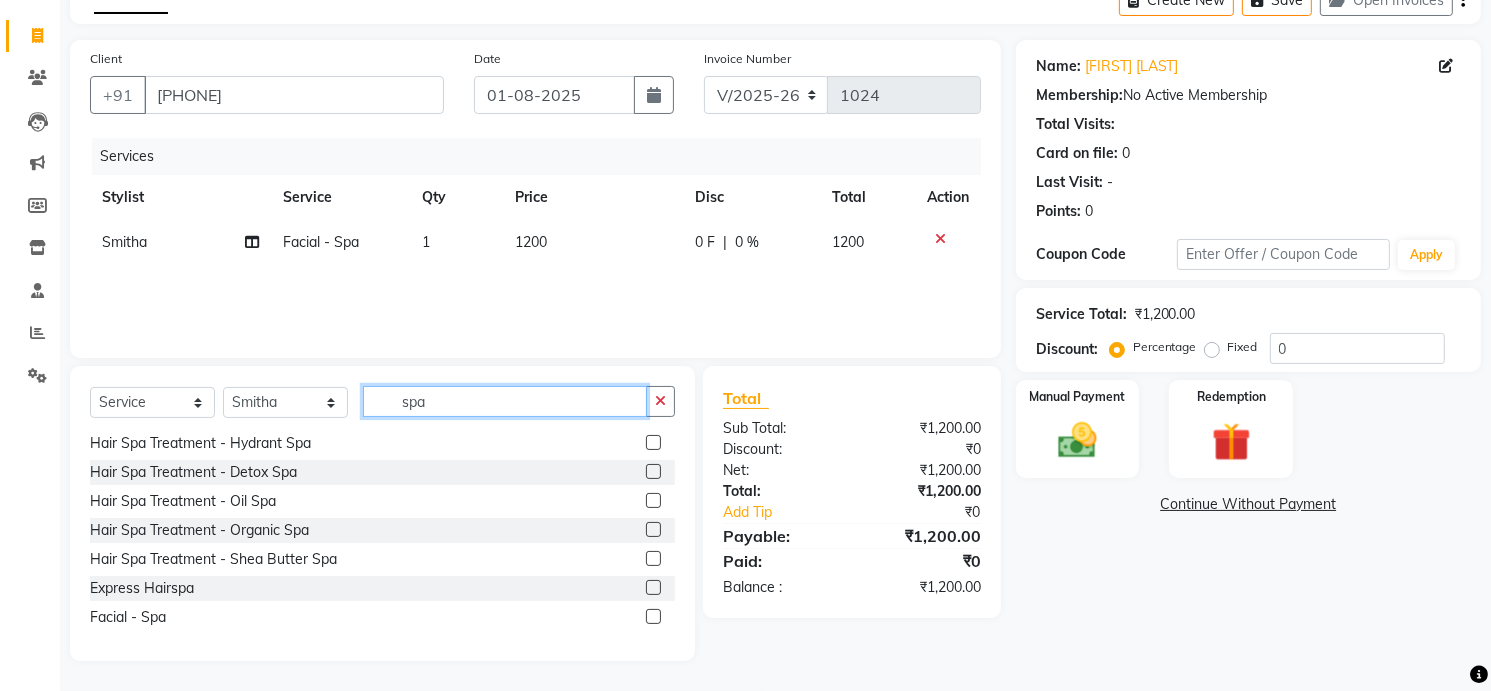 click on "spa" 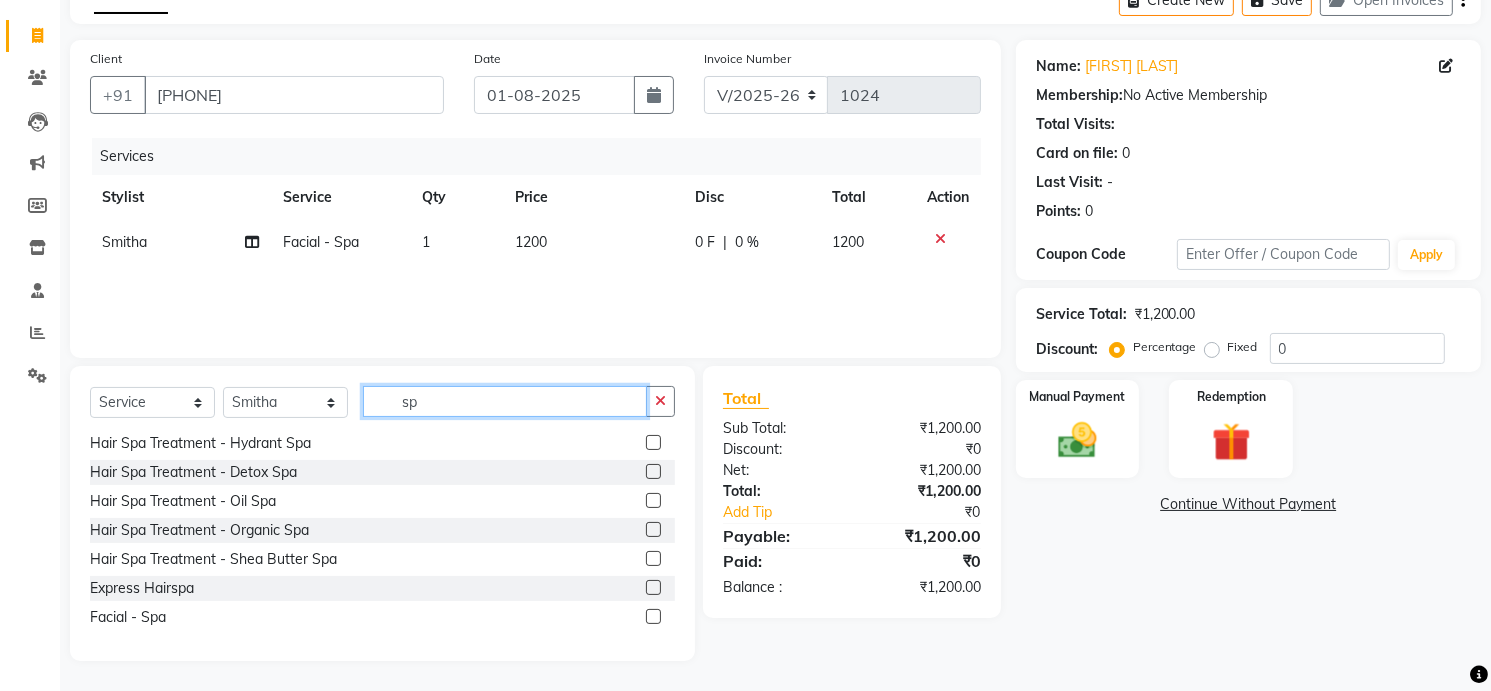 type on "s" 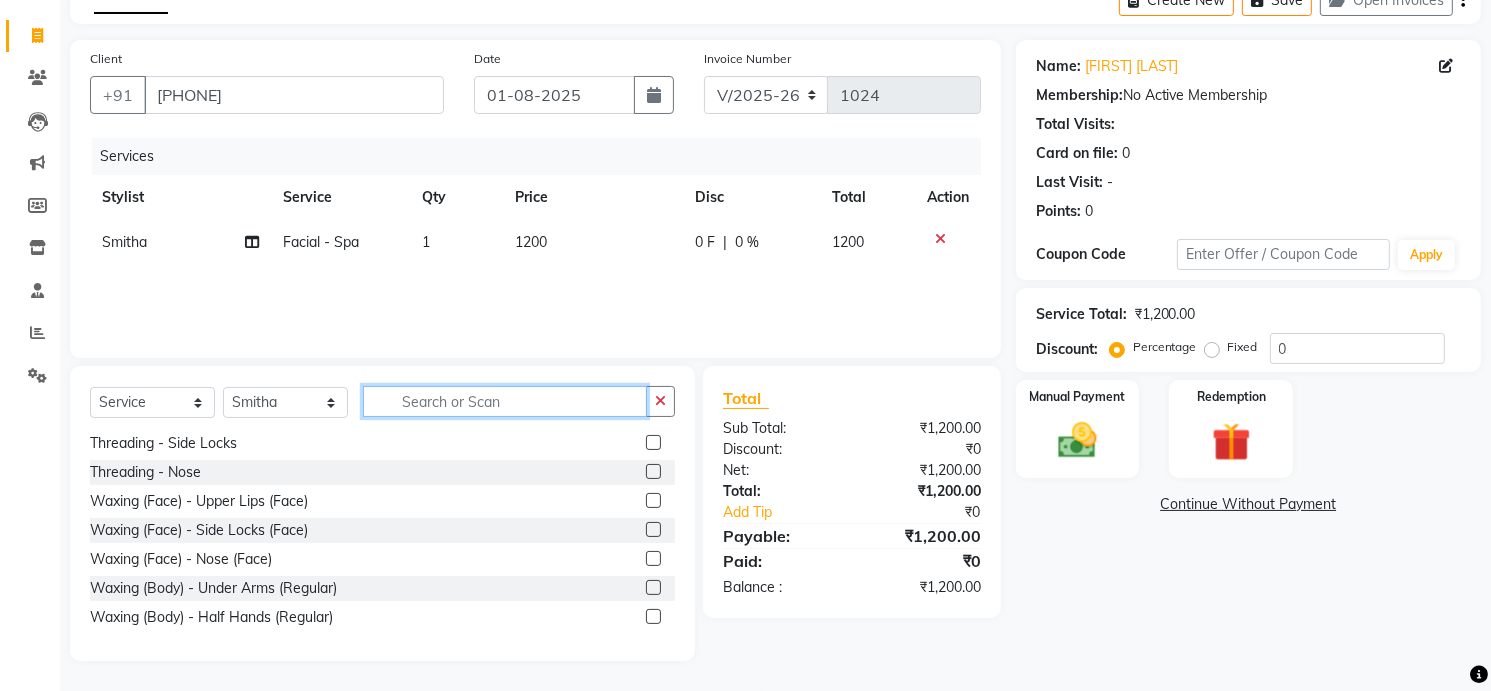 scroll, scrollTop: 205, scrollLeft: 0, axis: vertical 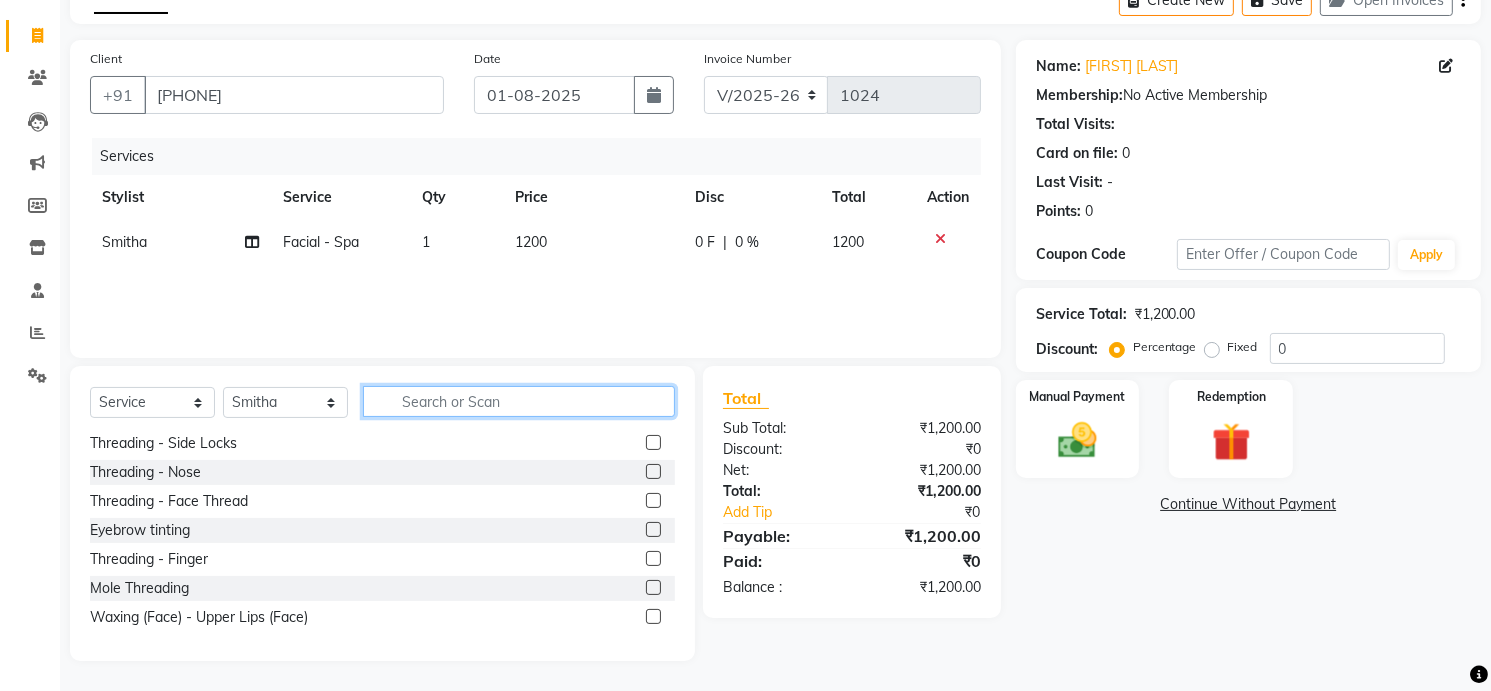 type 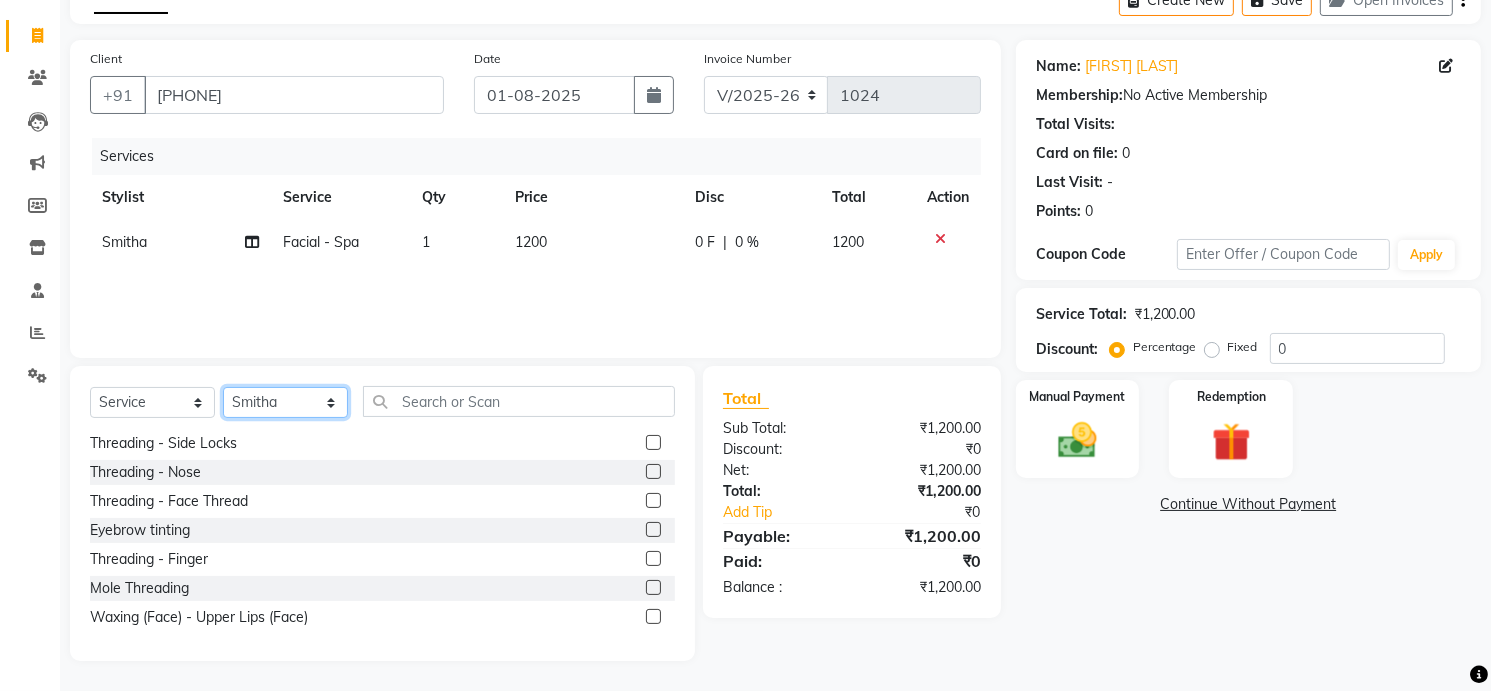 click on "Select Stylist [FIRST] Front Desk [FIRST]  [FIRST] [FIRST] [FIRST] [FIRST] [FIRST]" 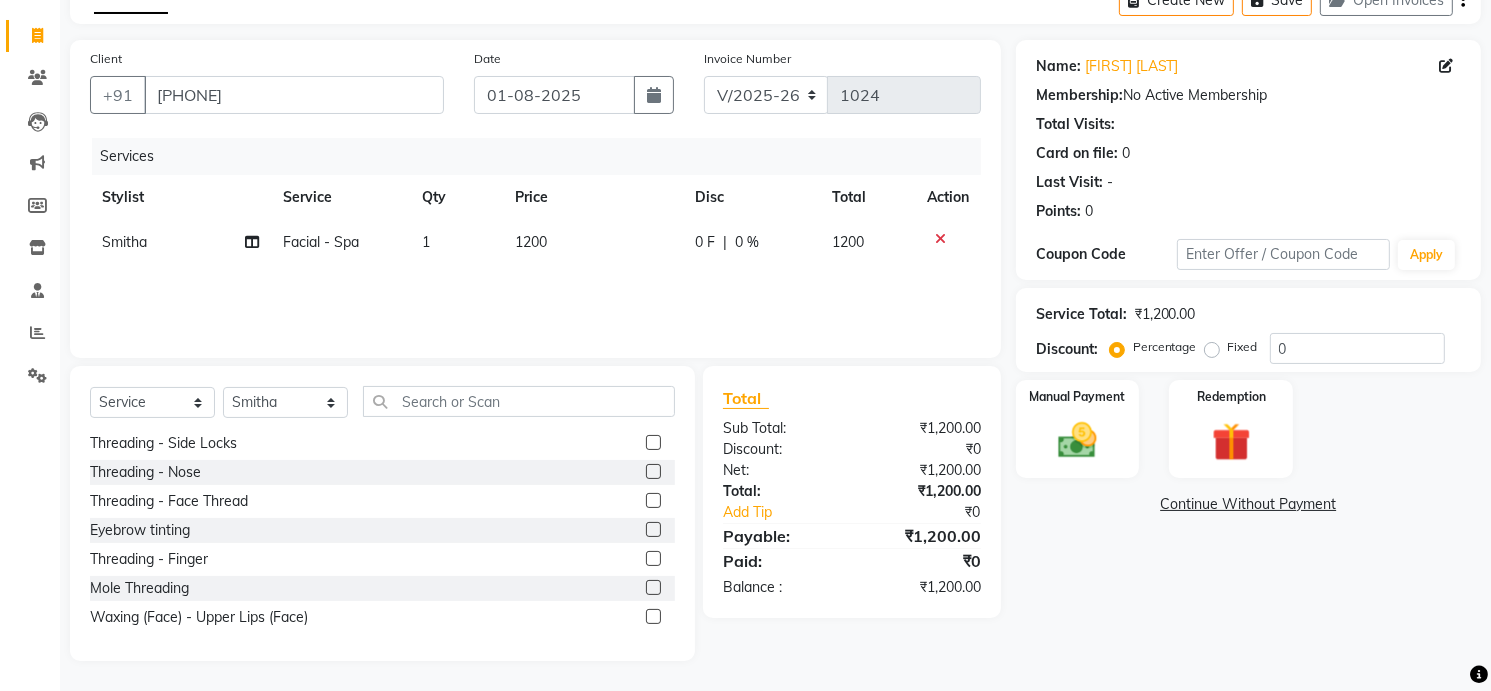 click 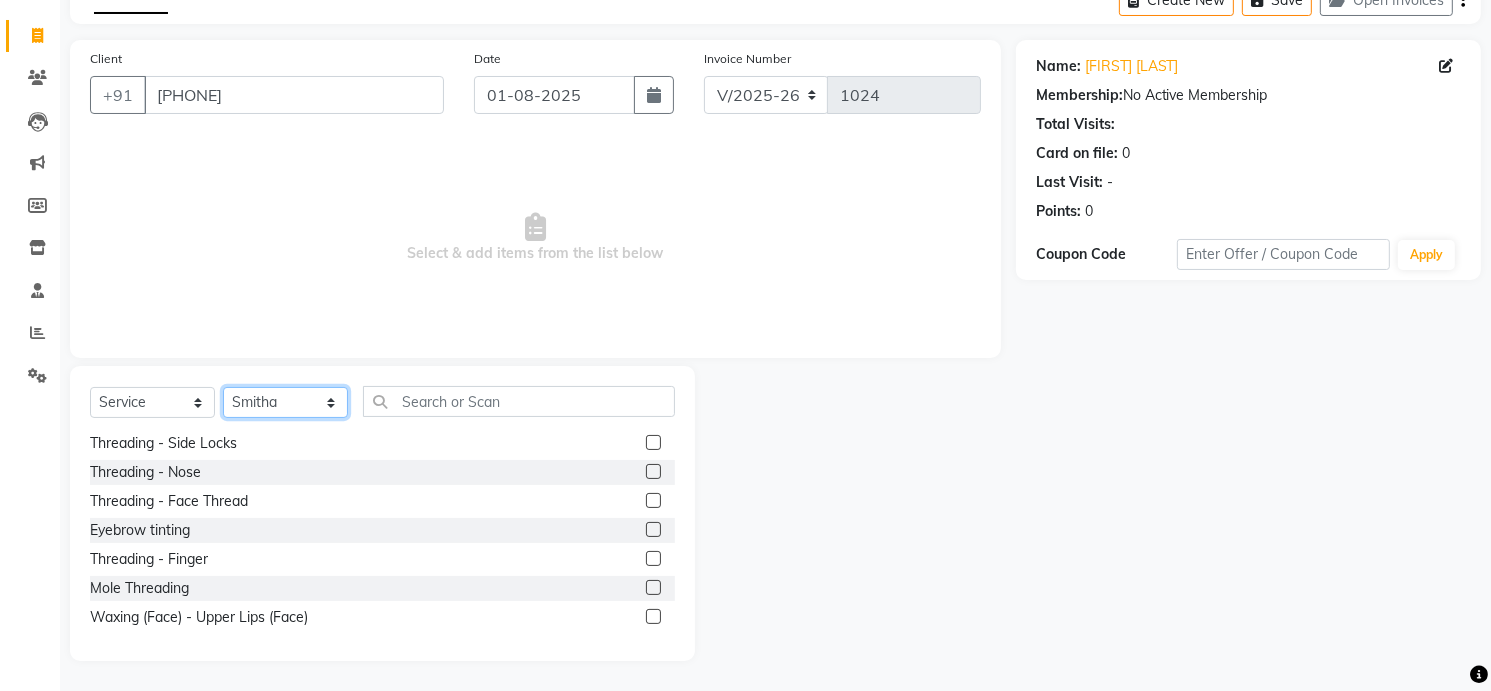 click on "Select Stylist [FIRST] Front Desk [FIRST]  [FIRST] [FIRST] [FIRST] [FIRST] [FIRST]" 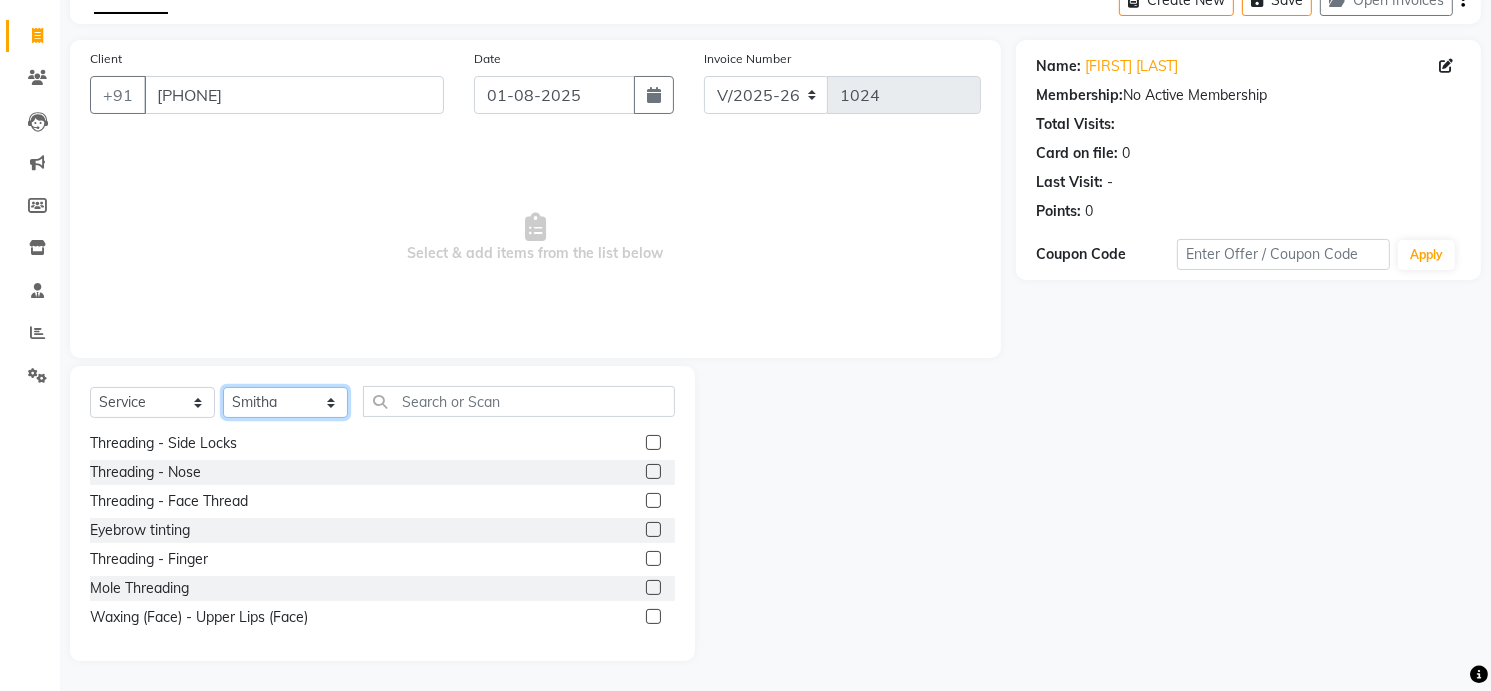 select on "86065" 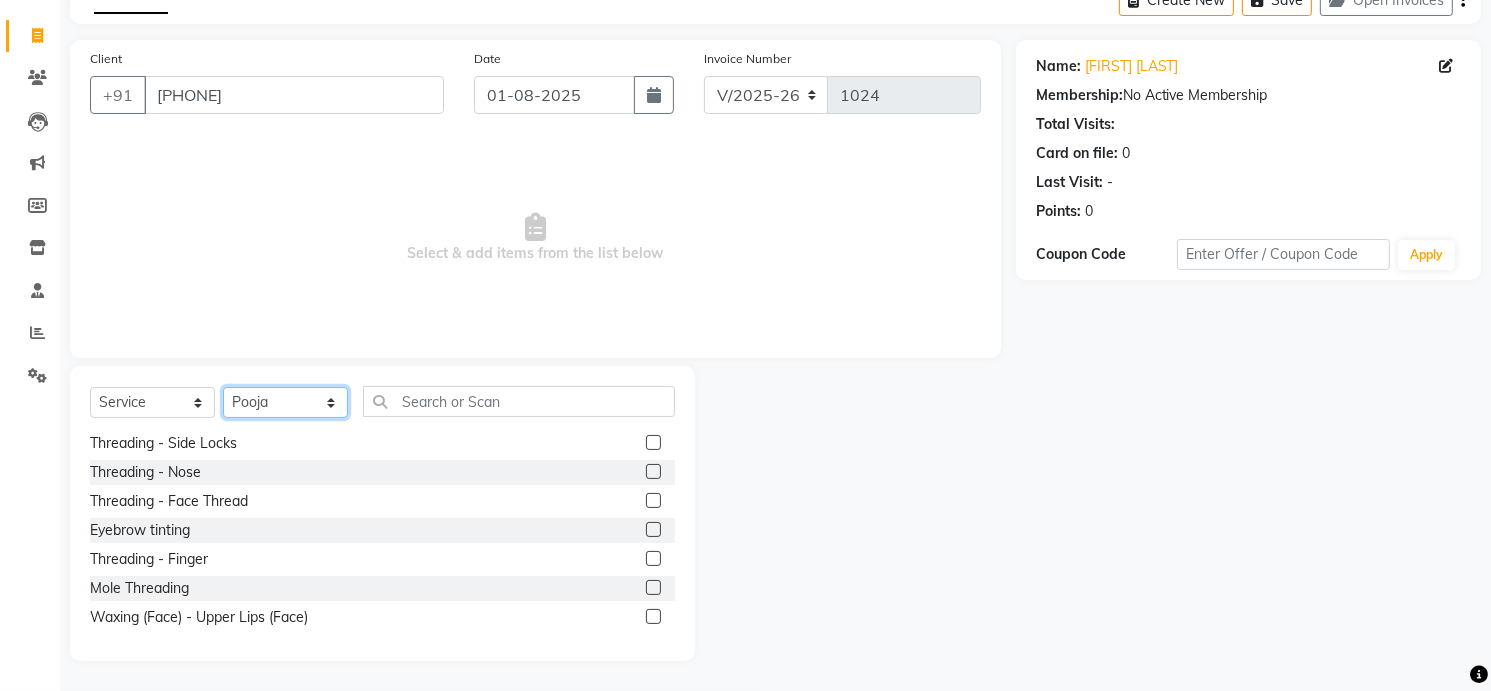 click on "Select Stylist [FIRST] Front Desk [FIRST]  [FIRST] [FIRST] [FIRST] [FIRST] [FIRST]" 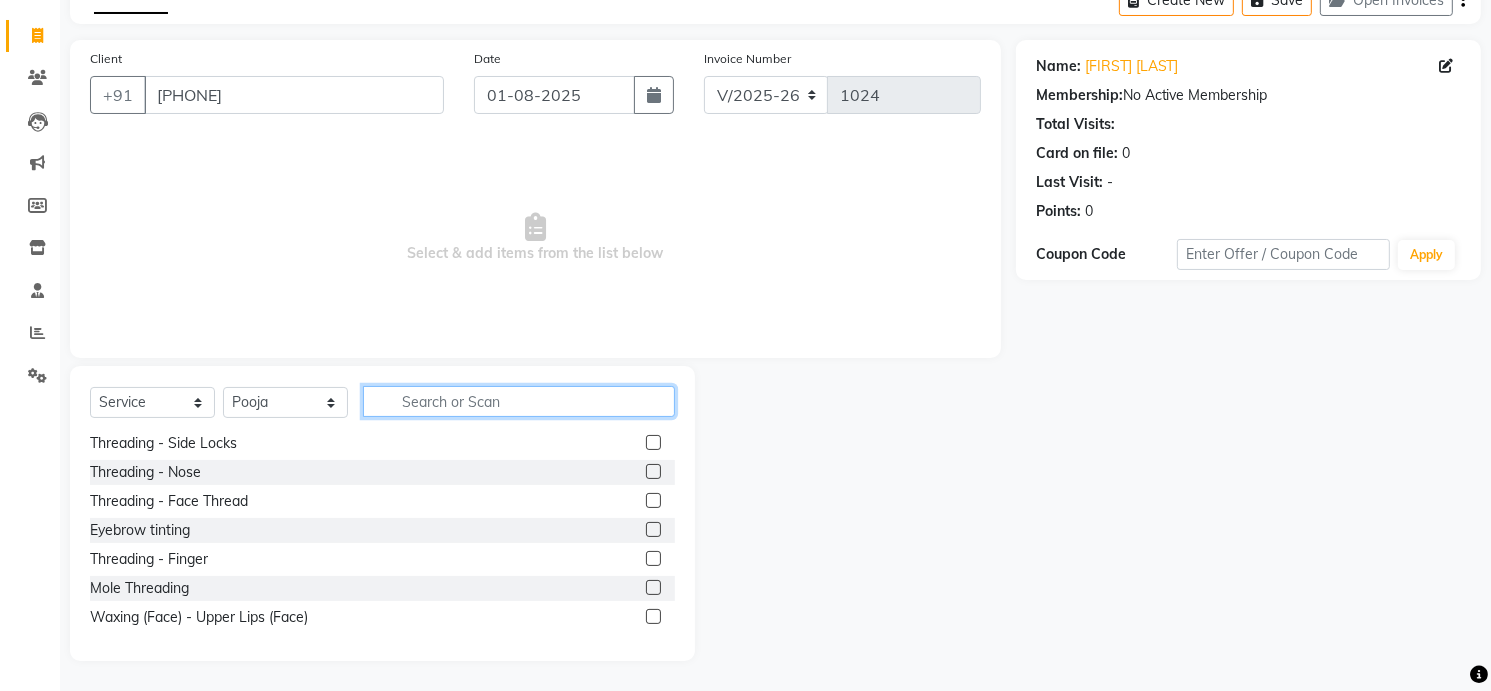 click 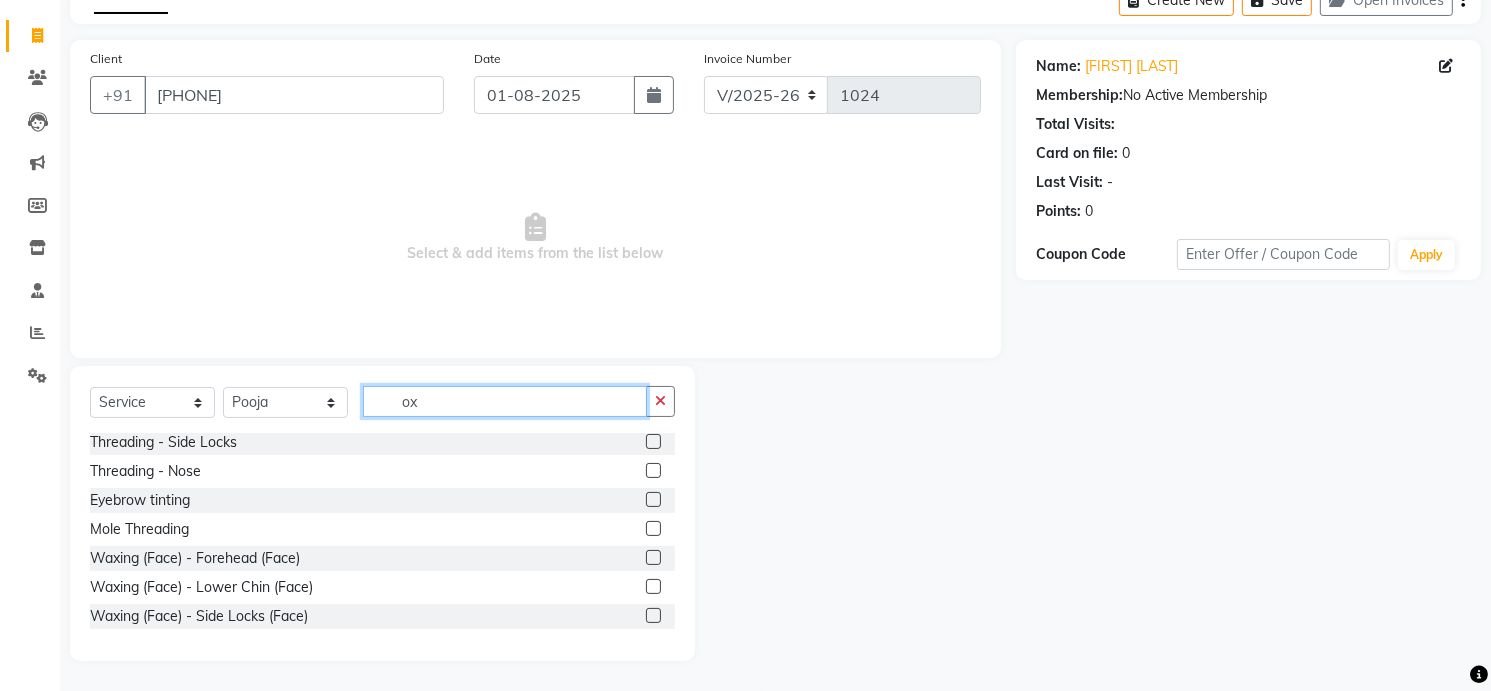scroll, scrollTop: 0, scrollLeft: 0, axis: both 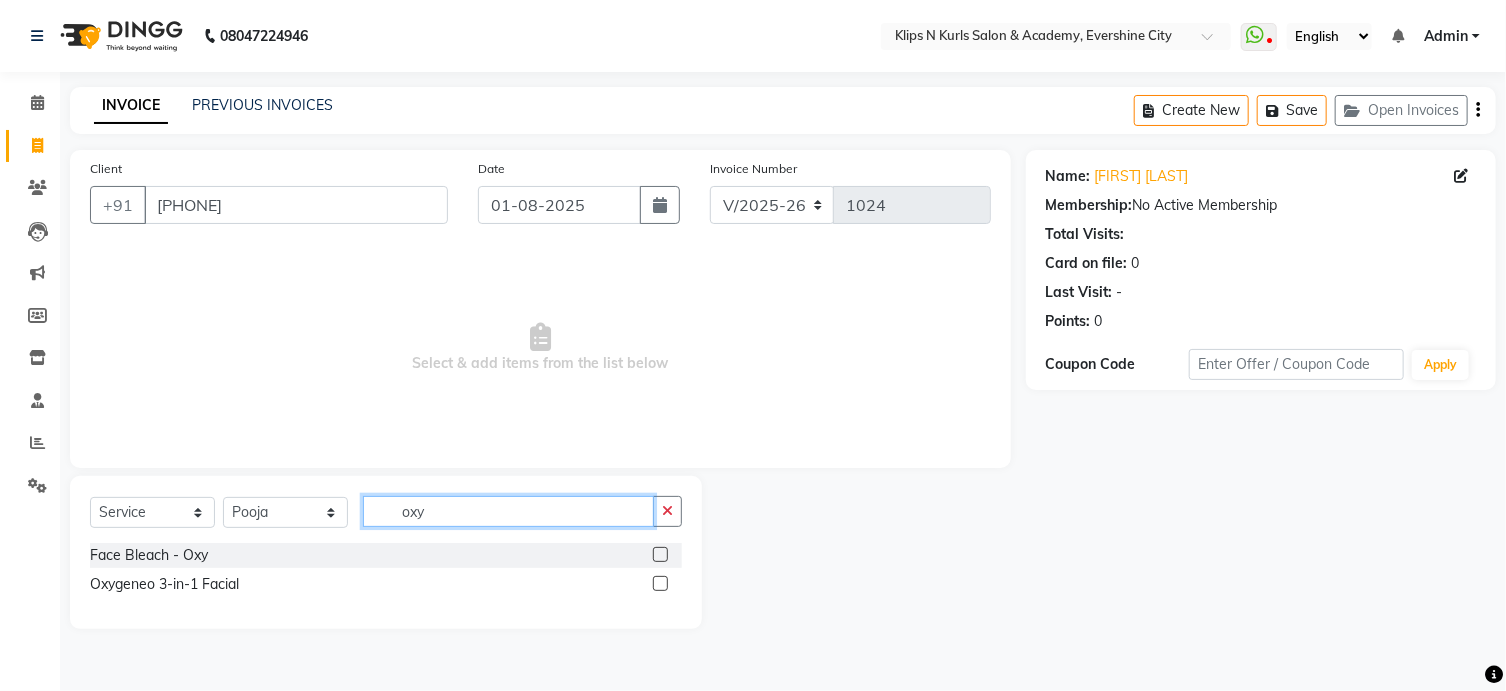 type on "oxy" 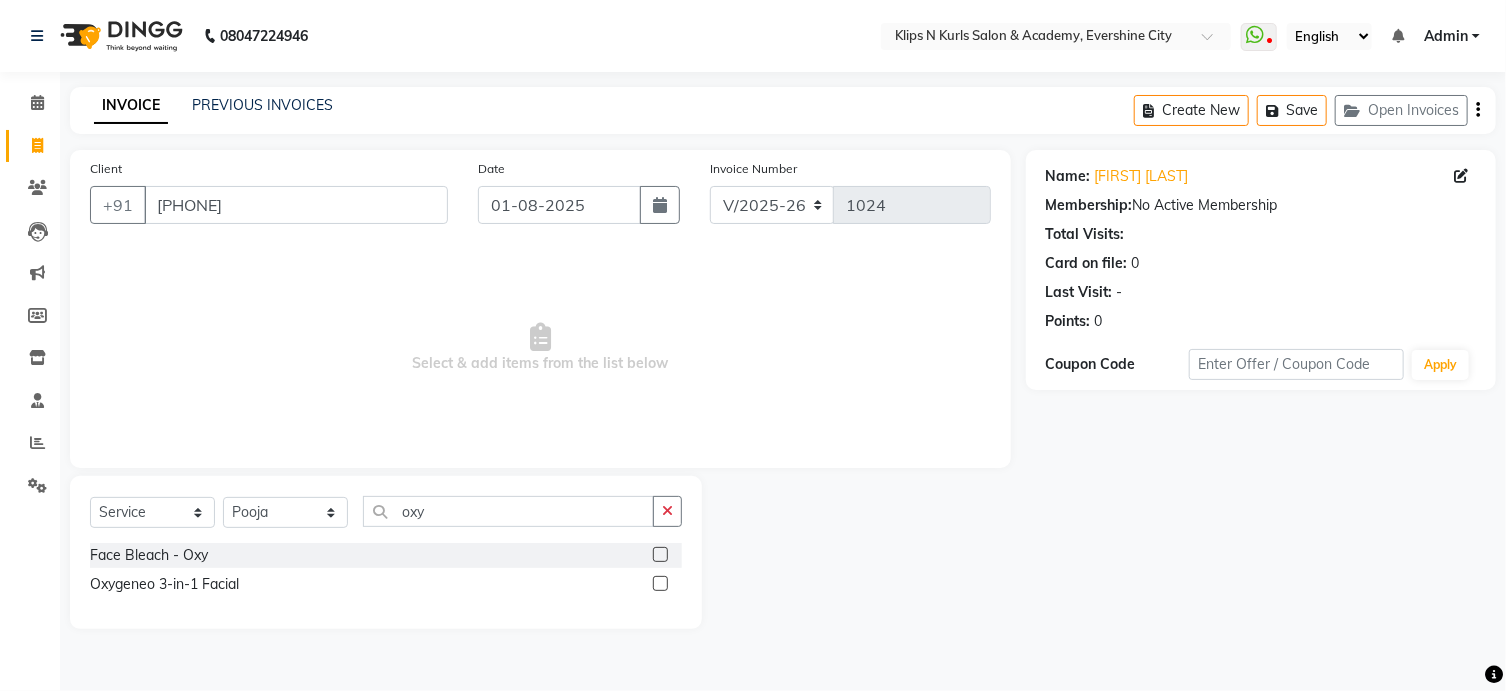 click 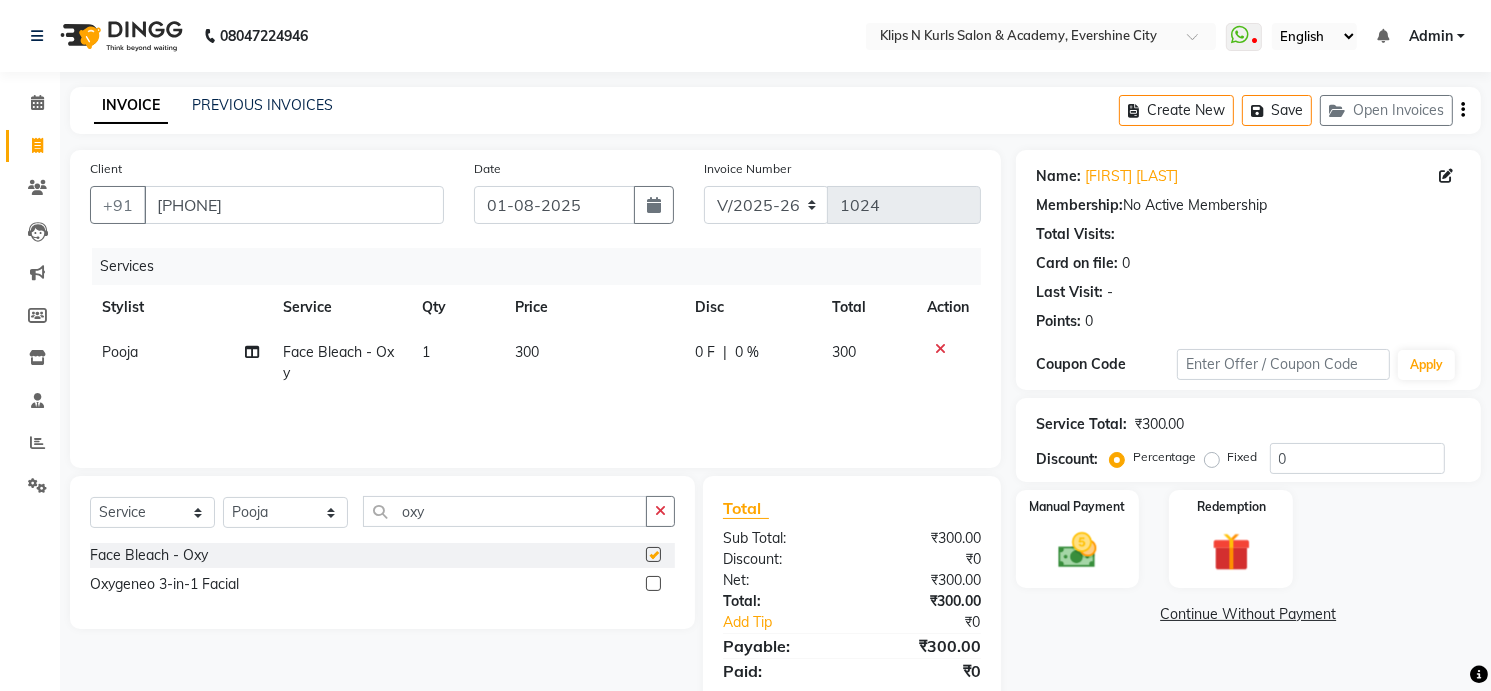 checkbox on "false" 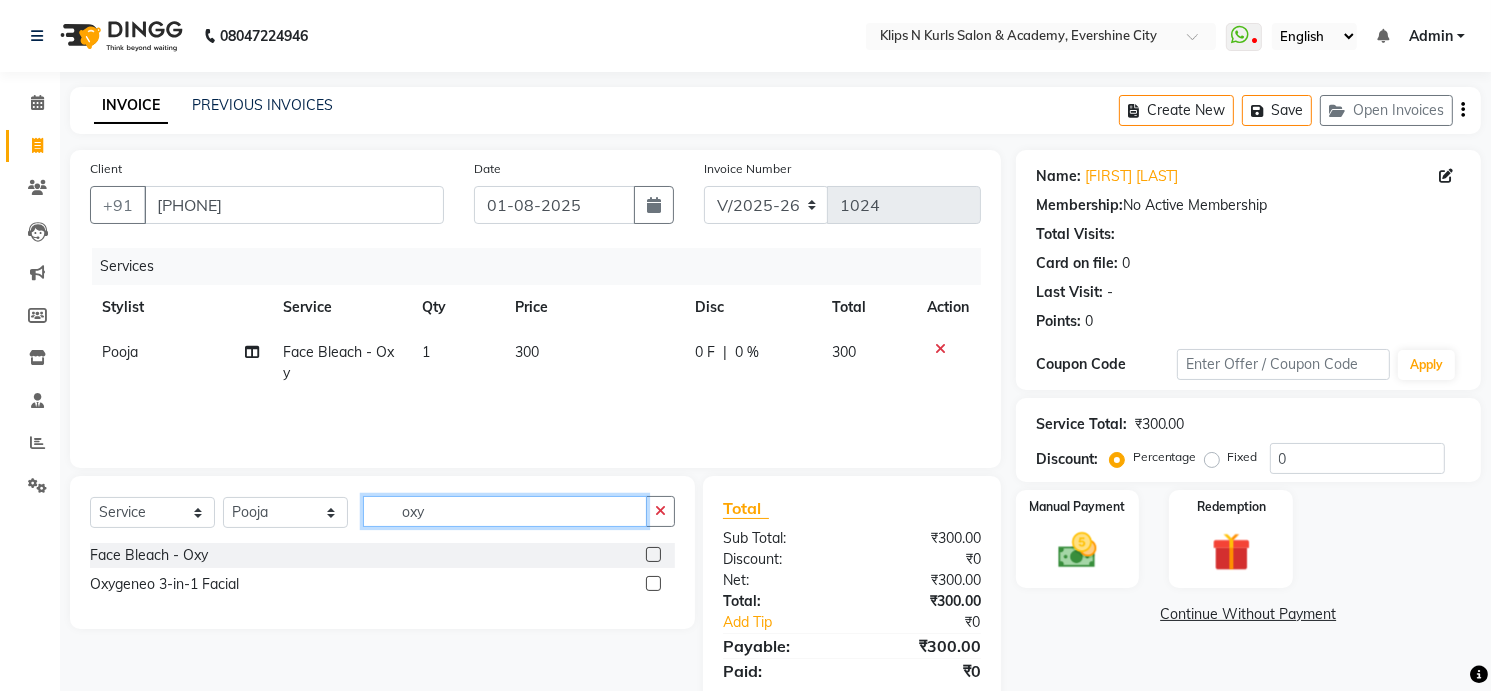click on "oxy" 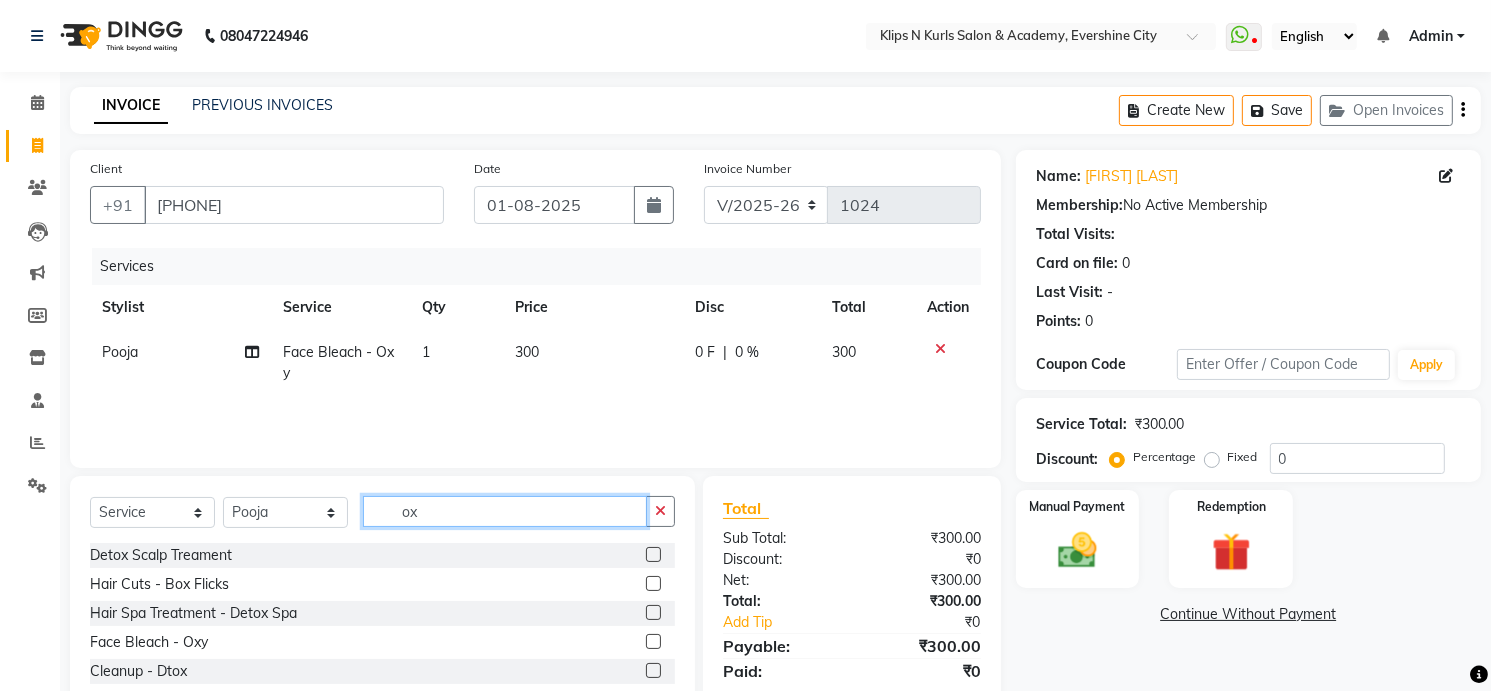 type on "o" 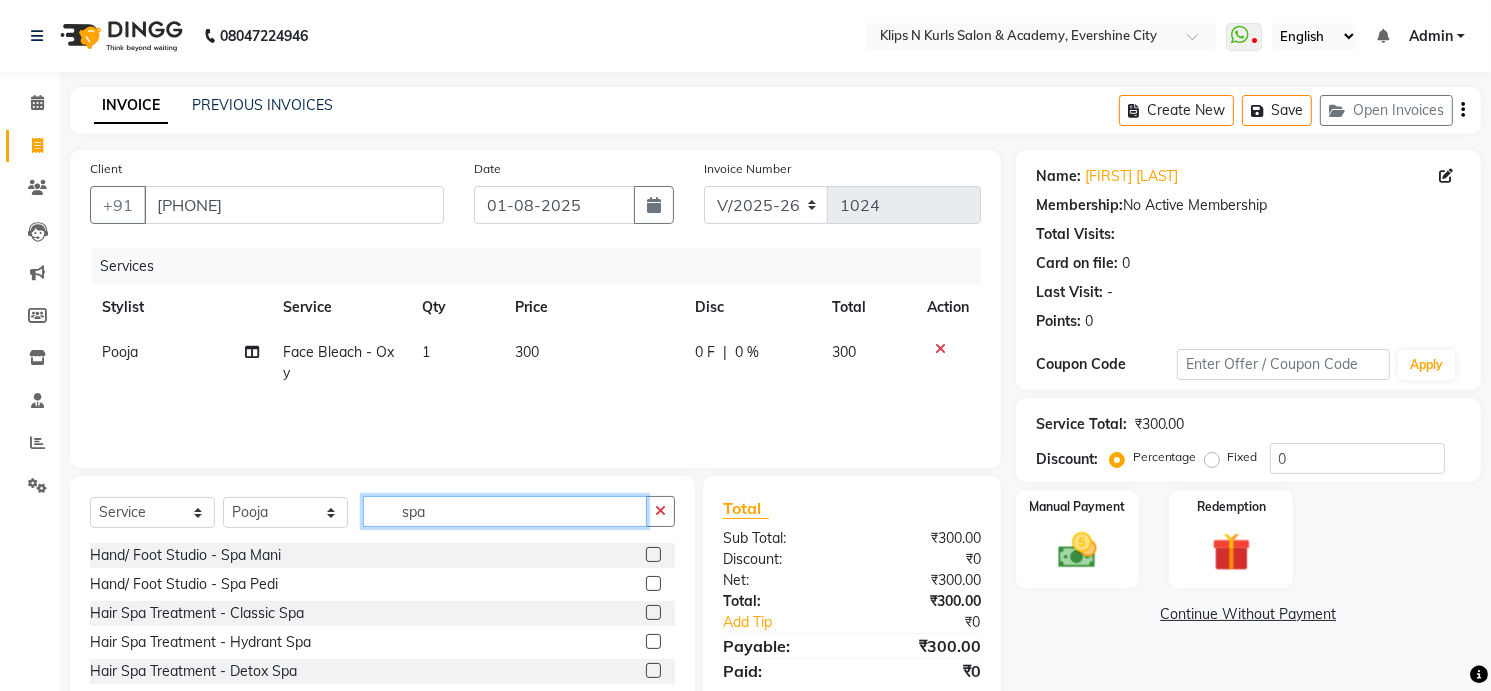 scroll, scrollTop: 109, scrollLeft: 0, axis: vertical 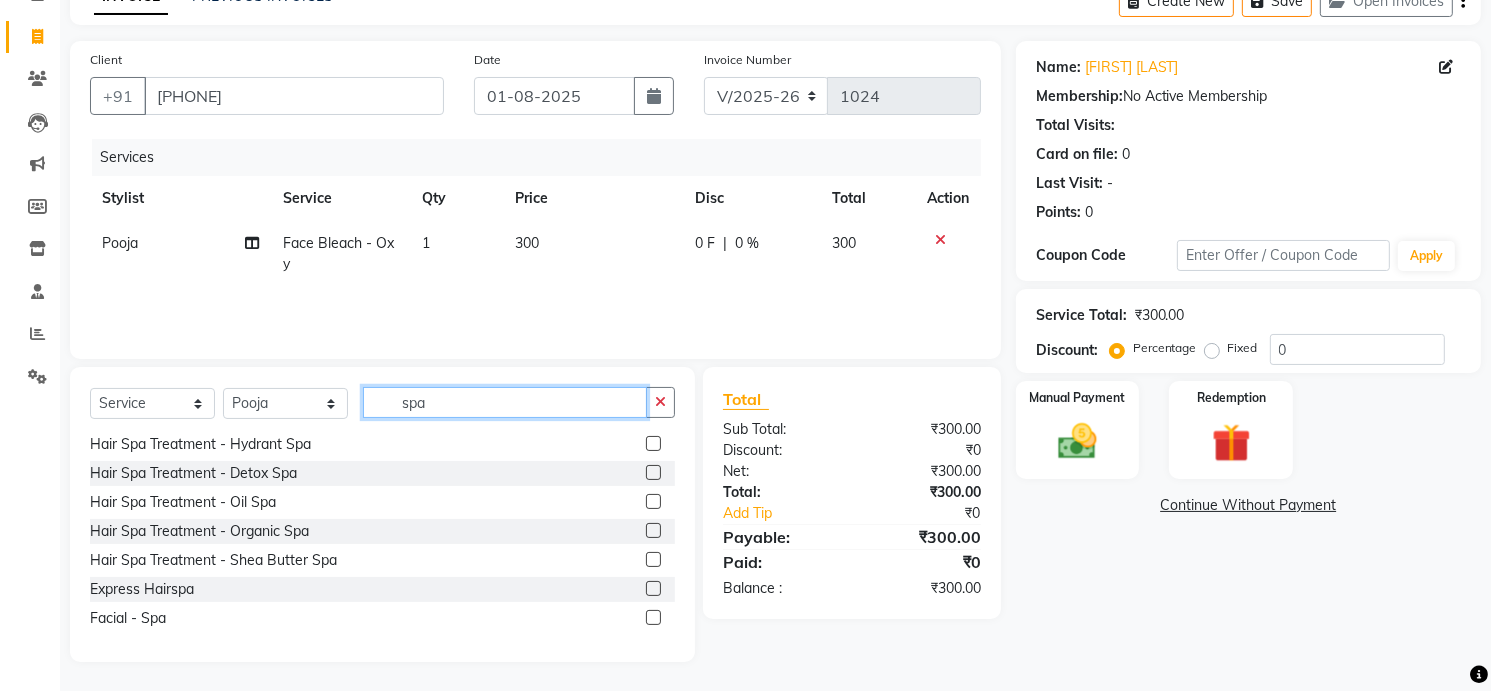 type on "spa" 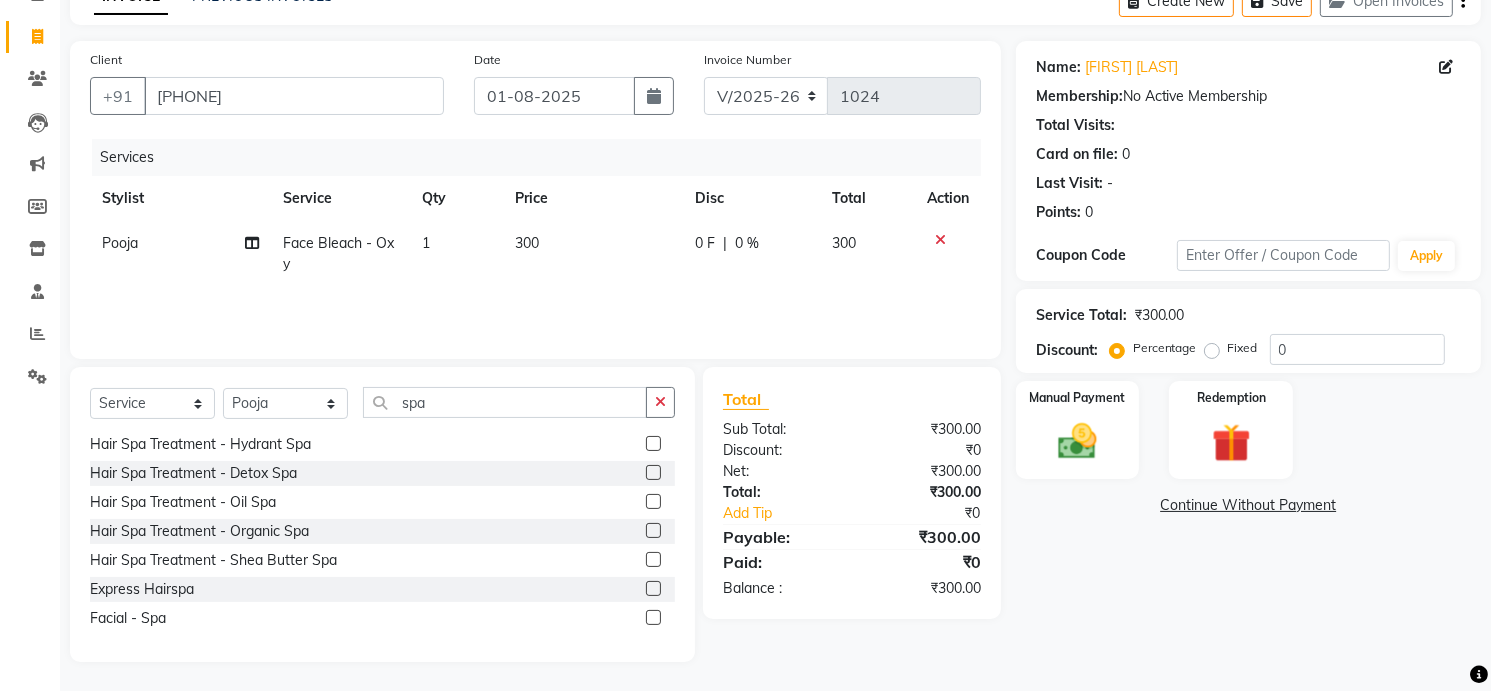 click 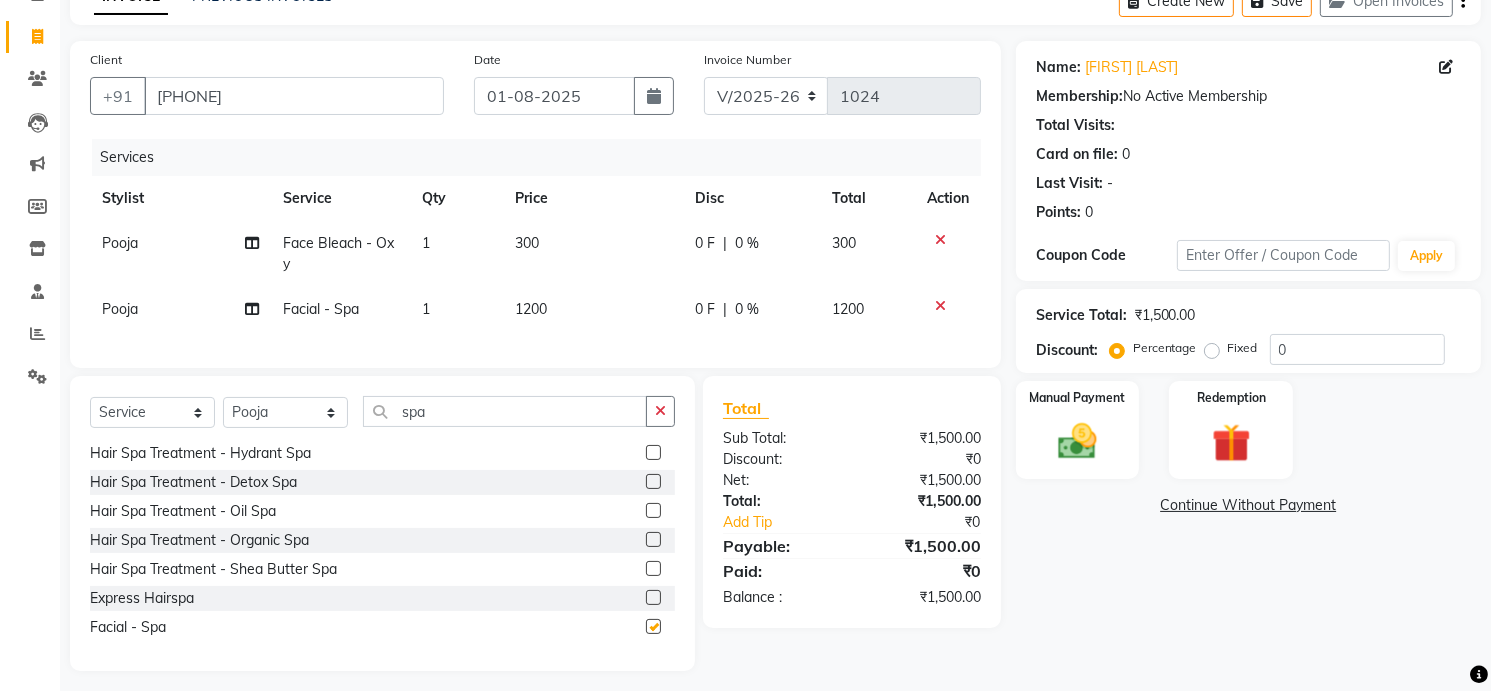checkbox on "false" 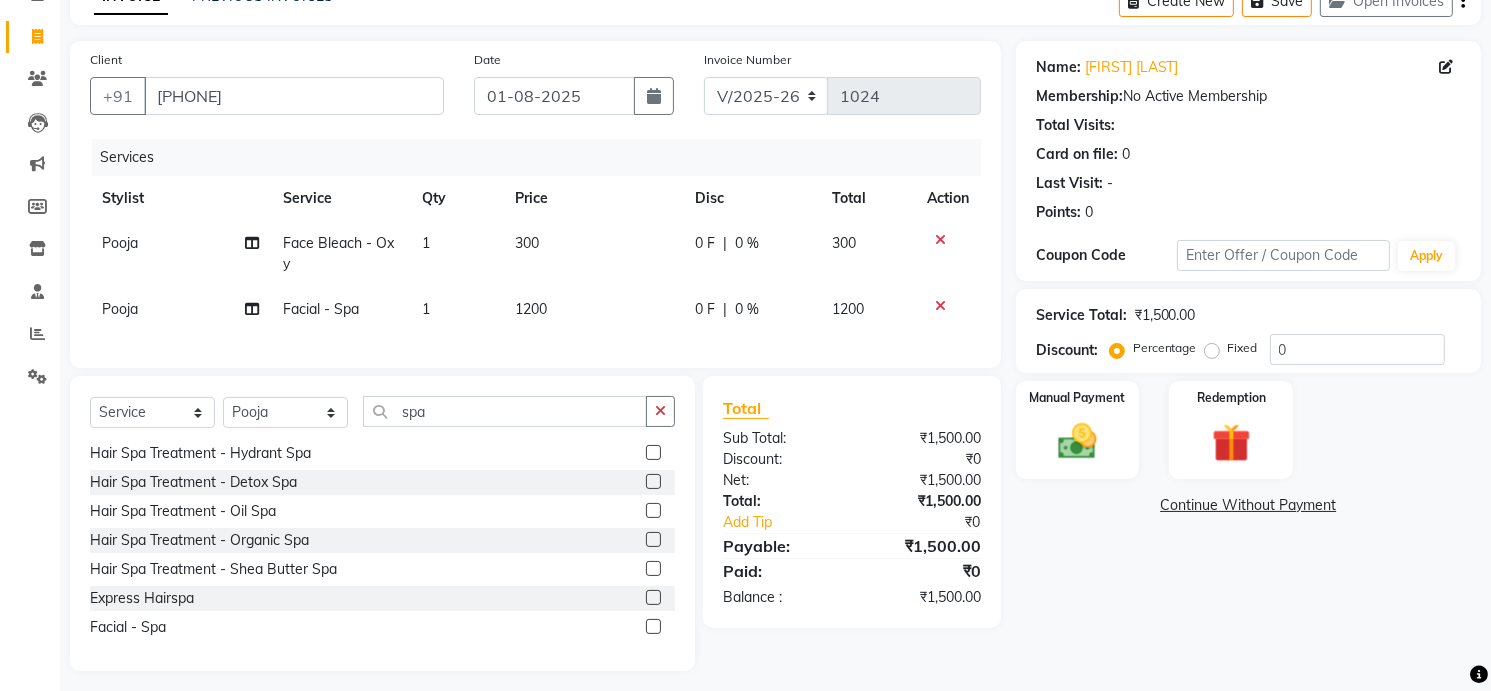 click on "300" 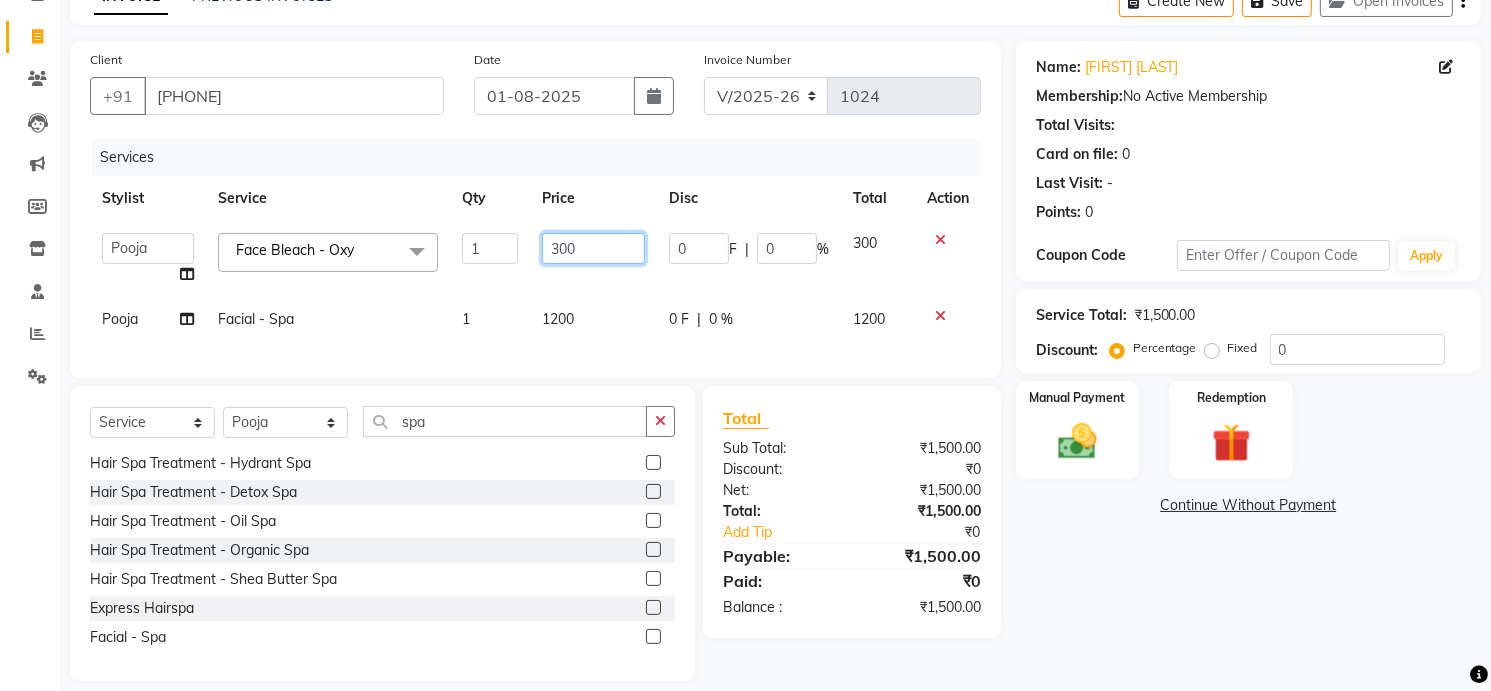 click on "300" 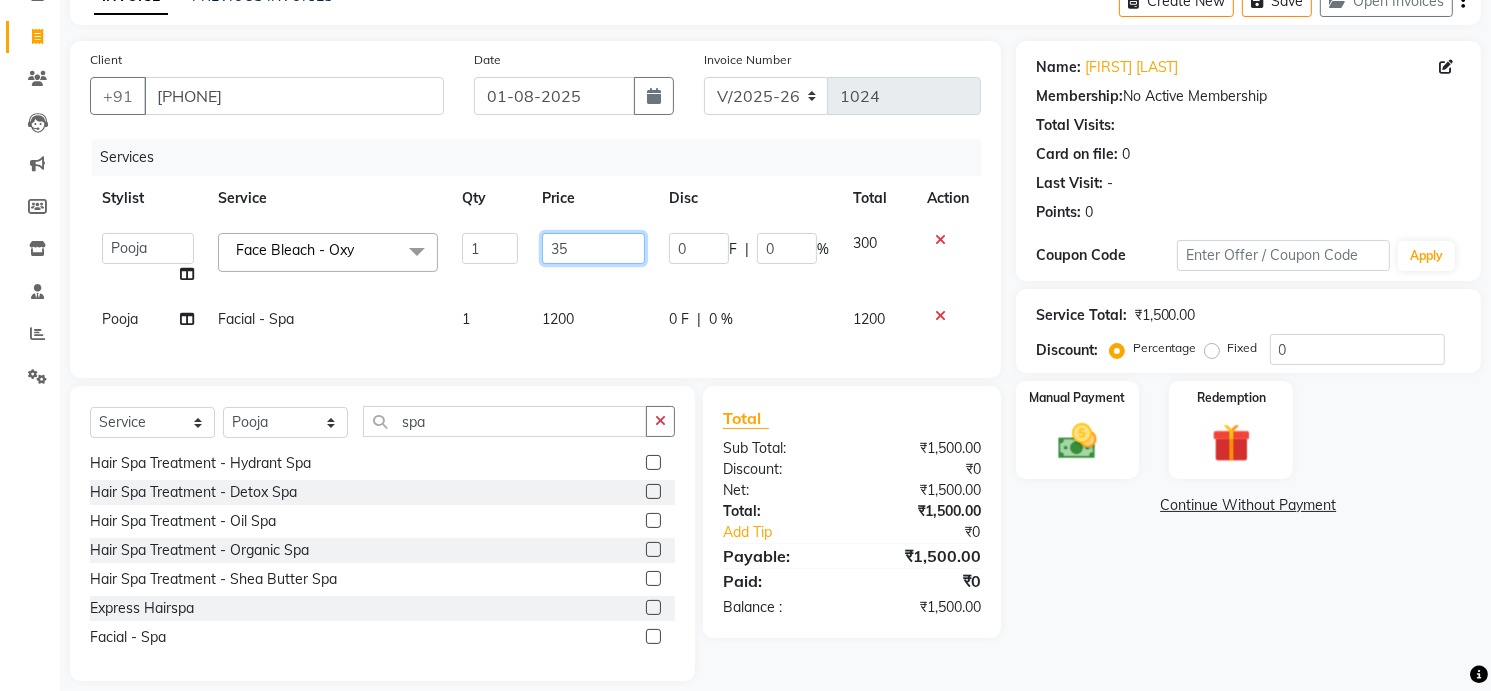 type on "350" 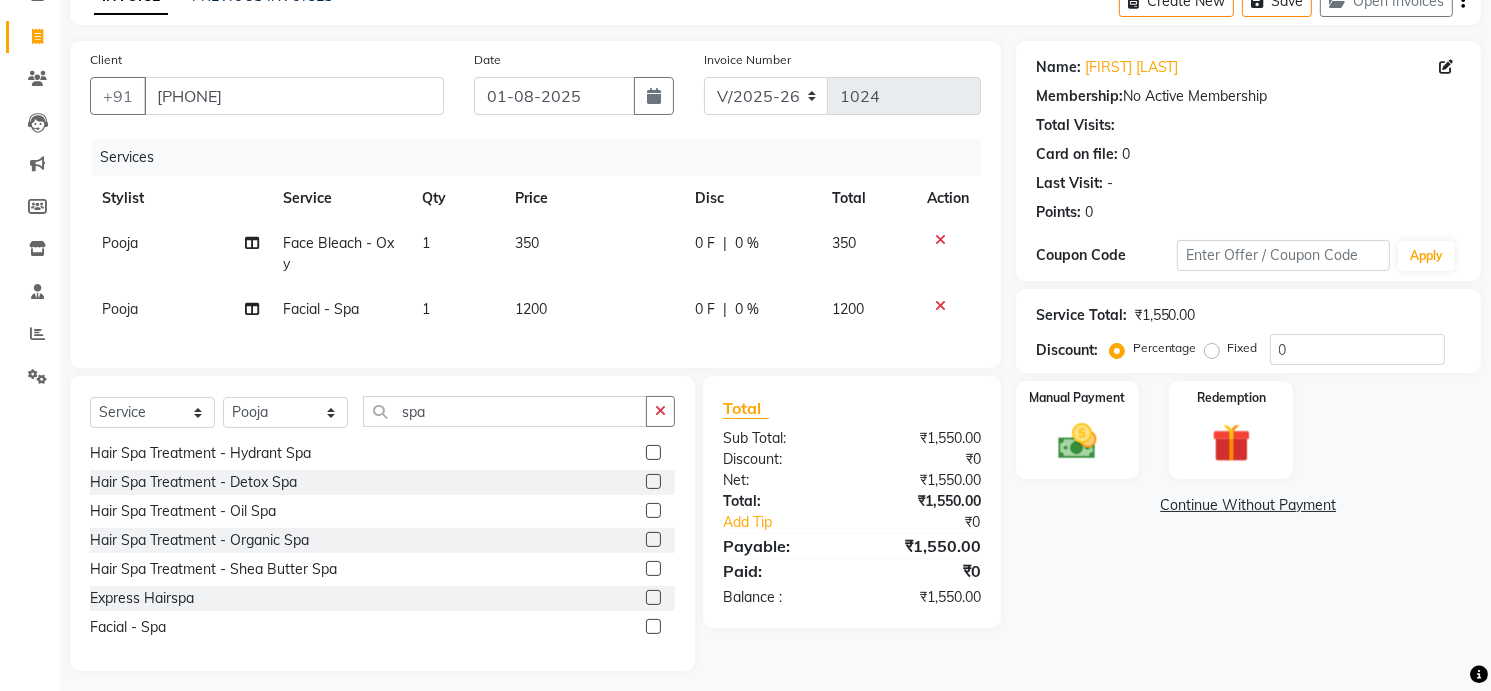 click on "Name: [FIRST] [LAST] Membership:  No Active Membership  Total Visits:   Card on file:  0 Last Visit:   - Points:   0  Coupon Code Apply Service Total:  ₹1,550.00  Discount:  Percentage   Fixed  0 Manual Payment Redemption  Continue Without Payment" 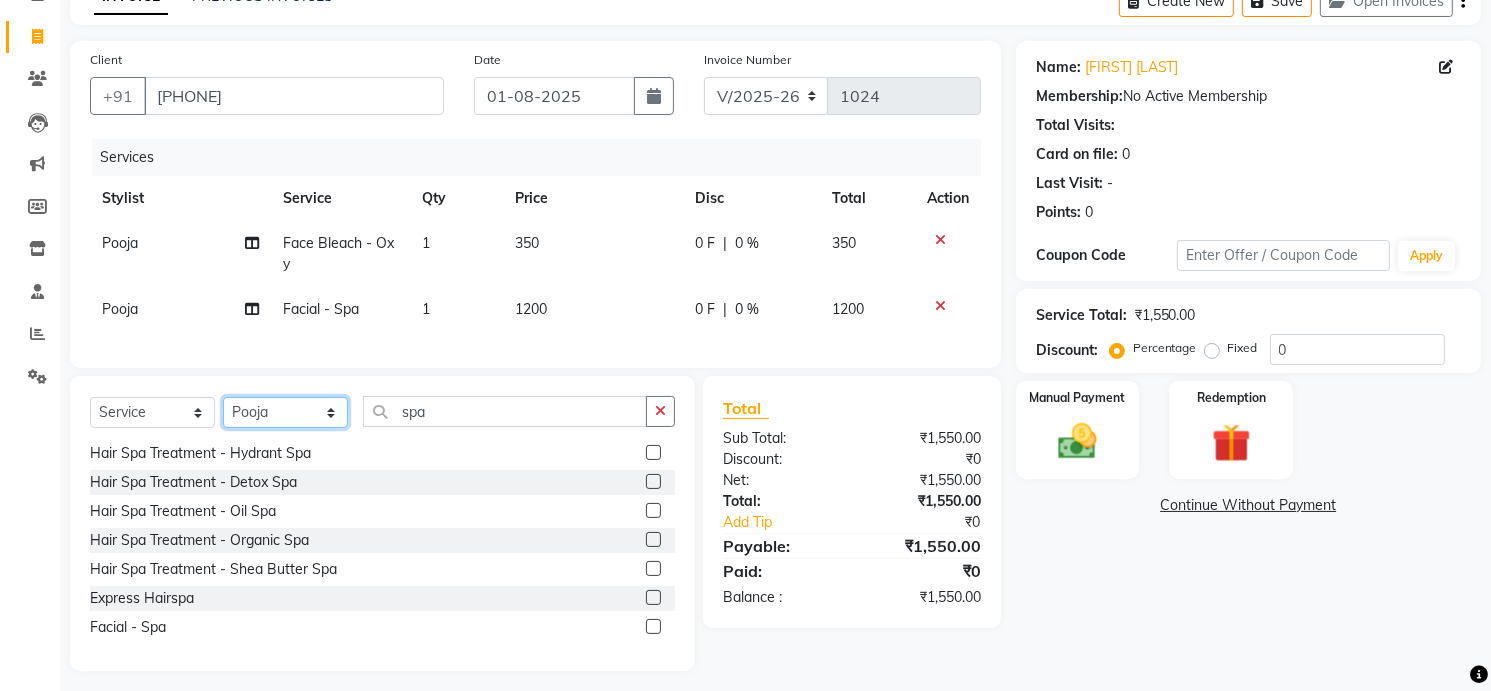 click on "Select Stylist [FIRST] Front Desk [FIRST]  [FIRST] [FIRST] [FIRST] [FIRST] [FIRST]" 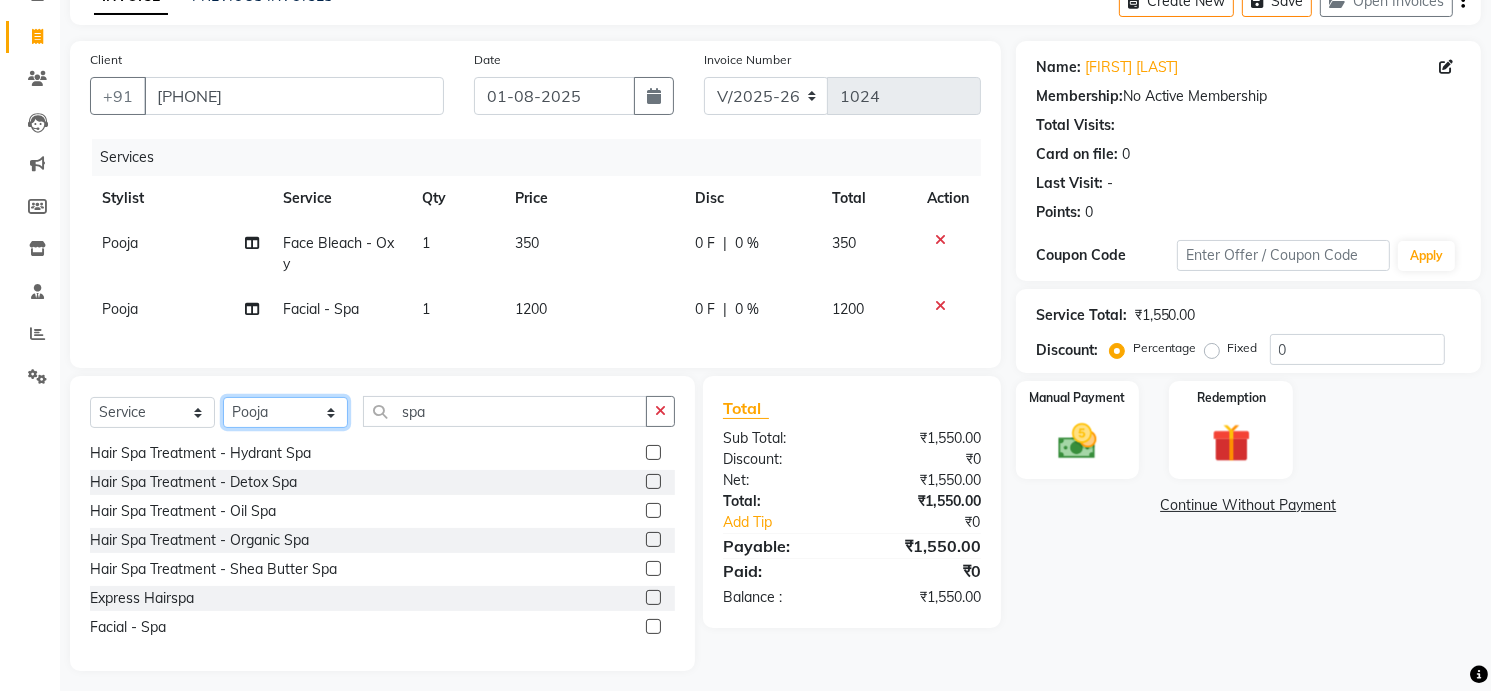 select on "19587" 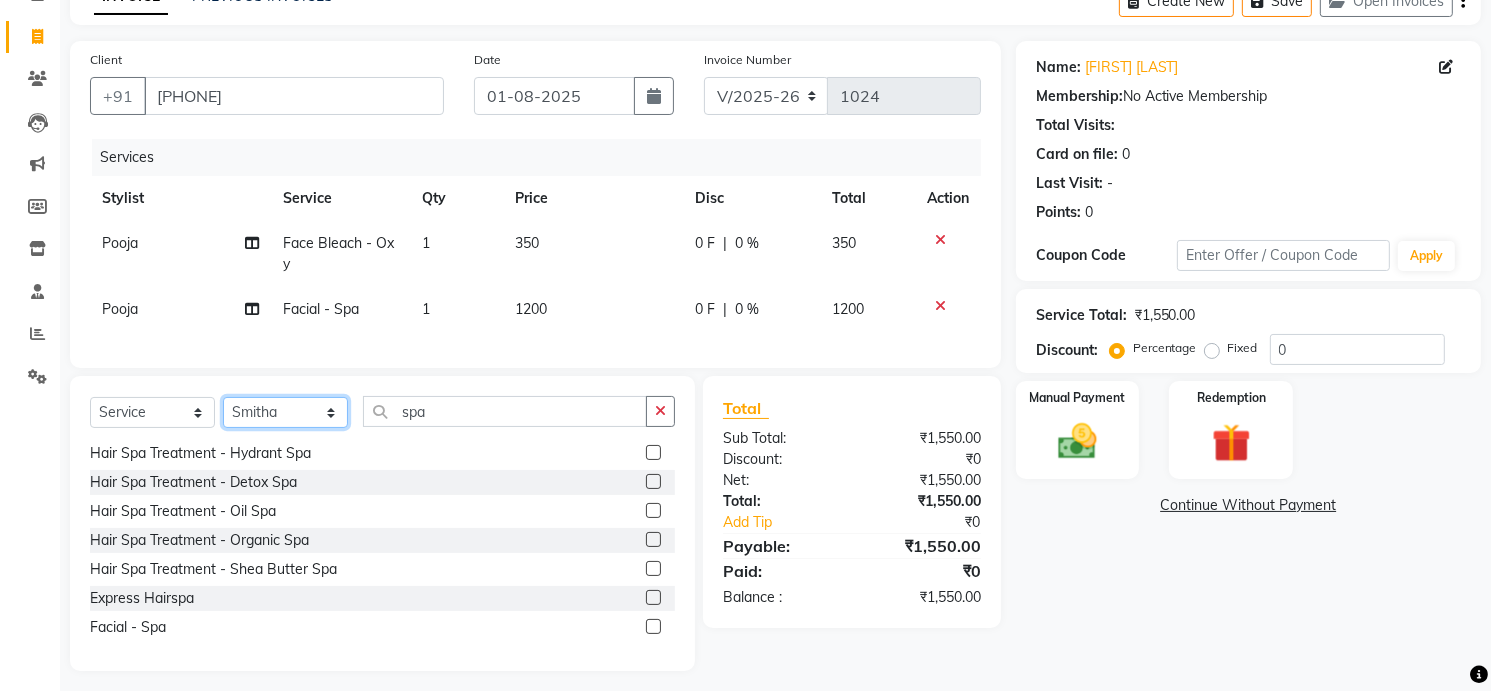 click on "Select Stylist [FIRST] Front Desk [FIRST]  [FIRST] [FIRST] [FIRST] [FIRST] [FIRST]" 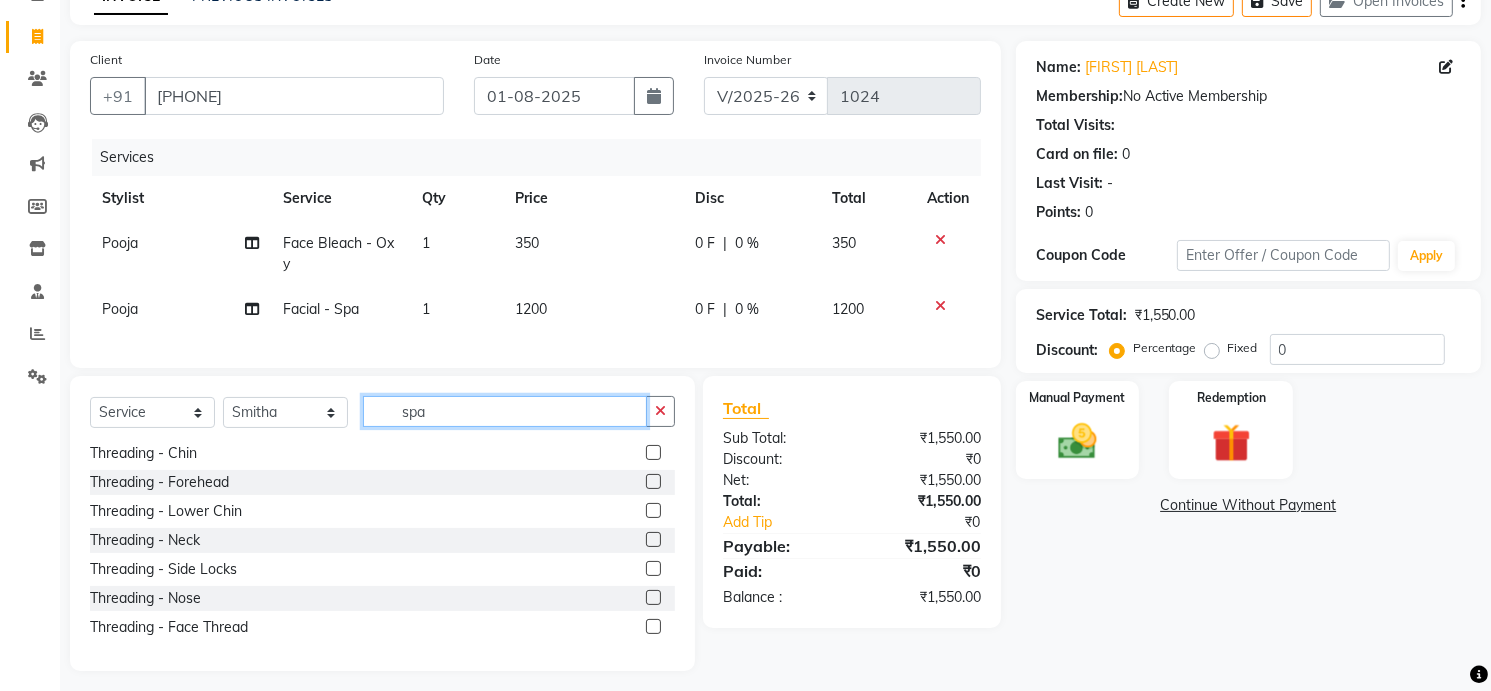 click on "spa" 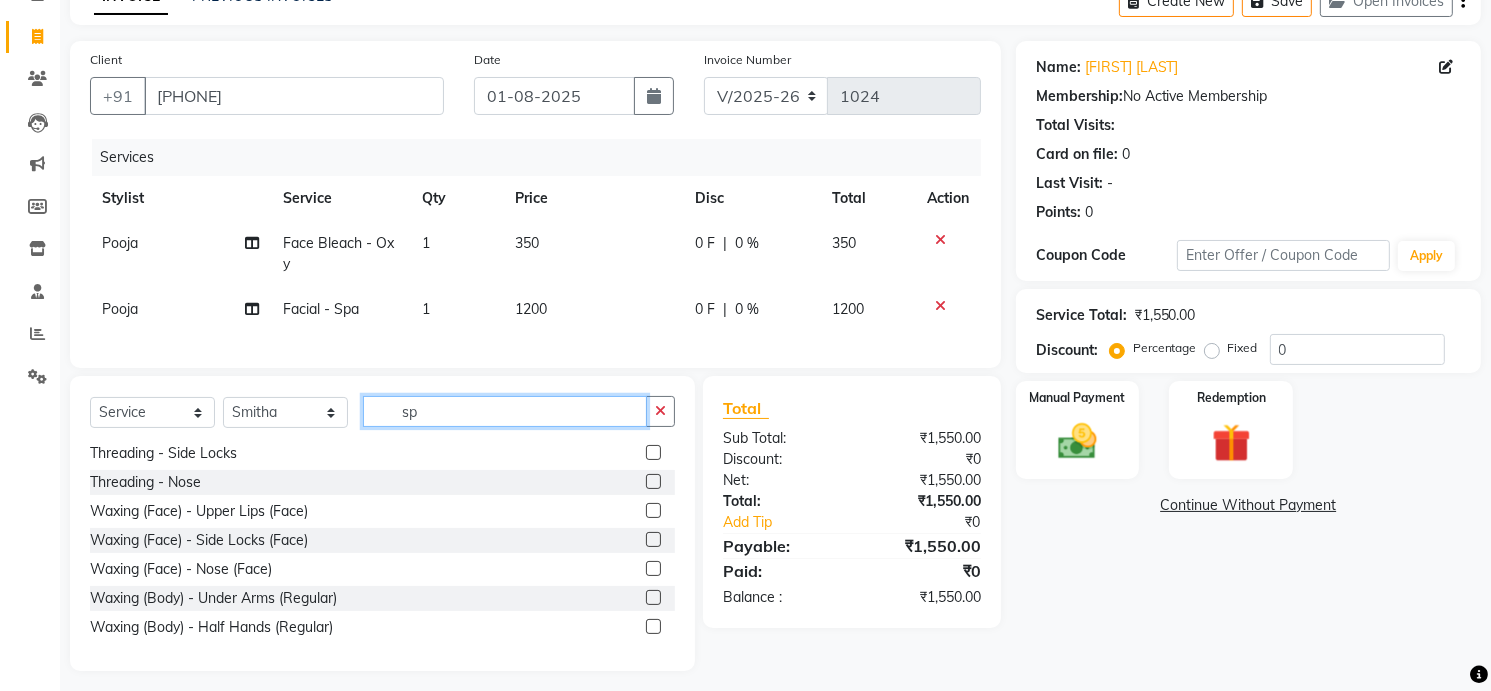 scroll, scrollTop: 0, scrollLeft: 0, axis: both 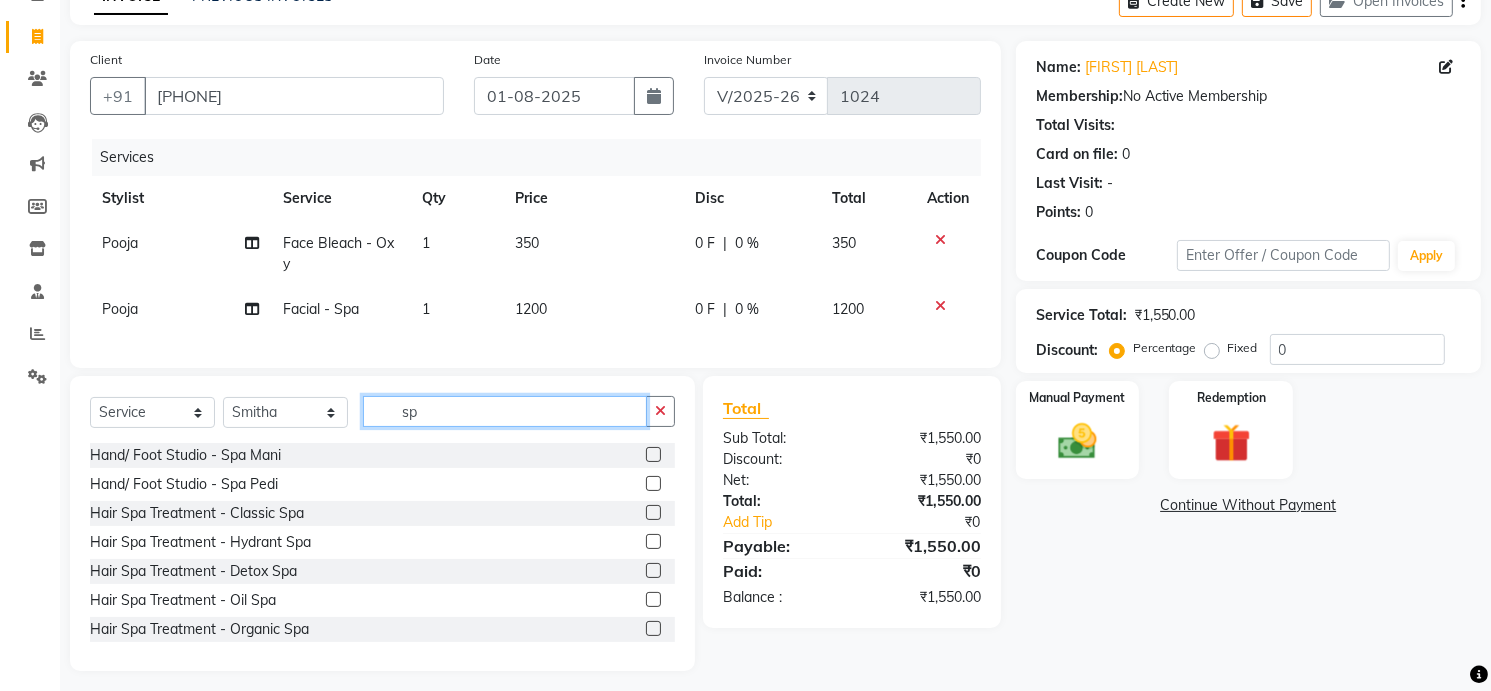 type on "s" 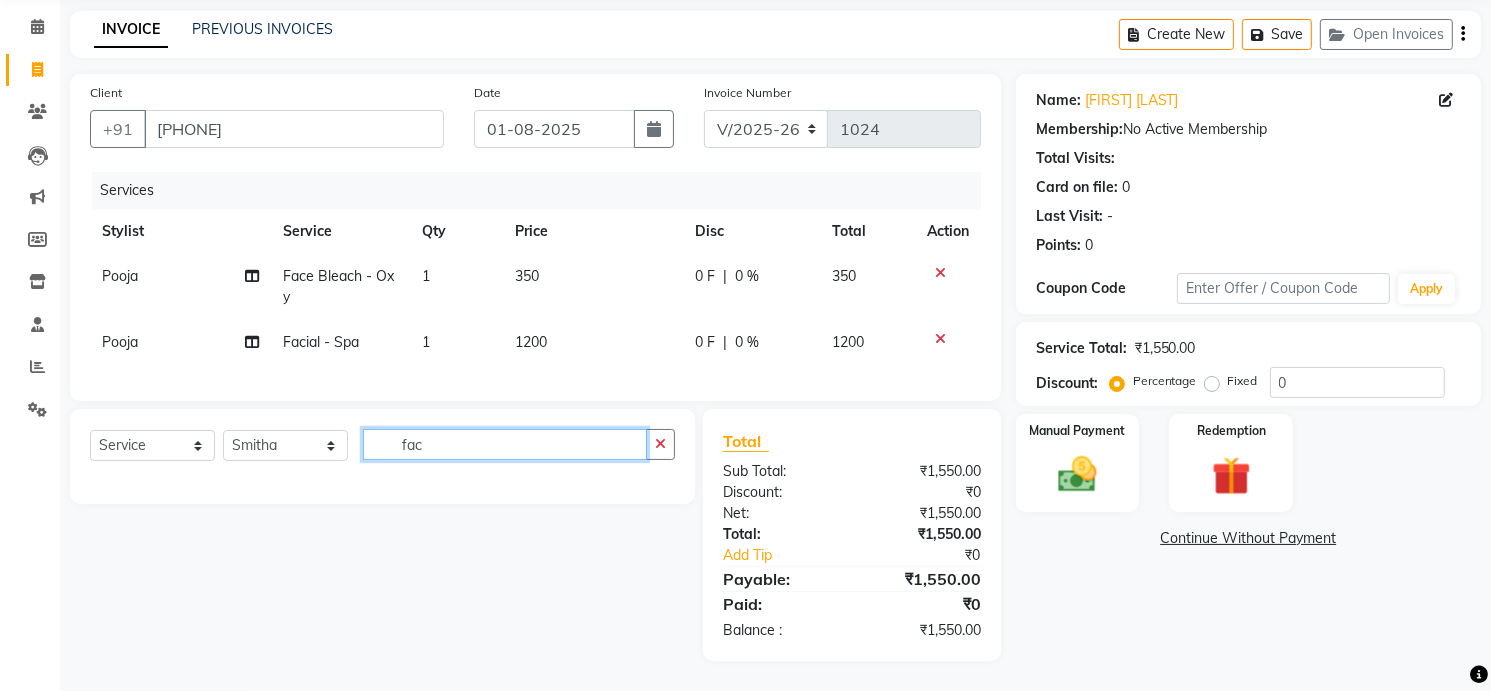 scroll, scrollTop: 109, scrollLeft: 0, axis: vertical 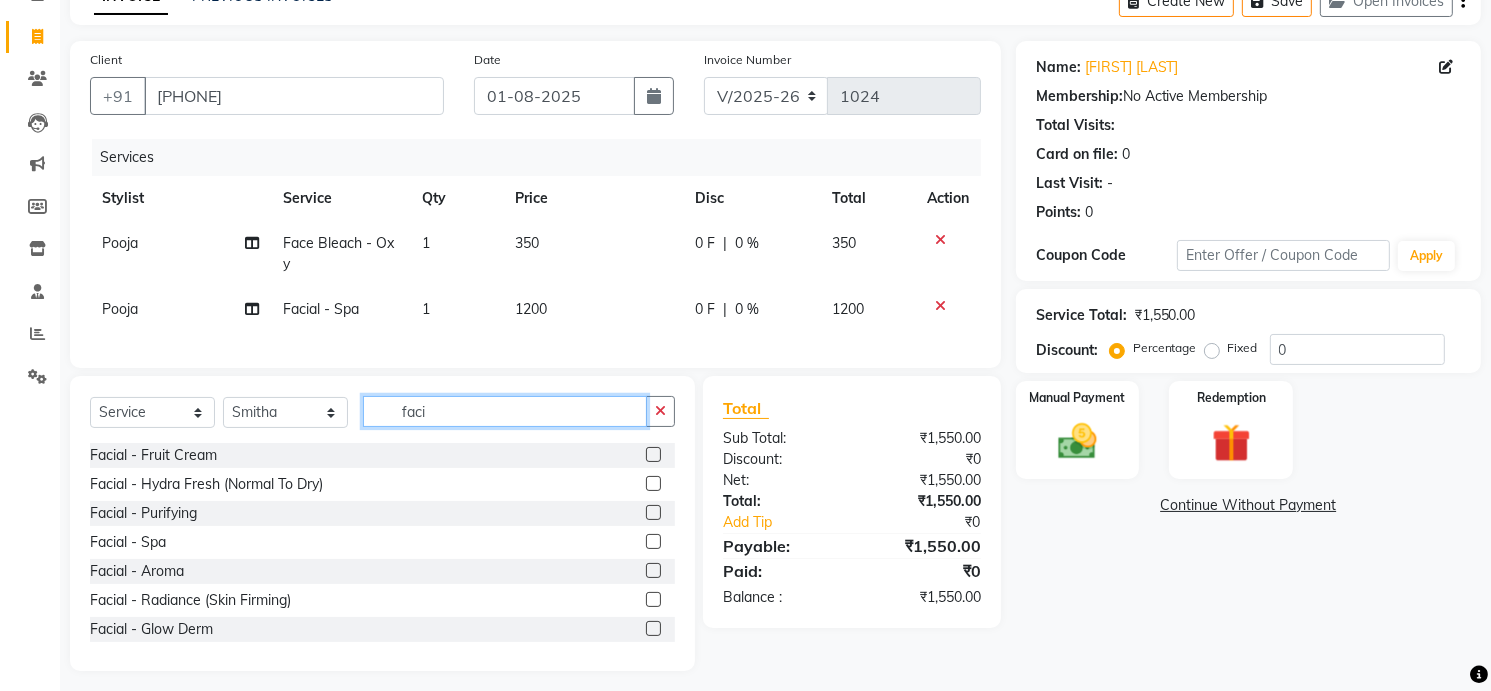 type on "faci" 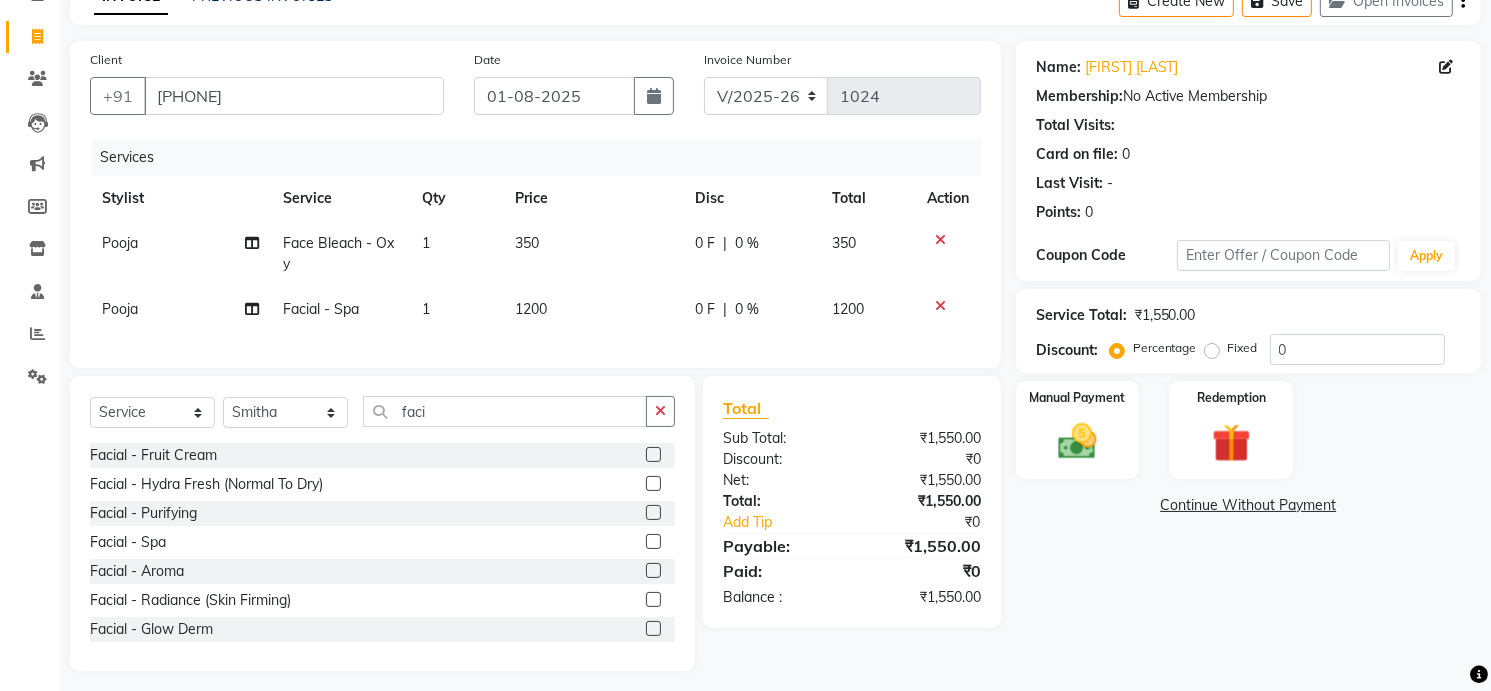 click 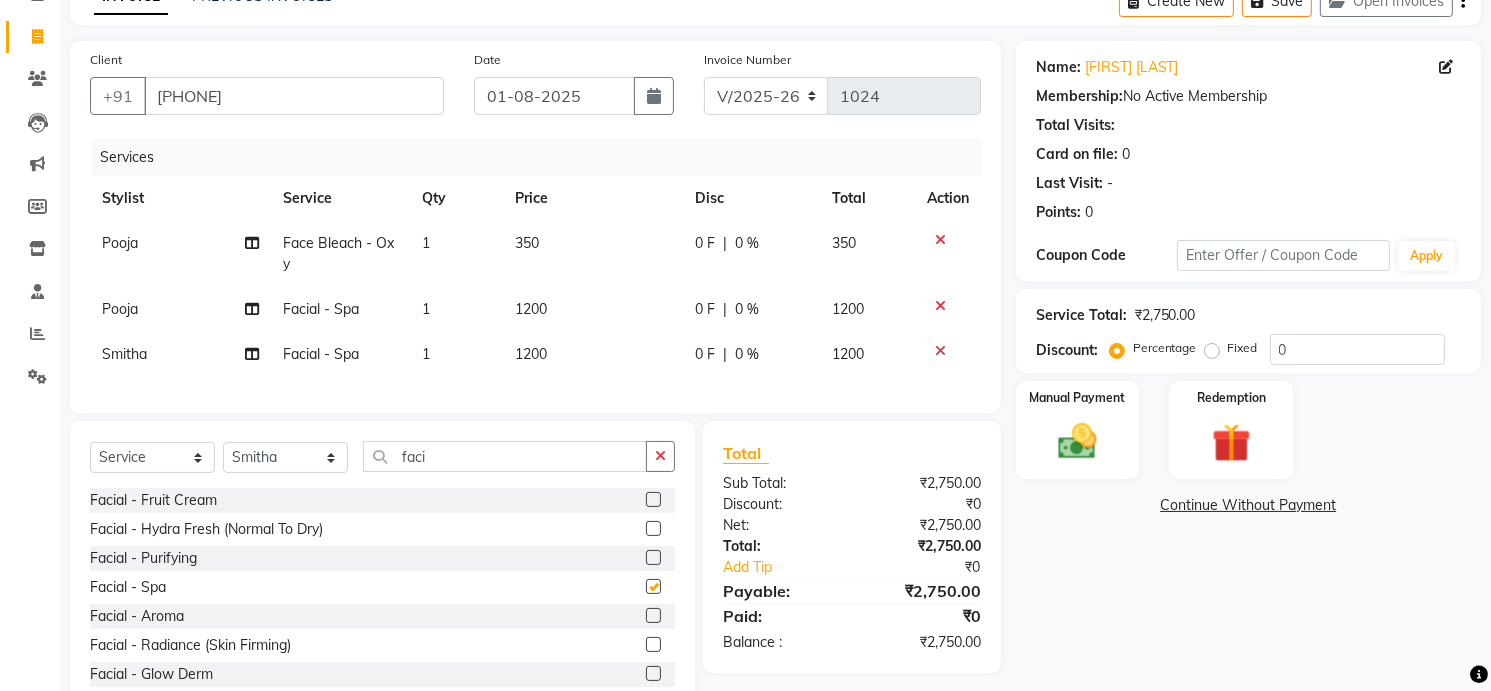 checkbox on "false" 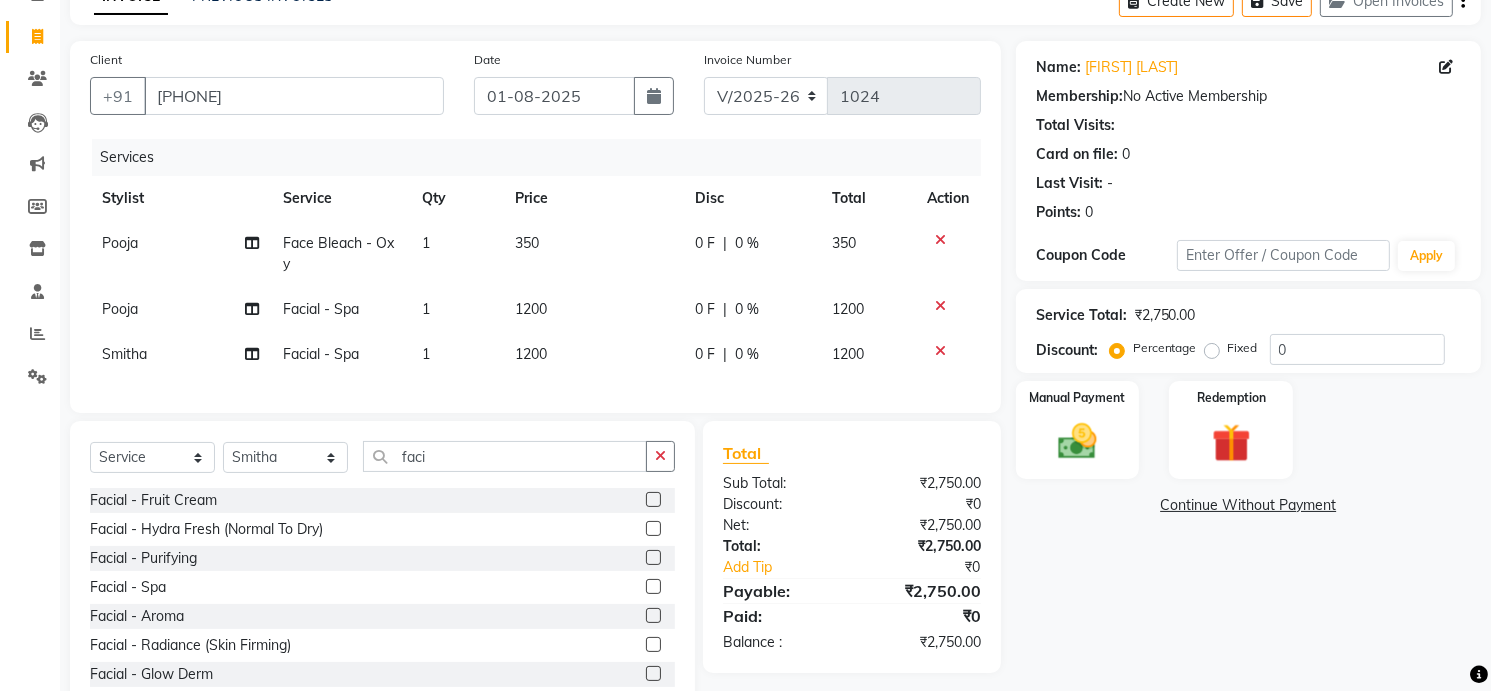 click 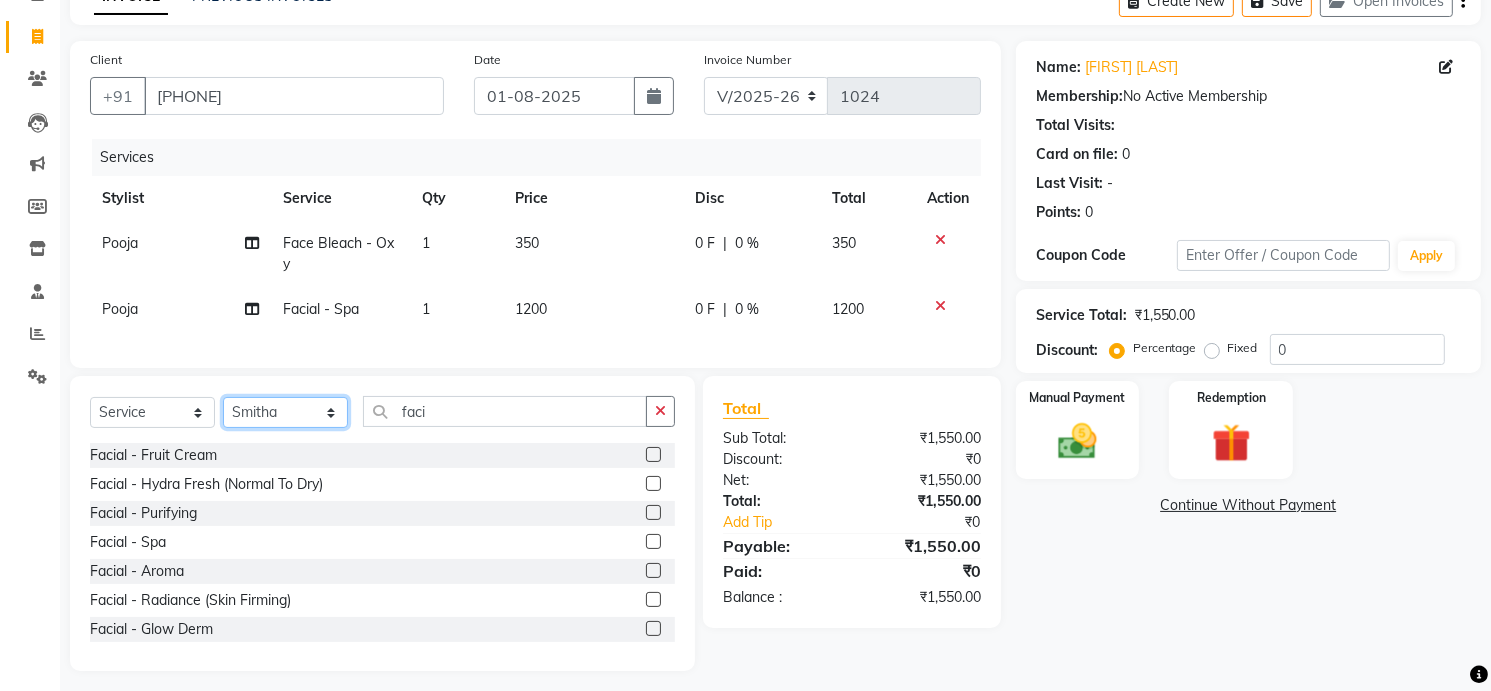 click on "Select Stylist [FIRST] Front Desk [FIRST]  [FIRST] [FIRST] [FIRST] [FIRST] [FIRST]" 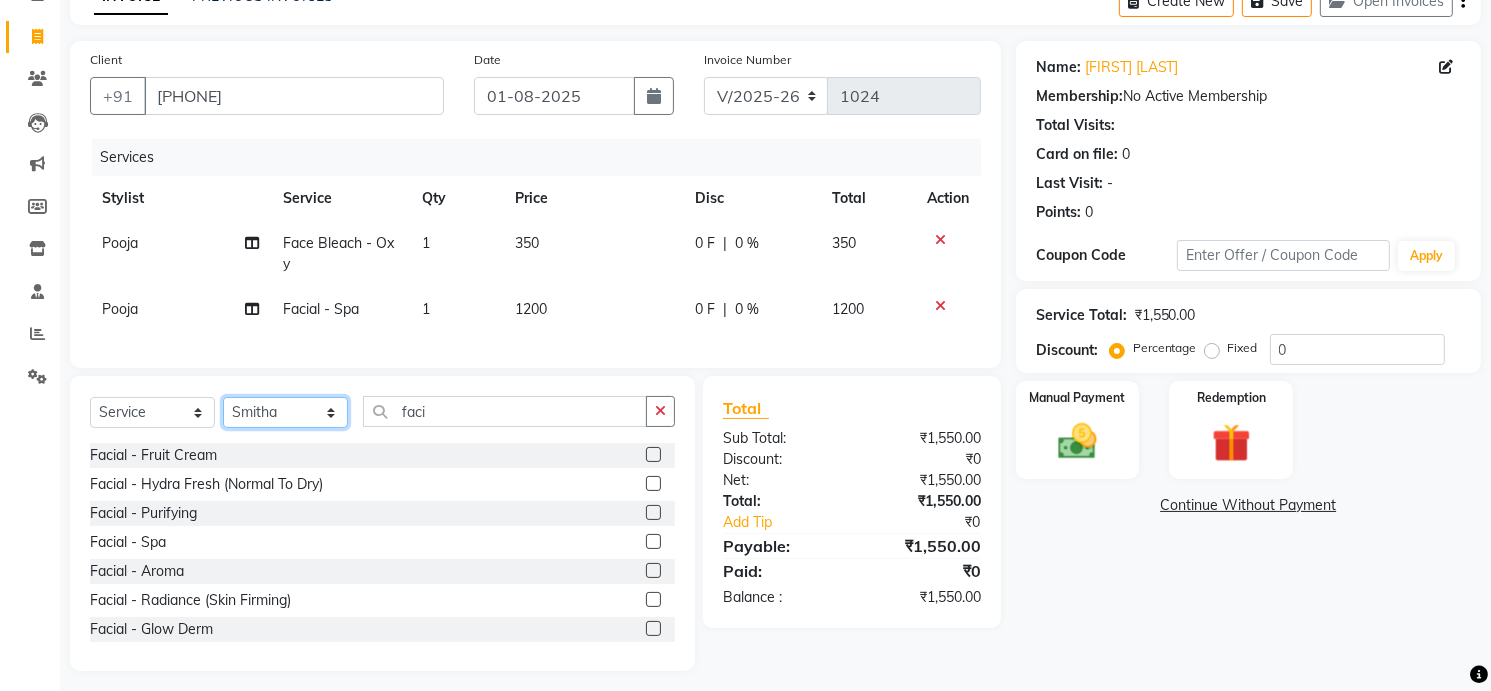 select on "[NUMBER]" 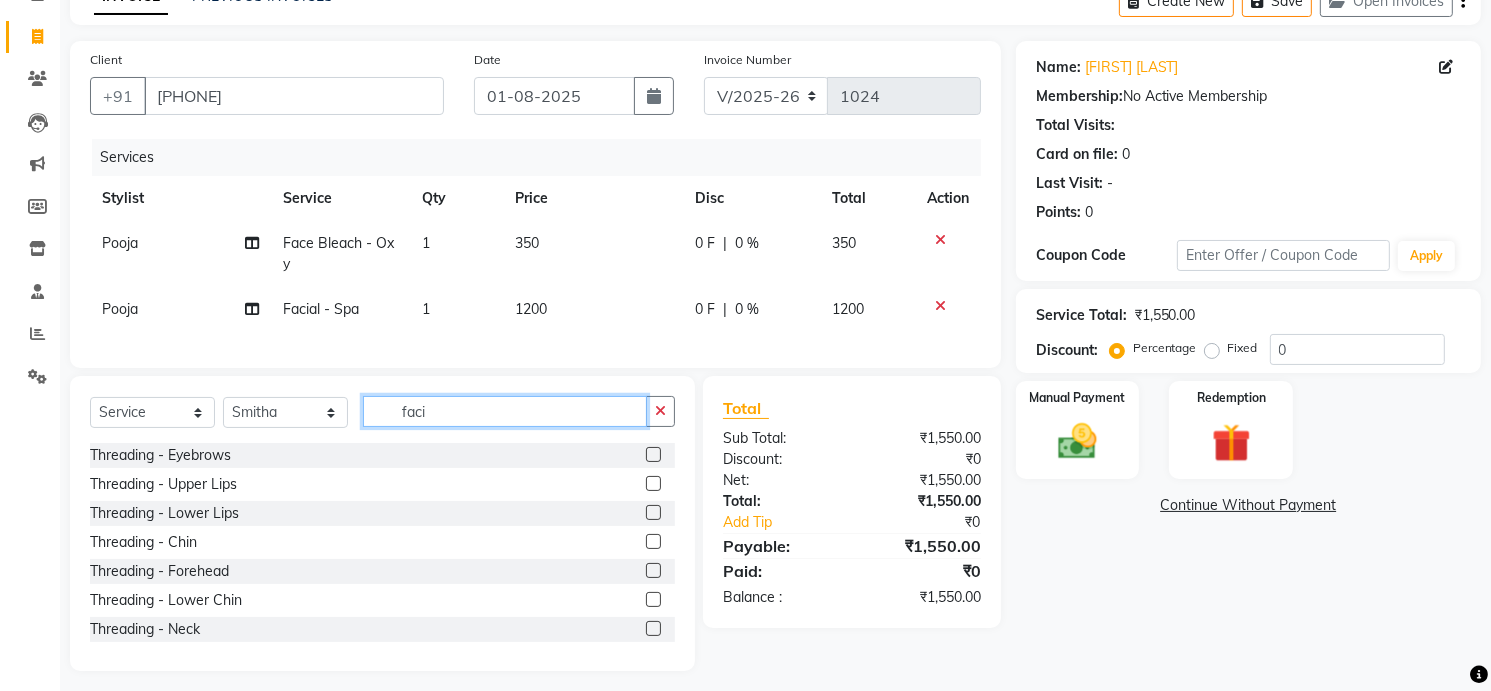 click on "faci" 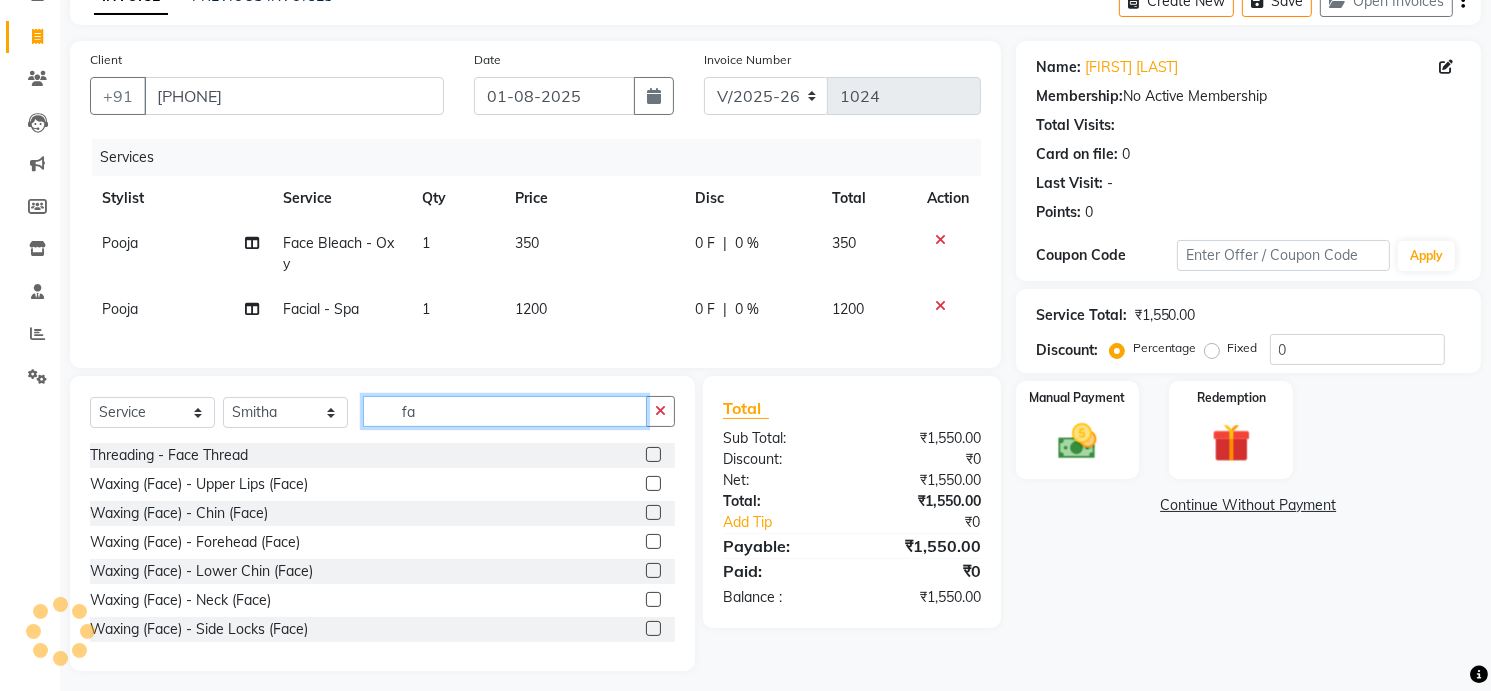 type on "f" 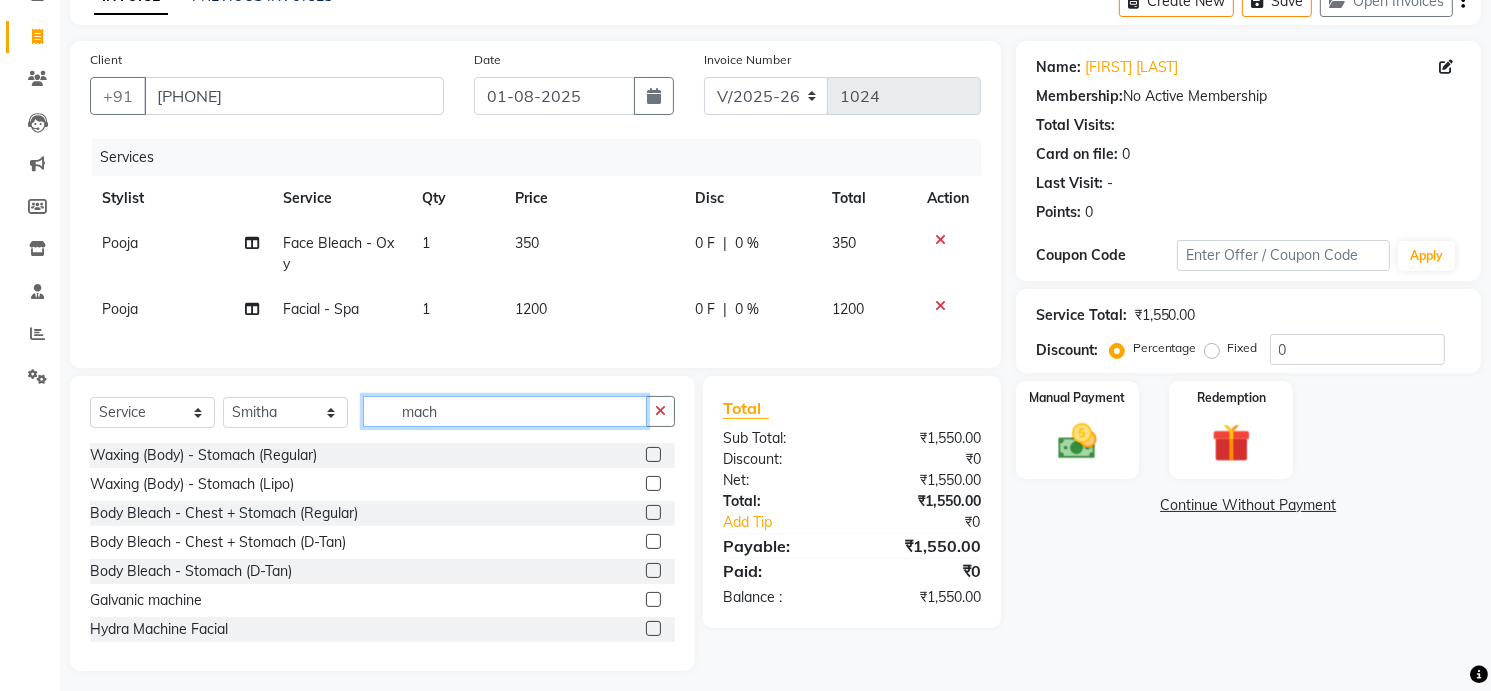 type on "mach" 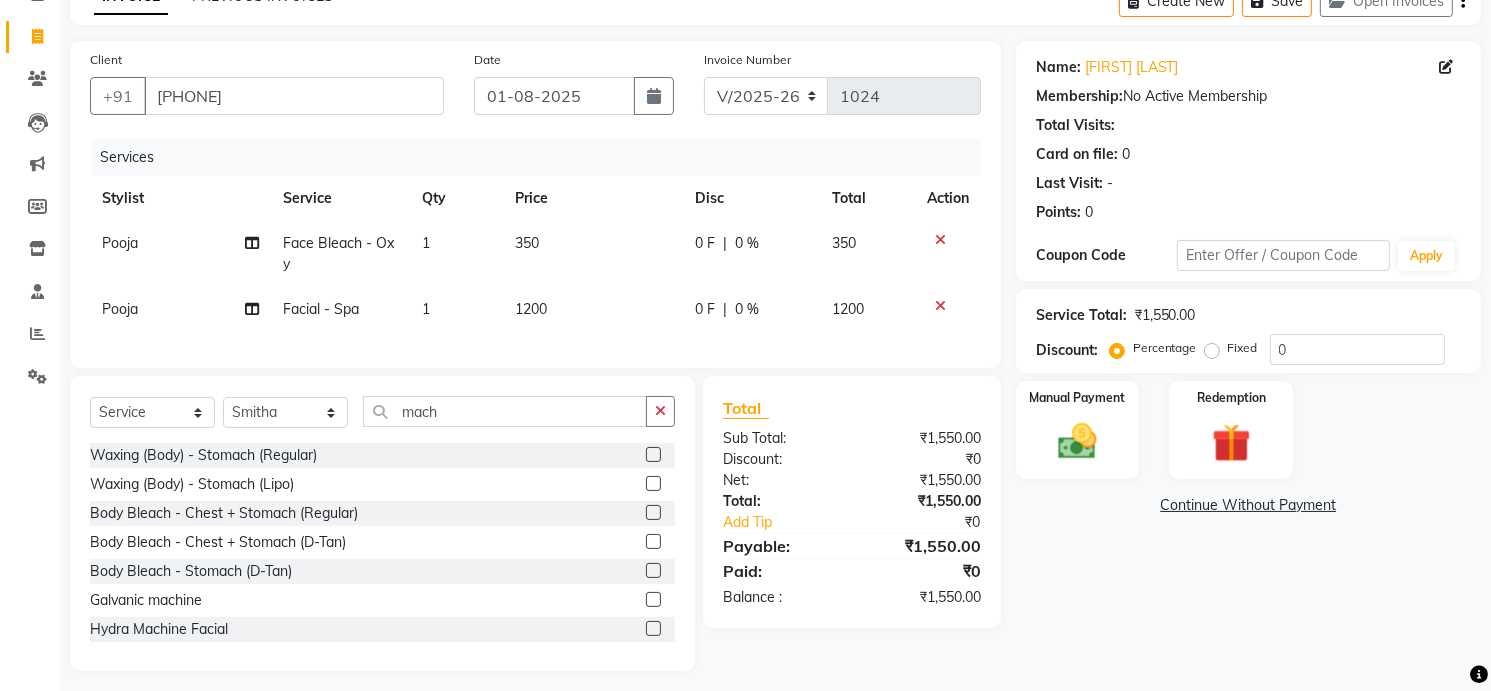 click 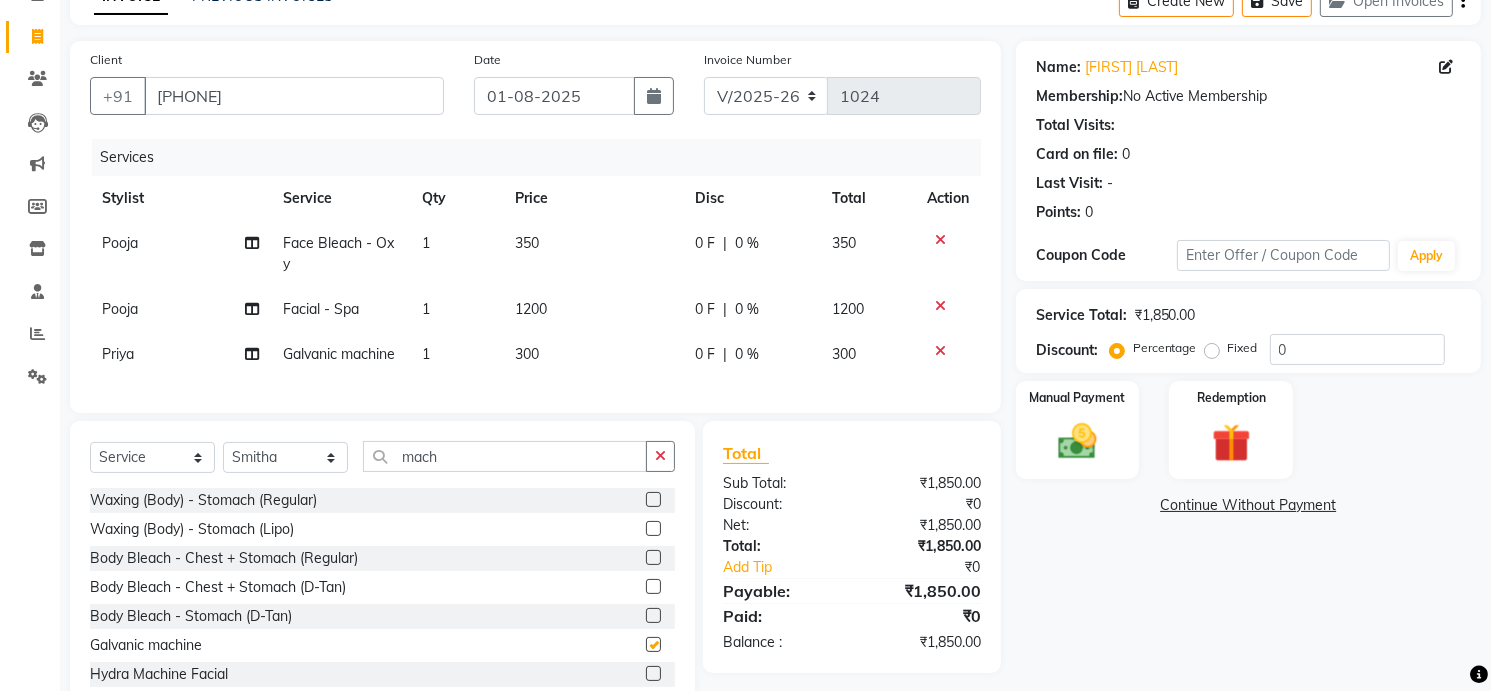 checkbox on "false" 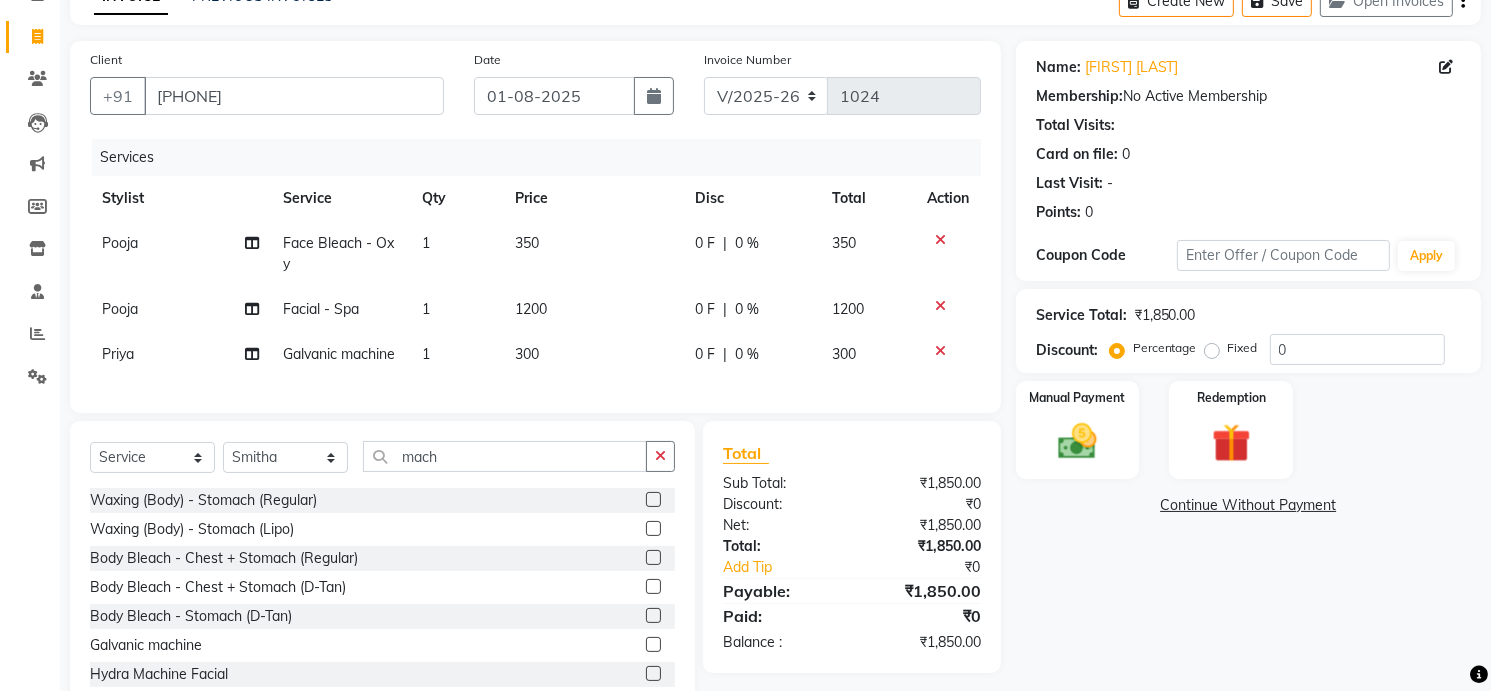 click on "300" 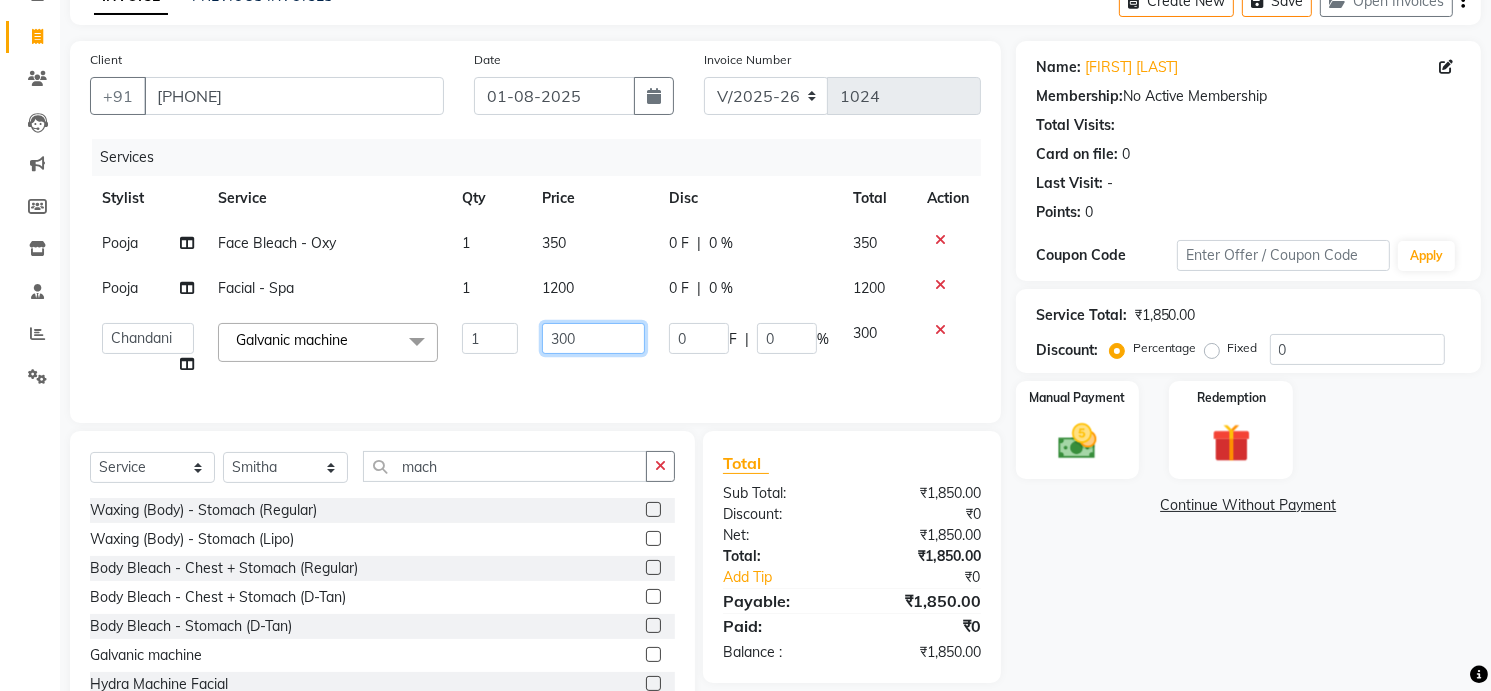 click on "300" 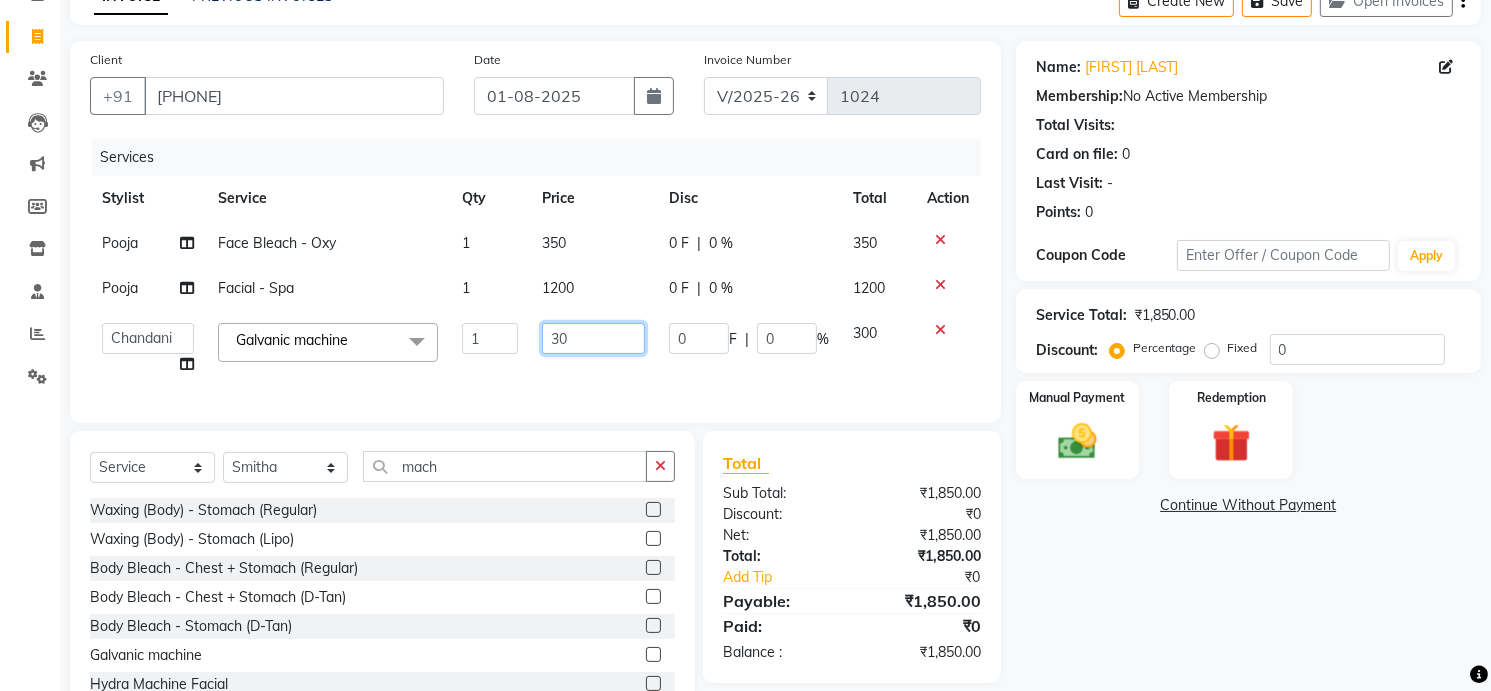 type on "350" 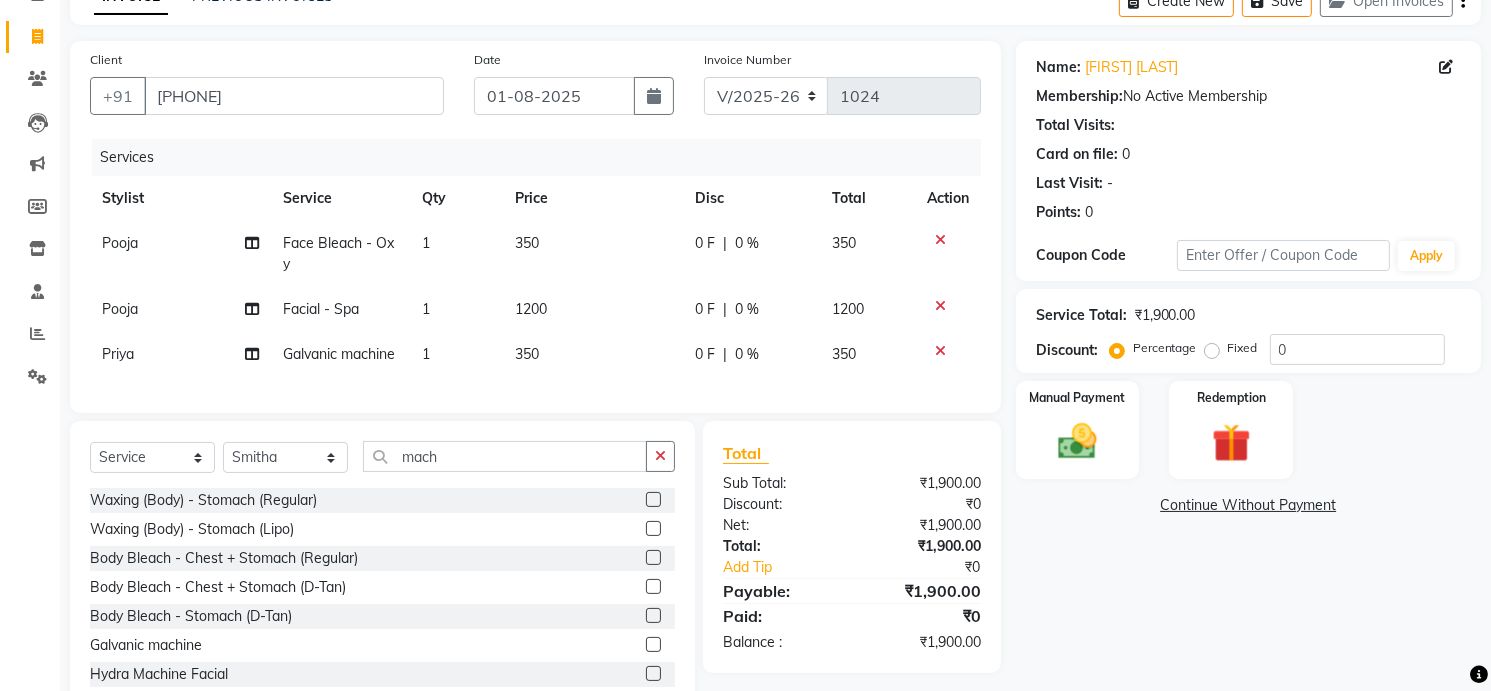 click on "350" 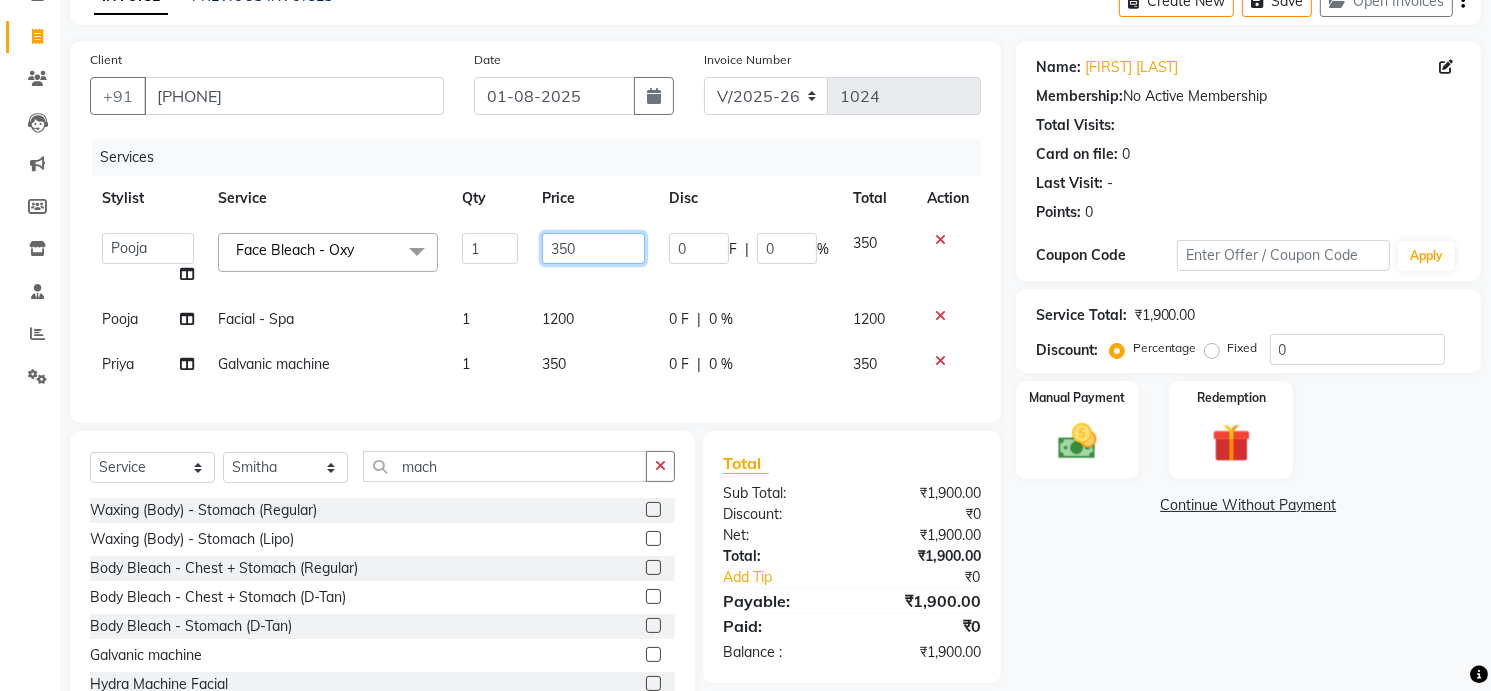 click on "350" 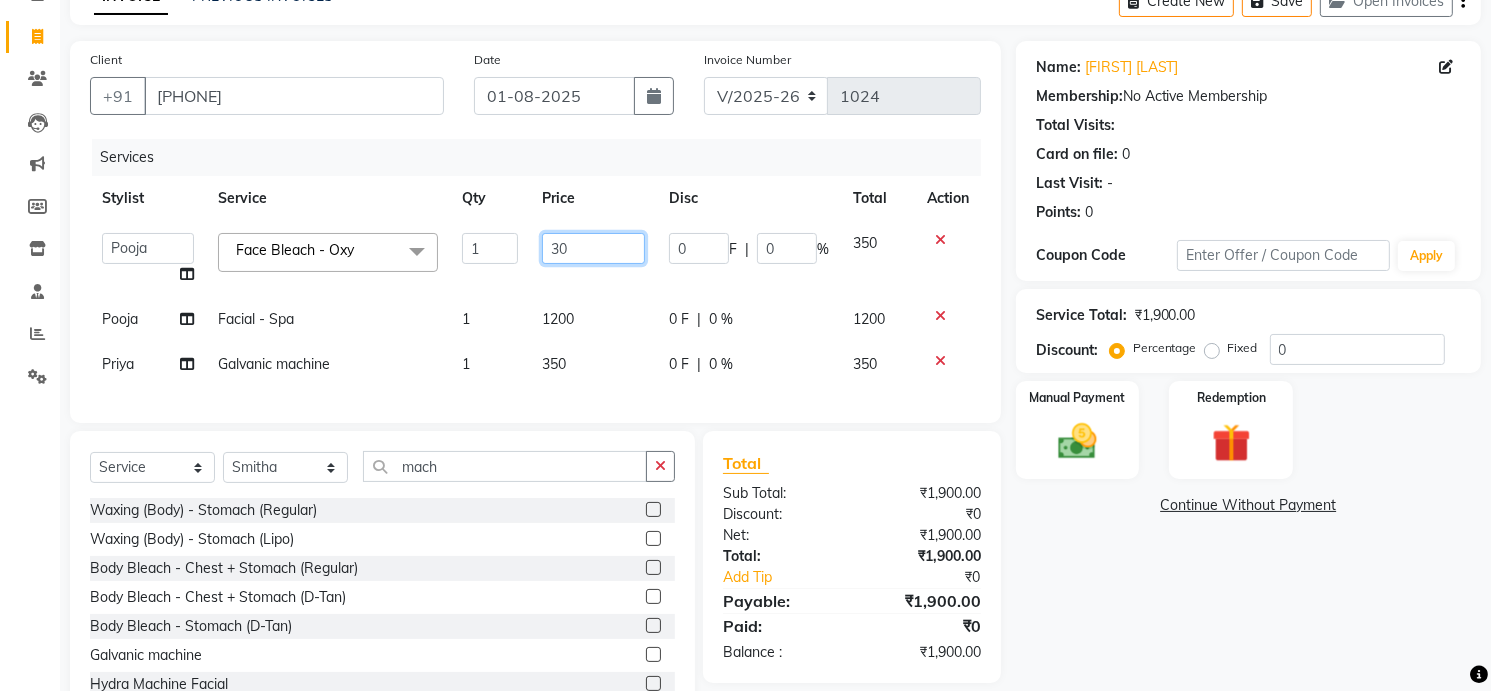 type on "300" 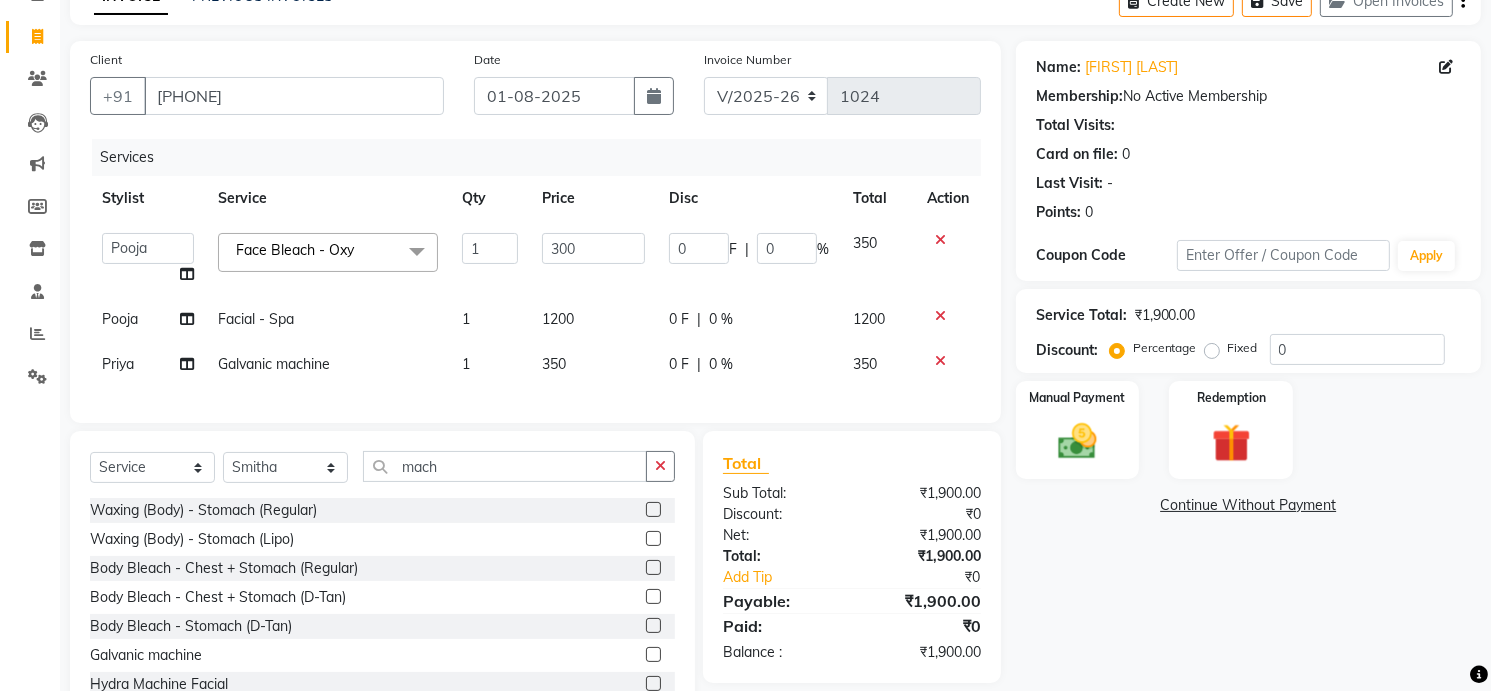 click on "Name: [FIRST] [LAST] Membership:  No Active Membership  Total Visits:   Card on file:  0 Last Visit:   - Points:   0  Coupon Code Apply Service Total:  ₹1,900.00  Discount:  Percentage   Fixed  0 Manual Payment Redemption  Continue Without Payment" 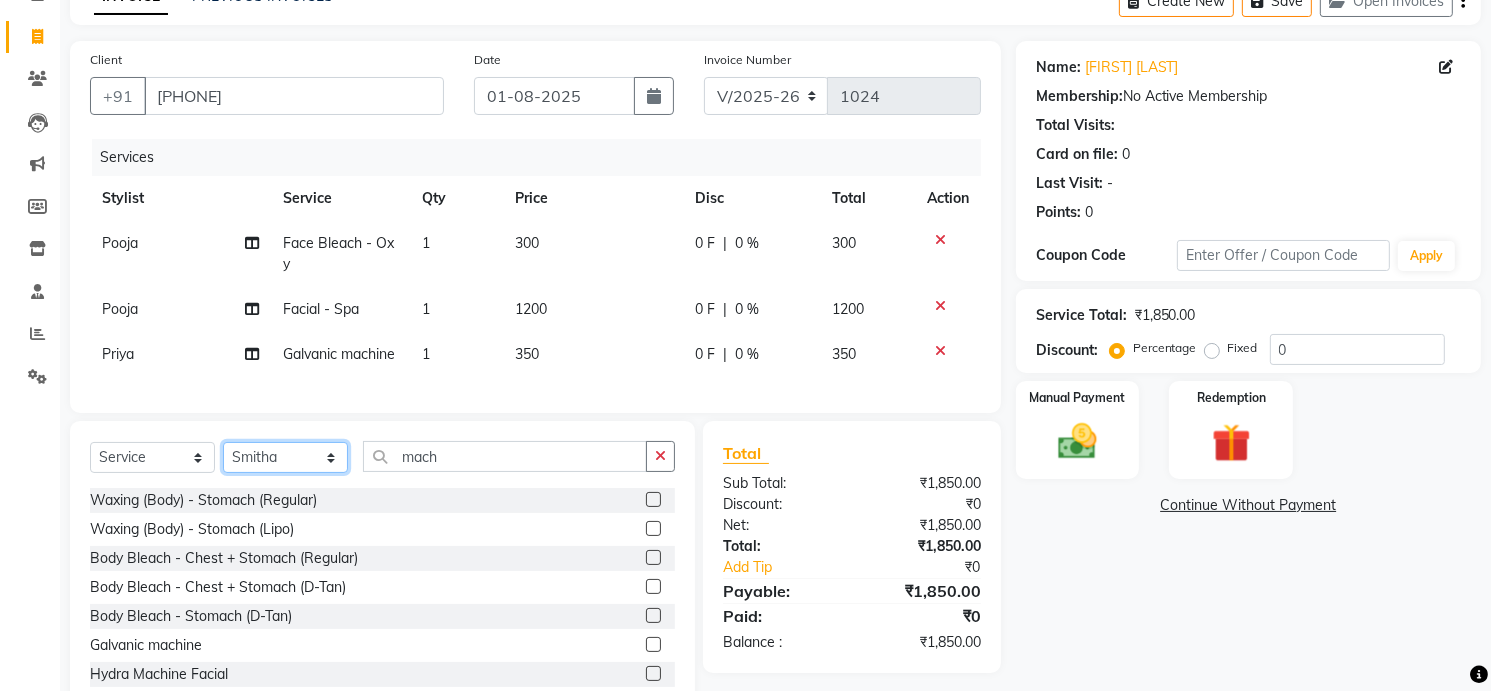 click on "Select Stylist [FIRST] Front Desk [FIRST]  [FIRST] [FIRST] [FIRST] [FIRST] [FIRST]" 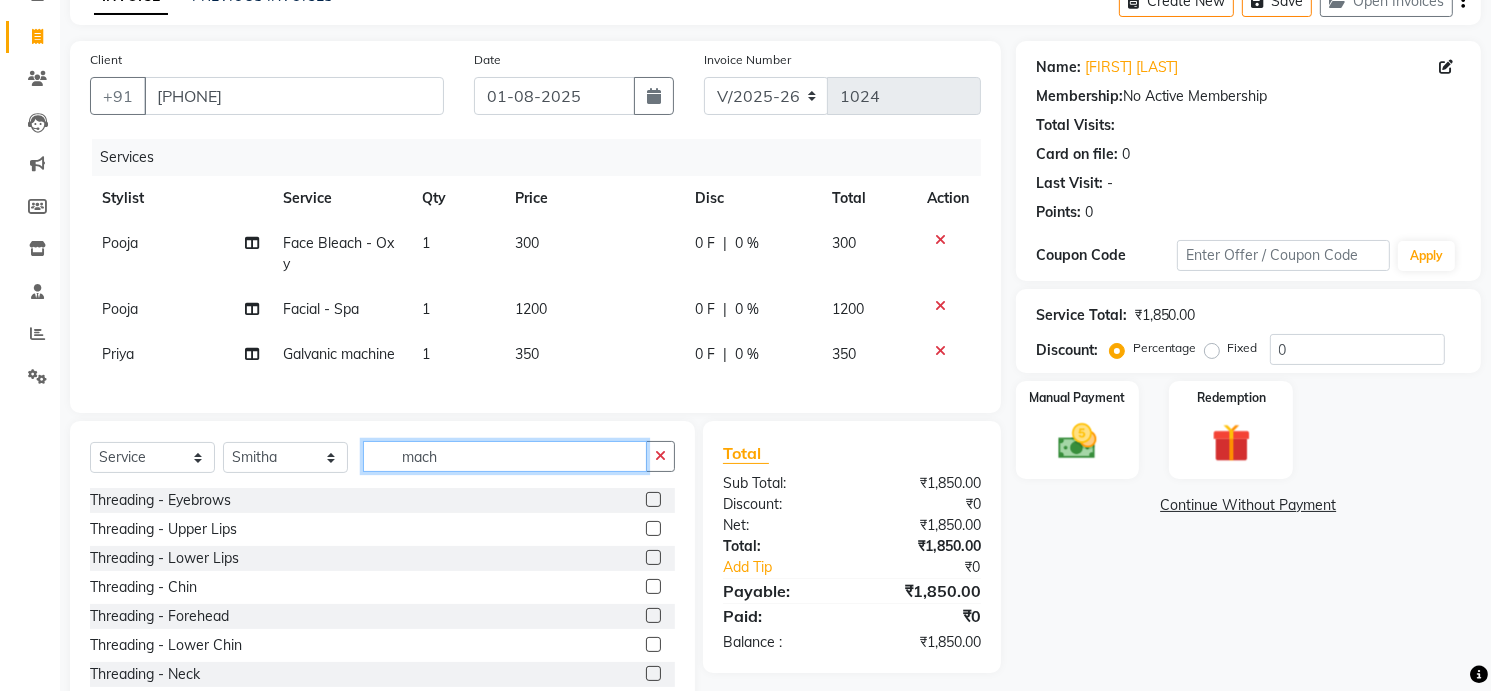 click on "mach" 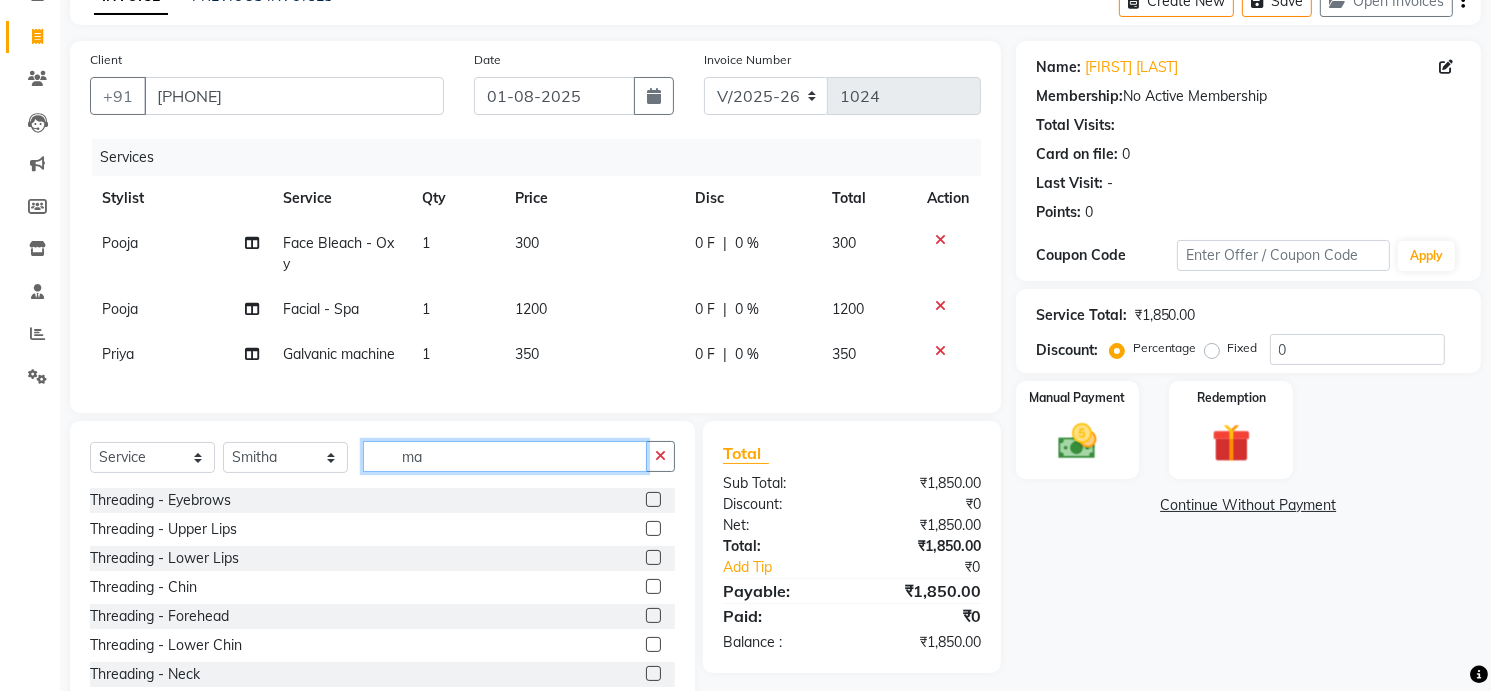 type on "m" 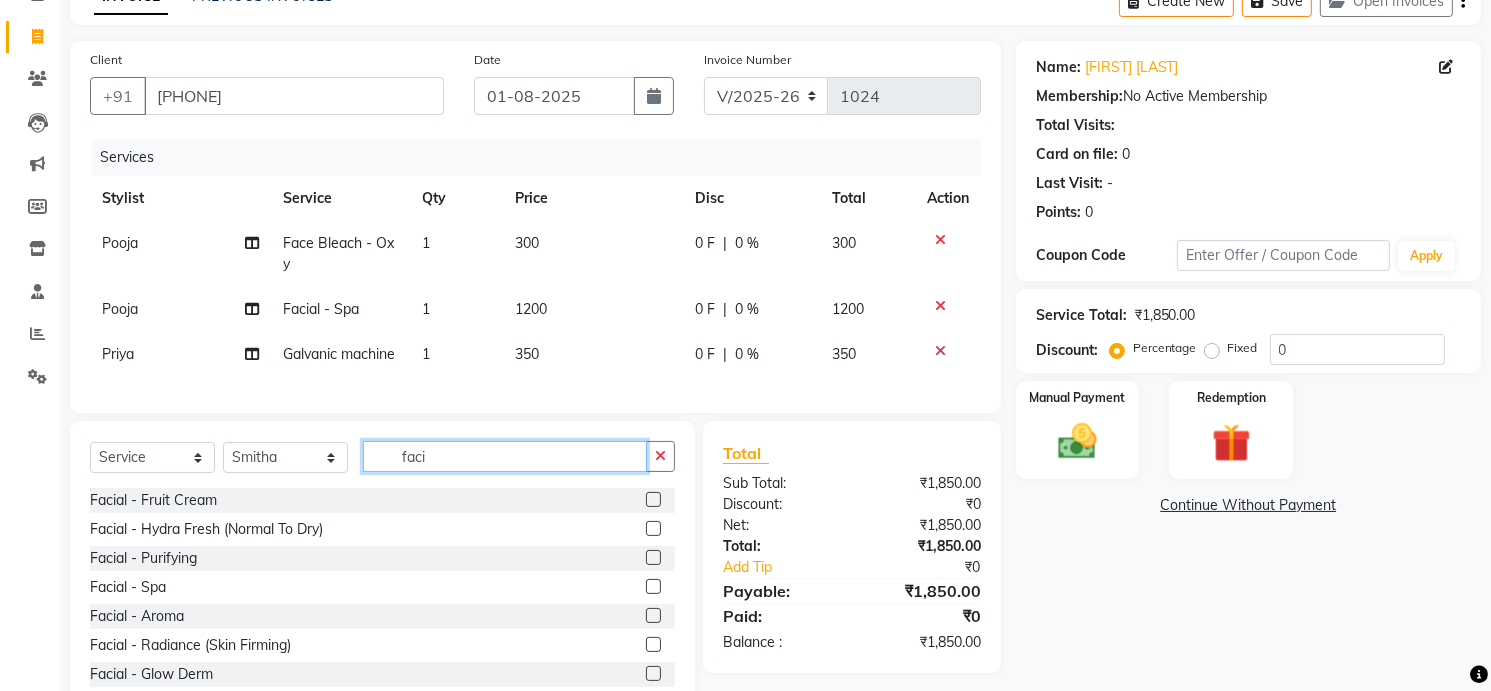 type on "faci" 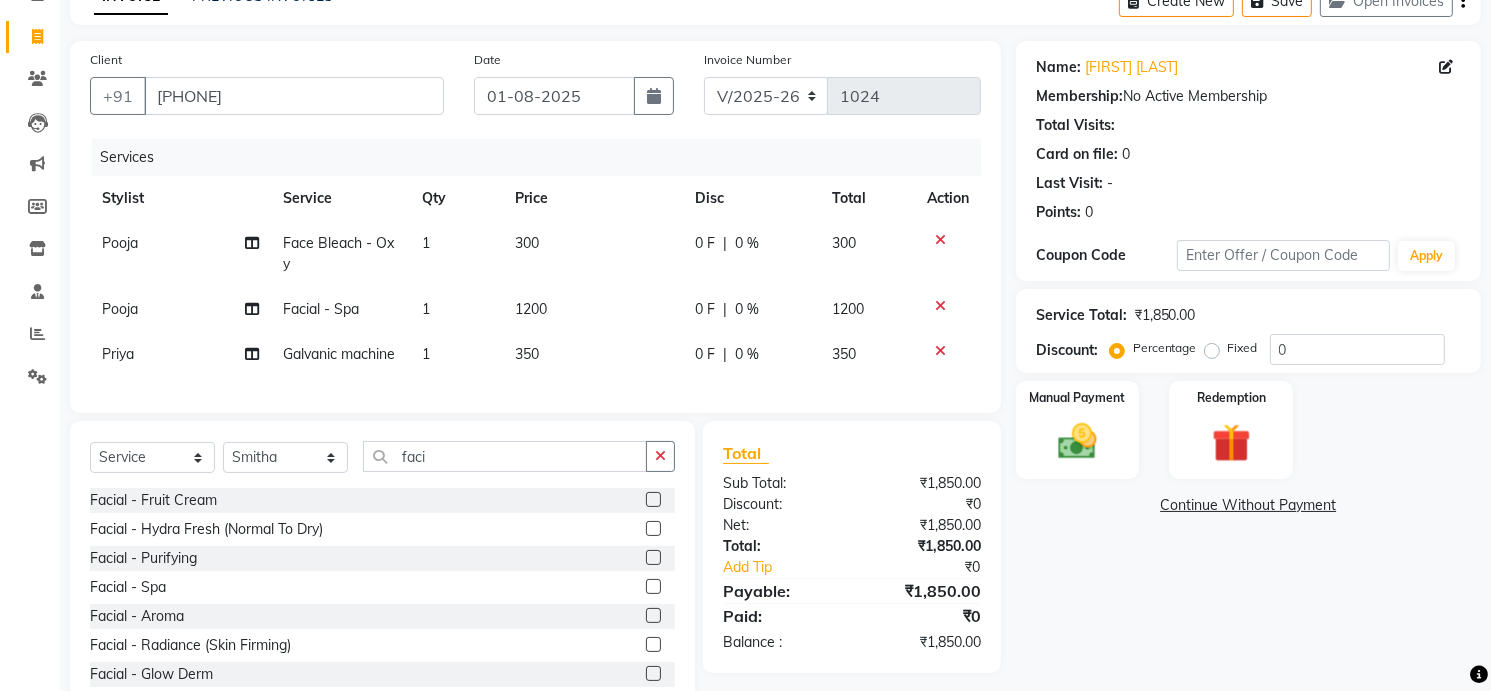 click 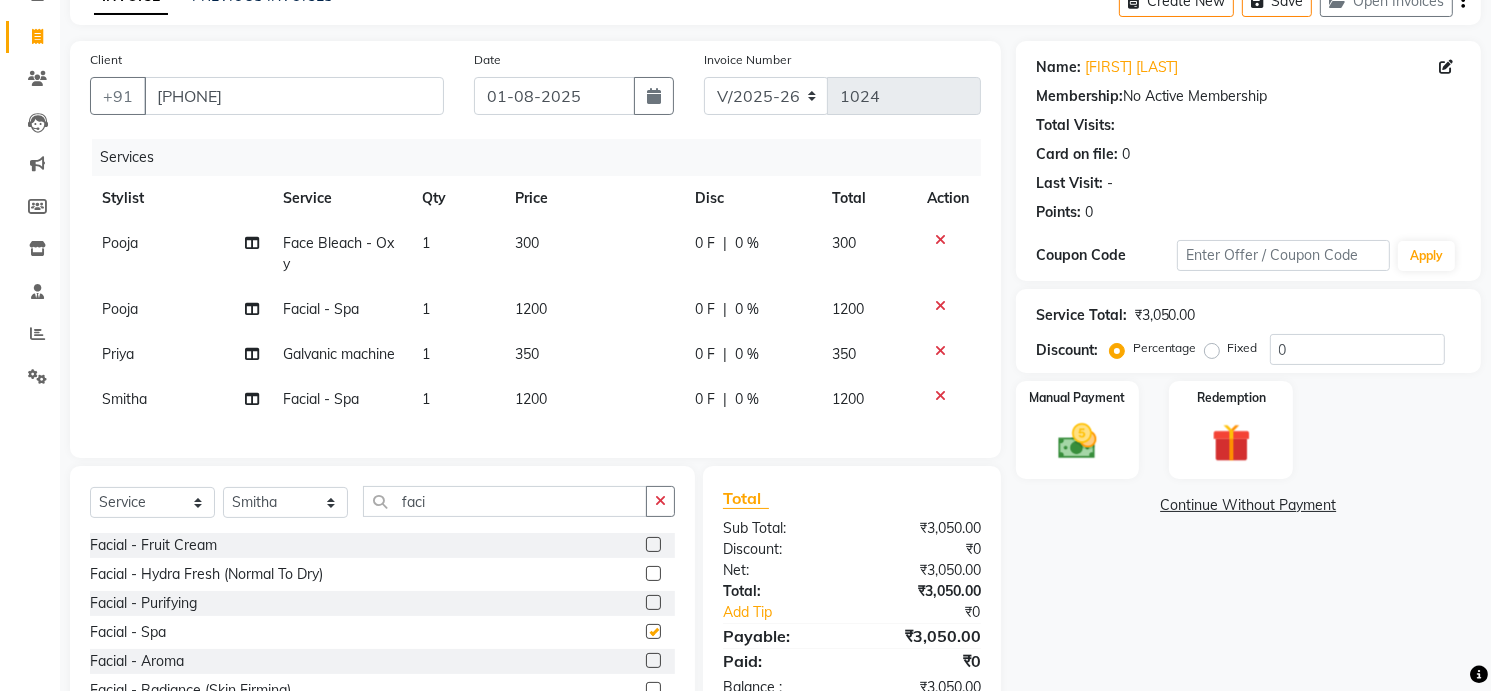 checkbox on "false" 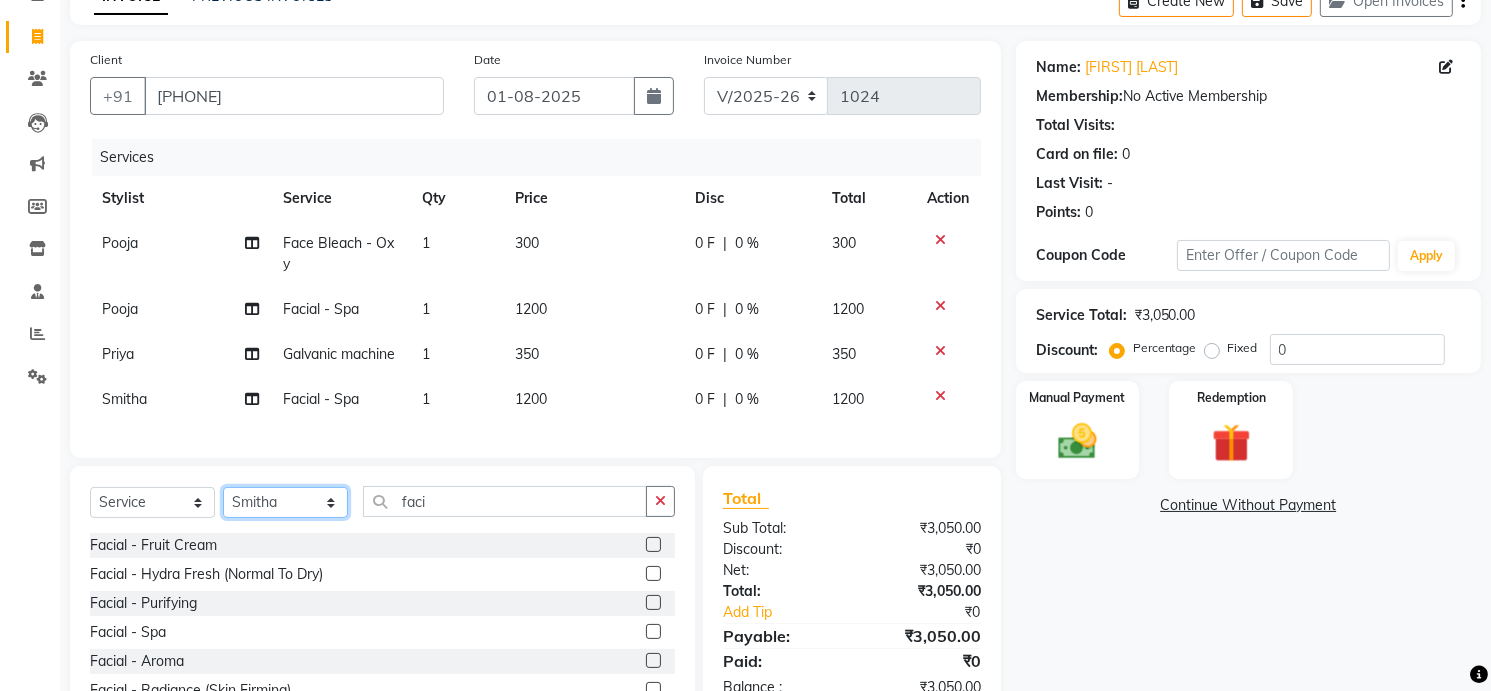 click on "Select Stylist [FIRST] Front Desk [FIRST]  [FIRST] [FIRST] [FIRST] [FIRST] [FIRST]" 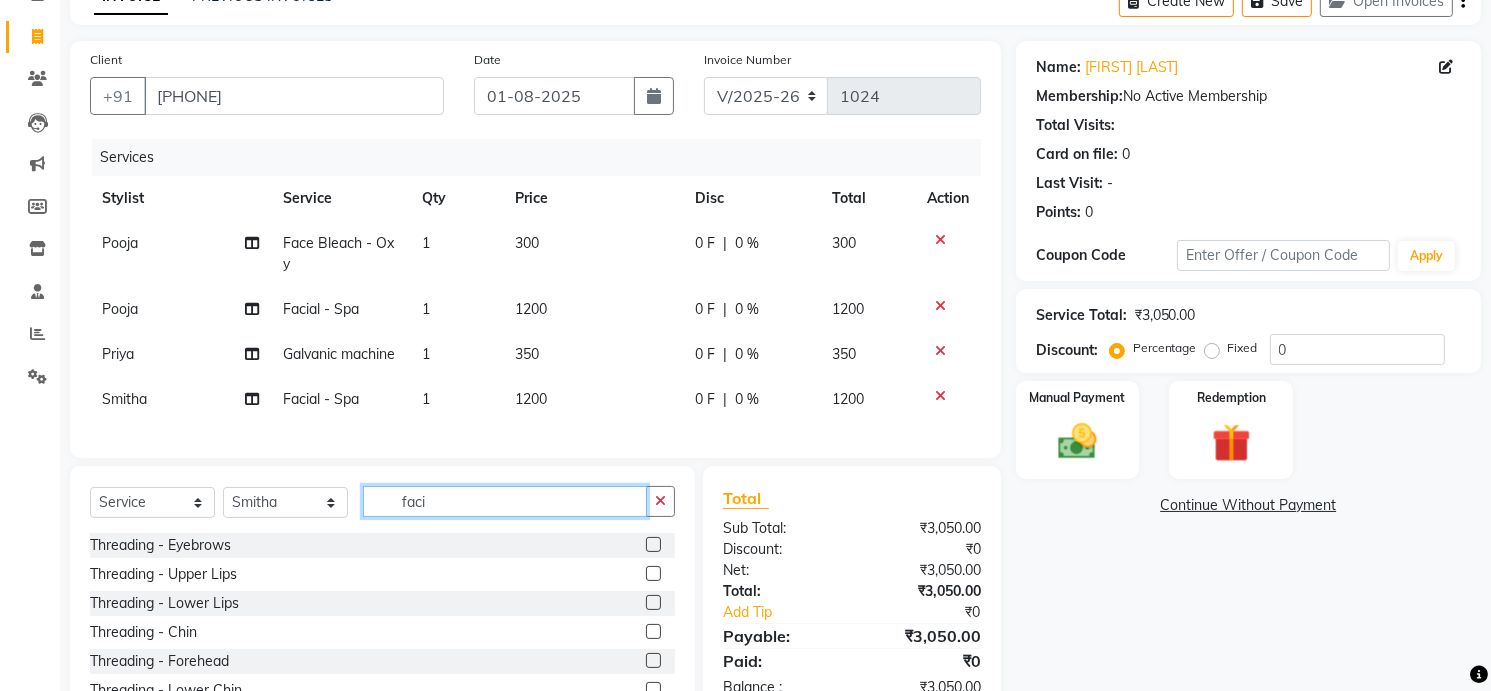 click on "faci" 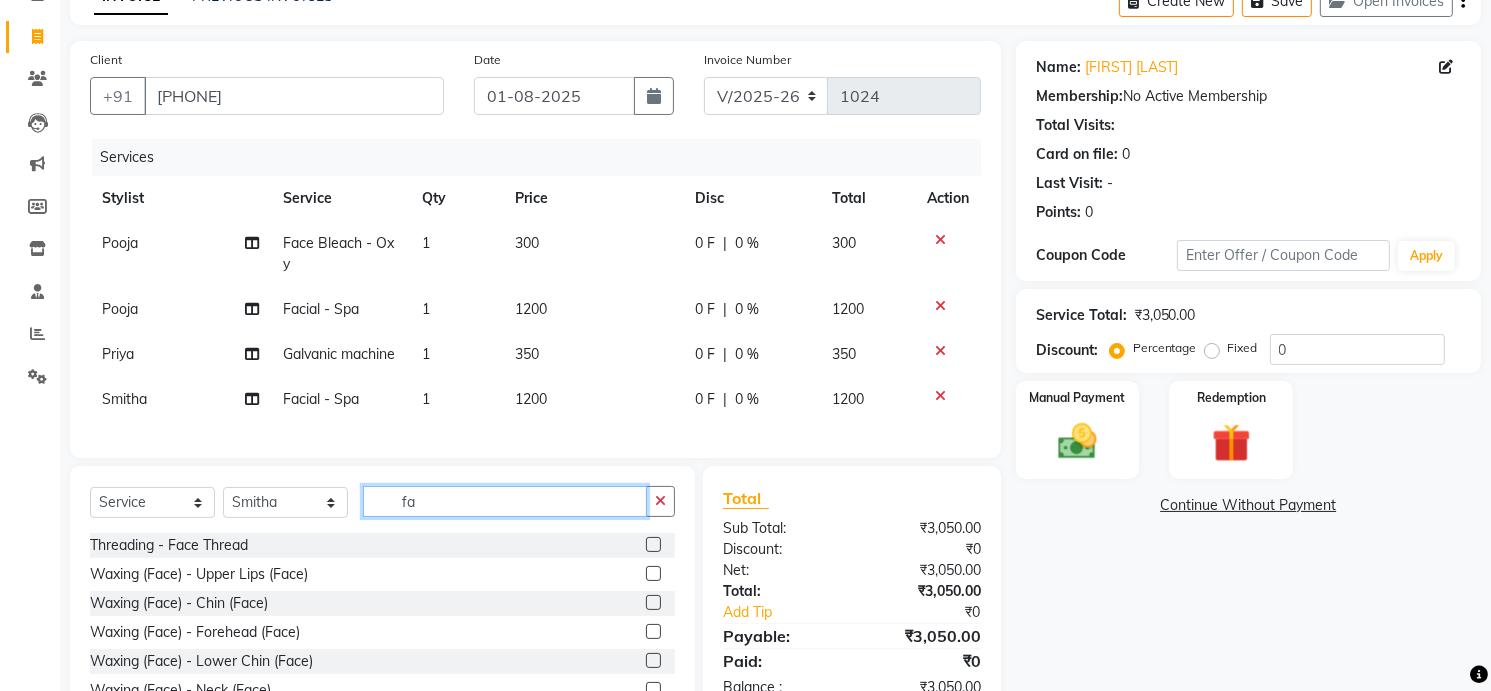 type on "f" 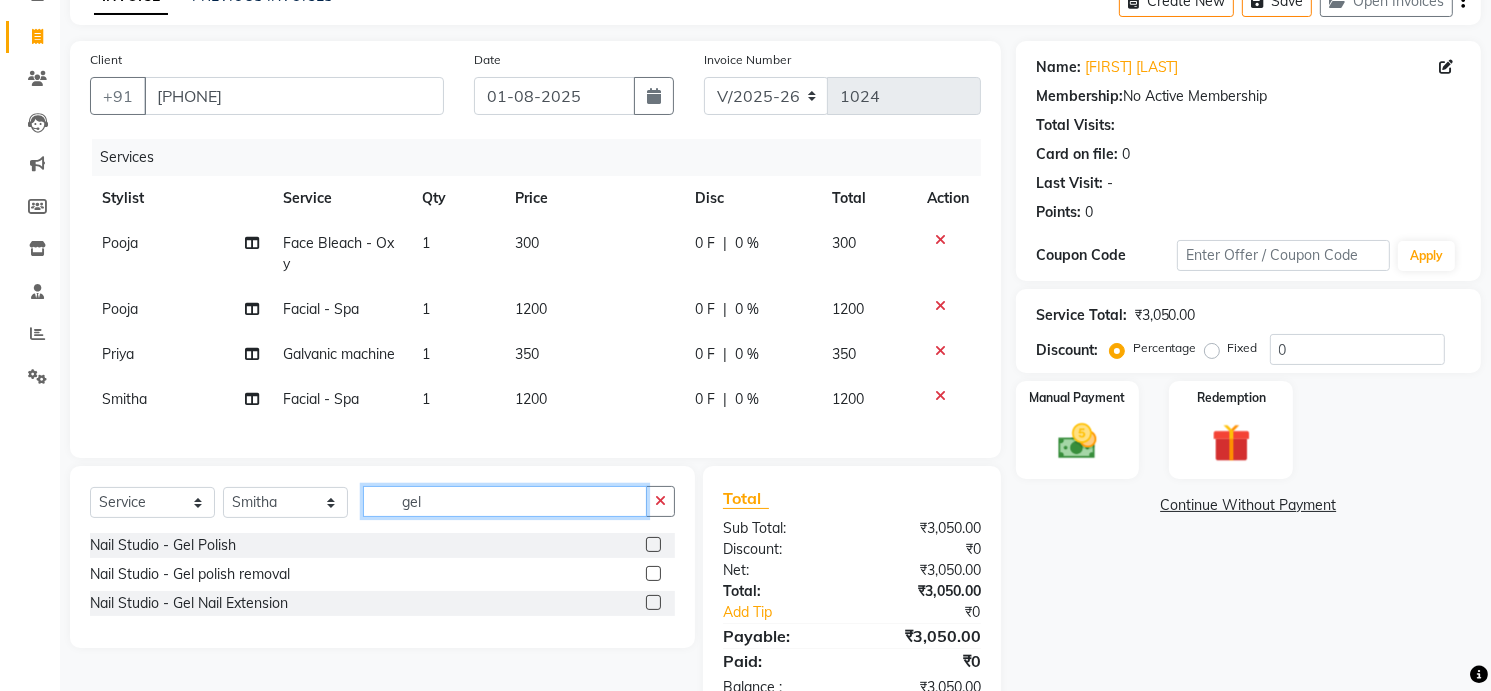 type on "gel" 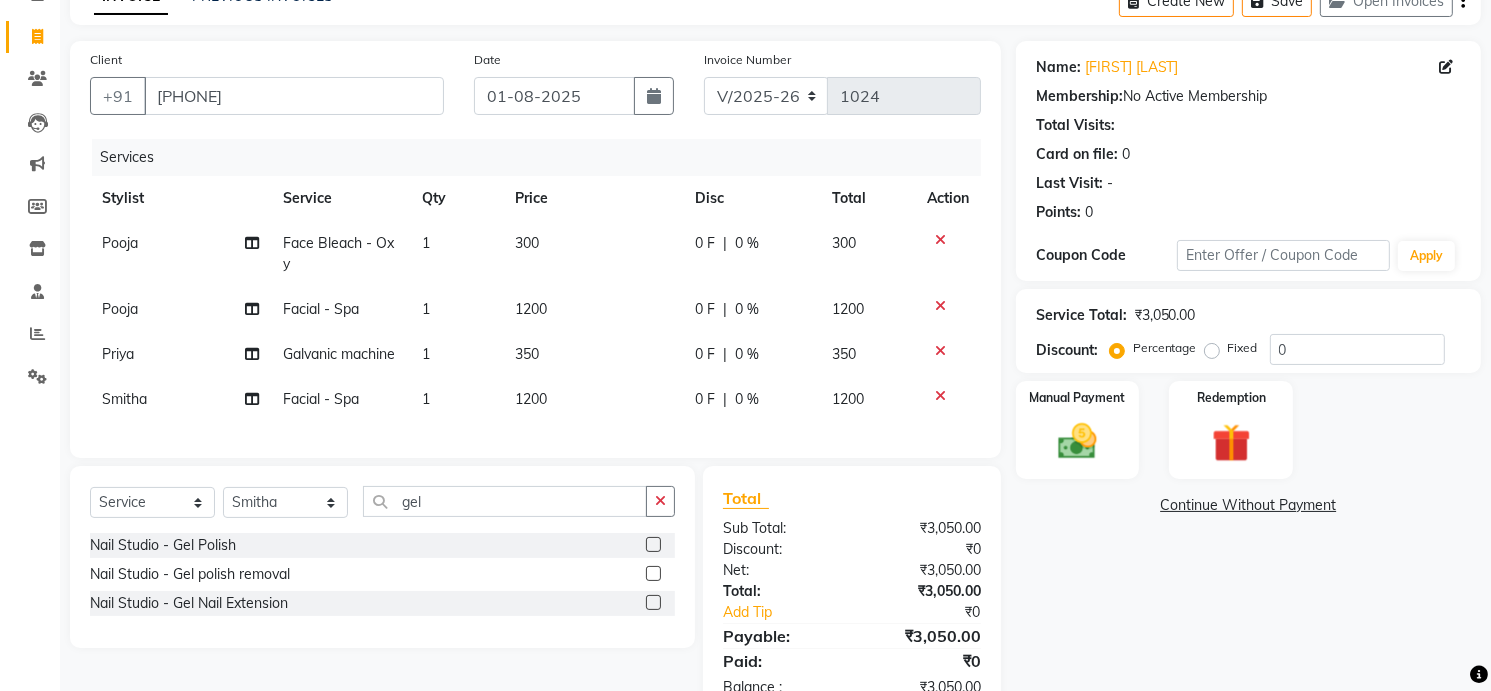 click 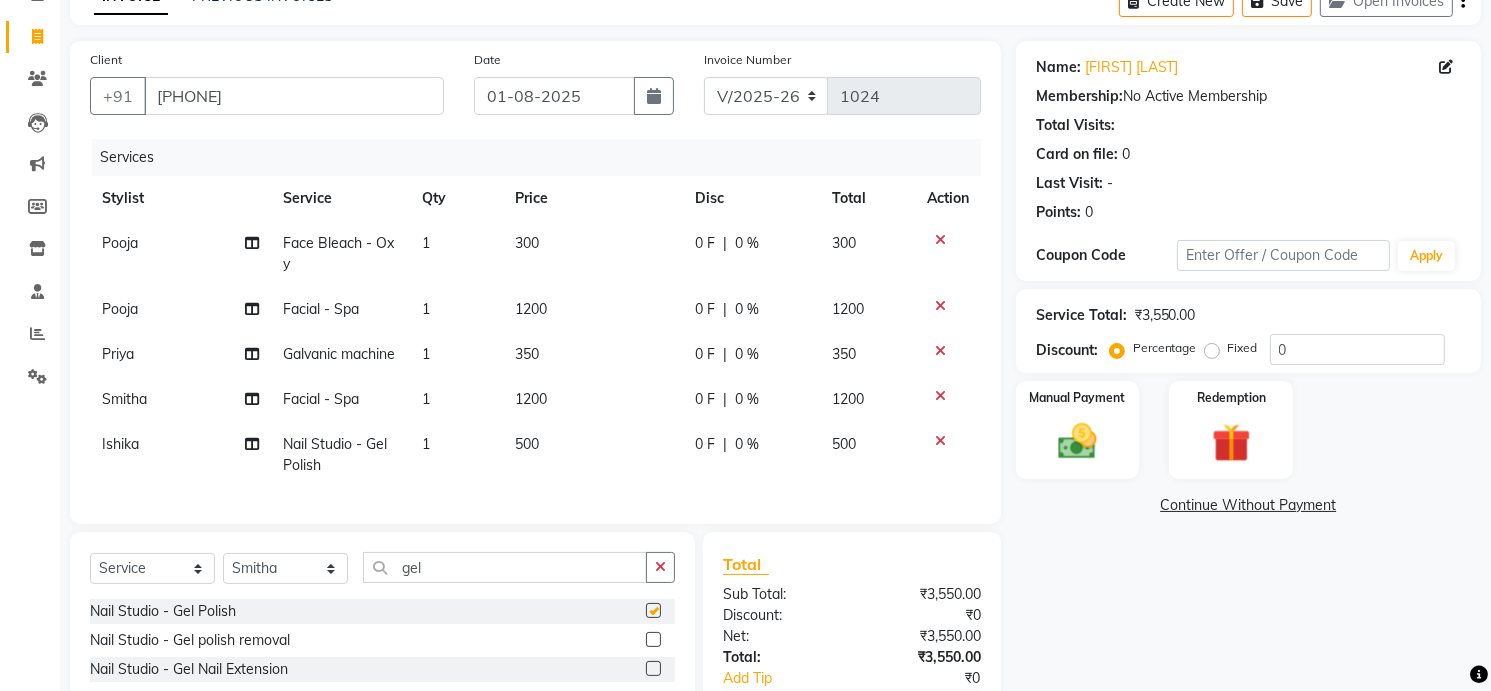 checkbox on "false" 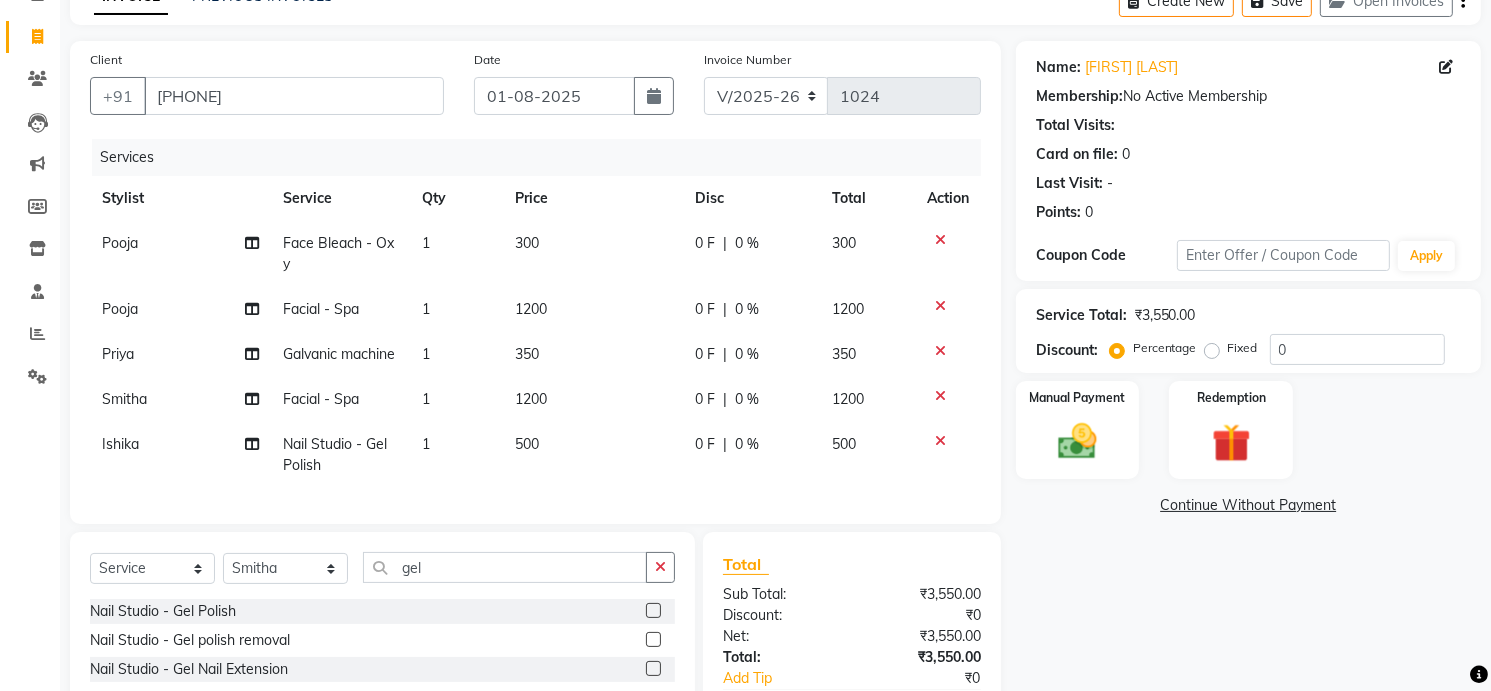click on "500" 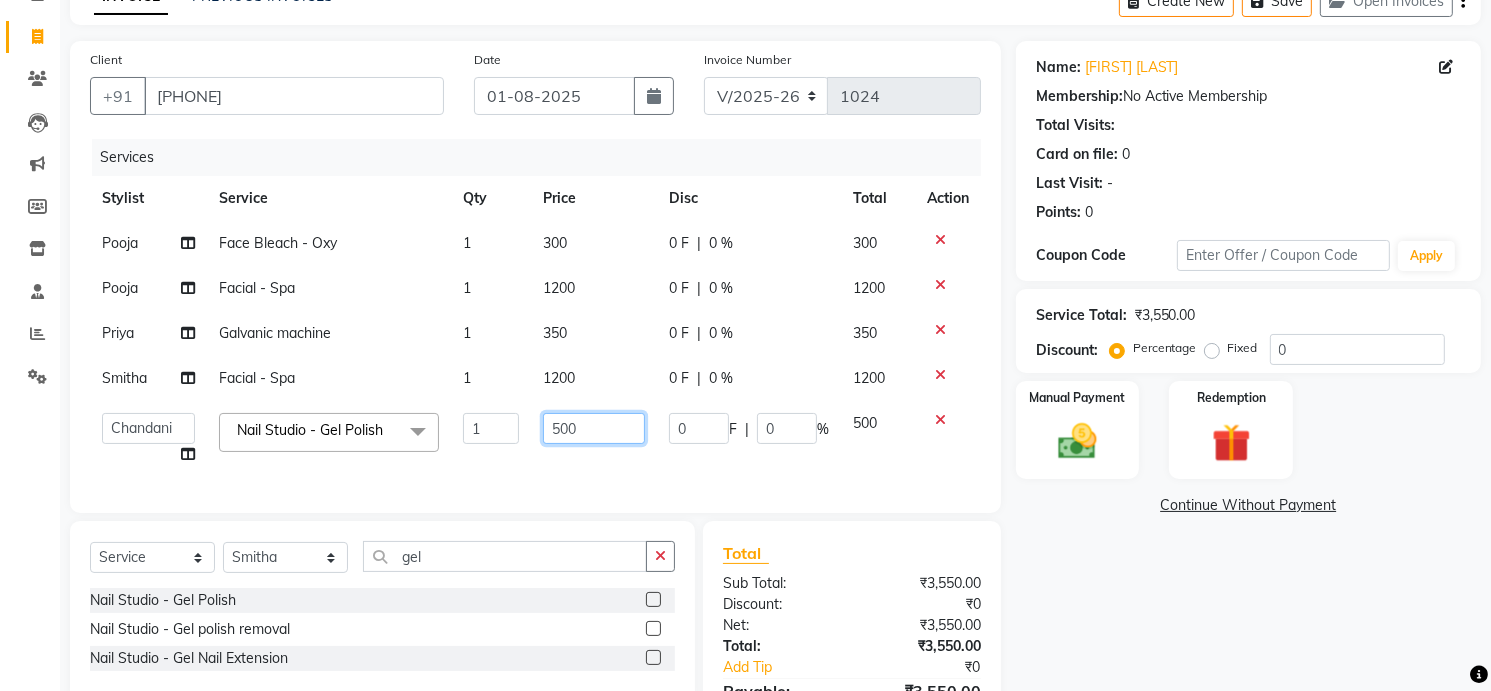 click on "500" 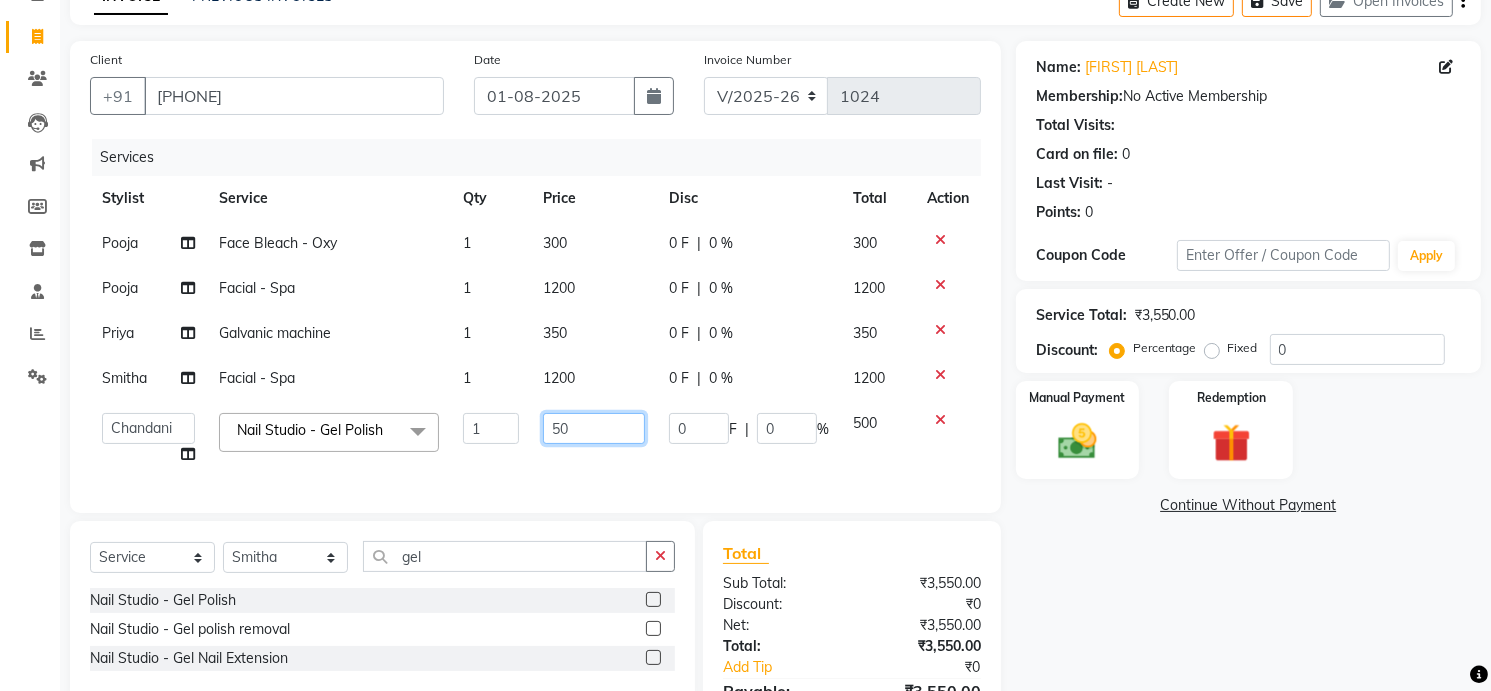 type on "5" 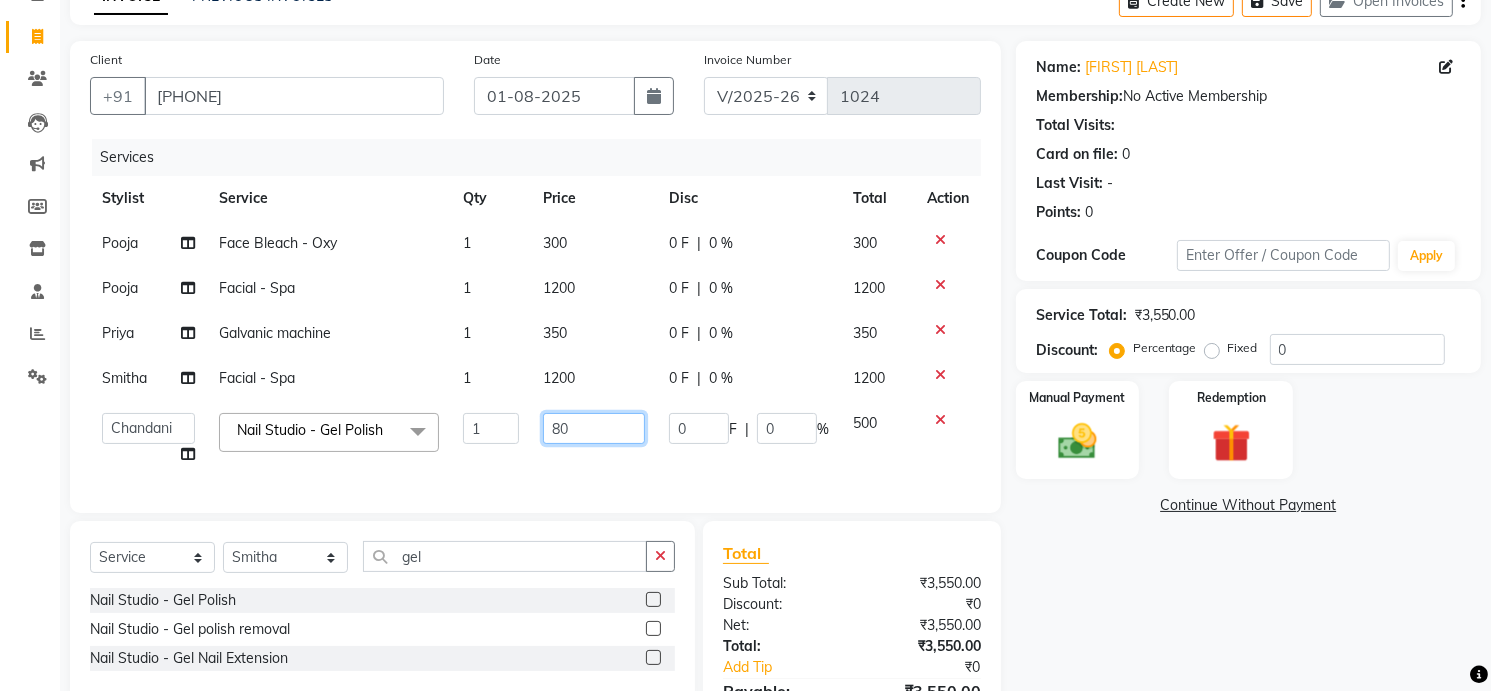 type on "800" 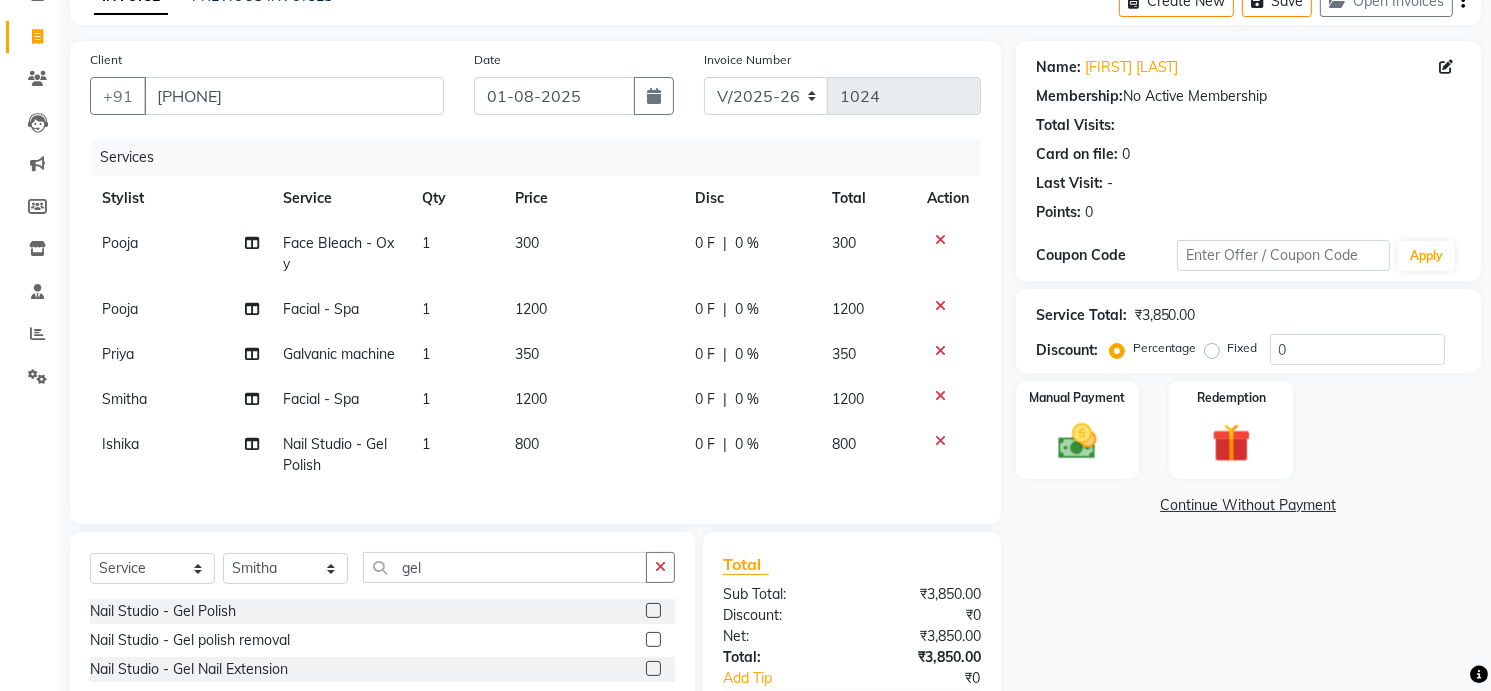 click 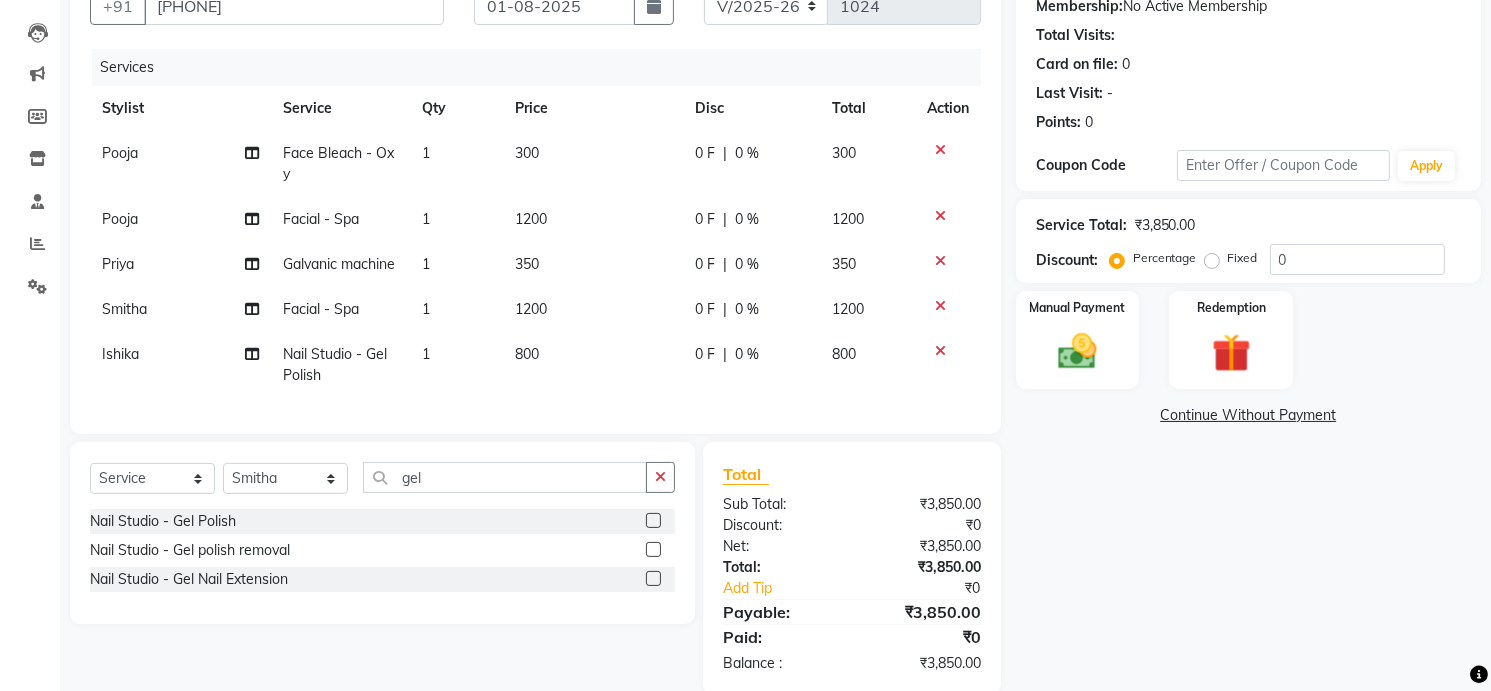 scroll, scrollTop: 247, scrollLeft: 0, axis: vertical 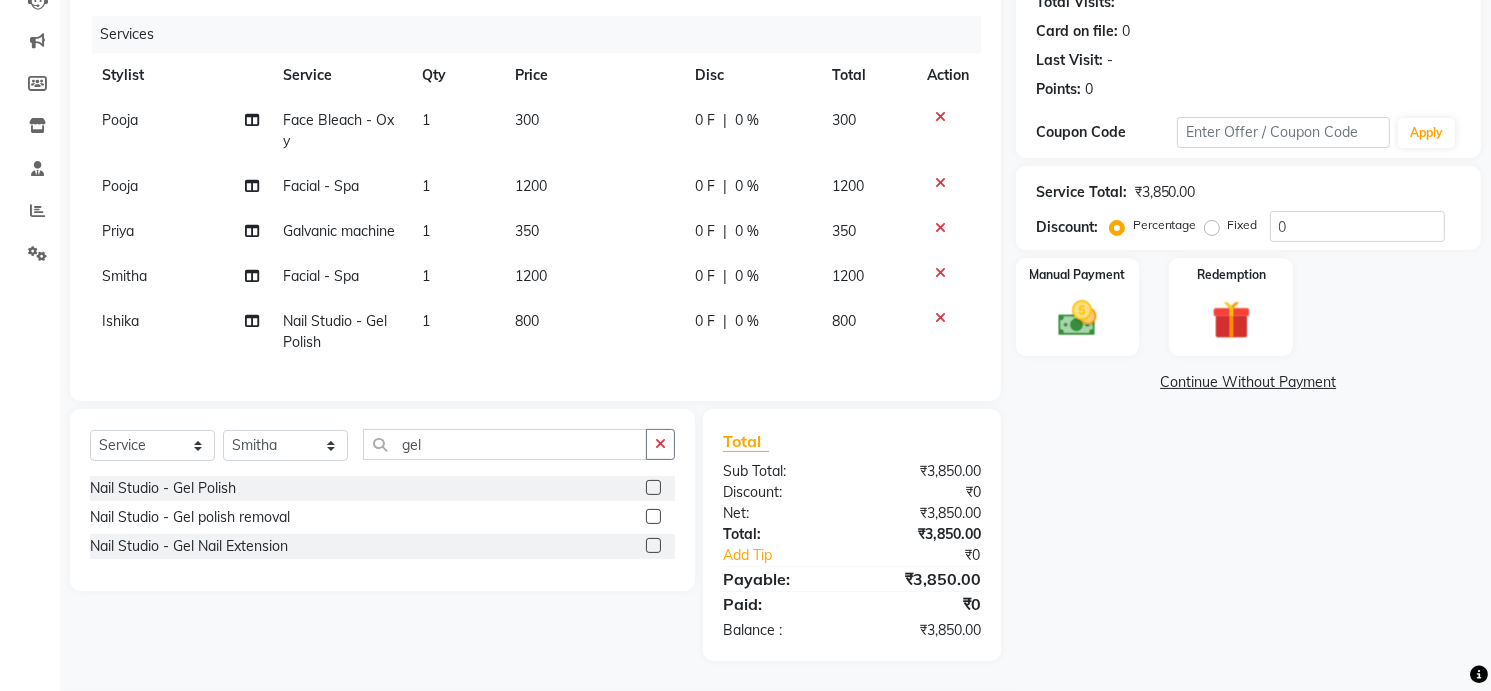 click 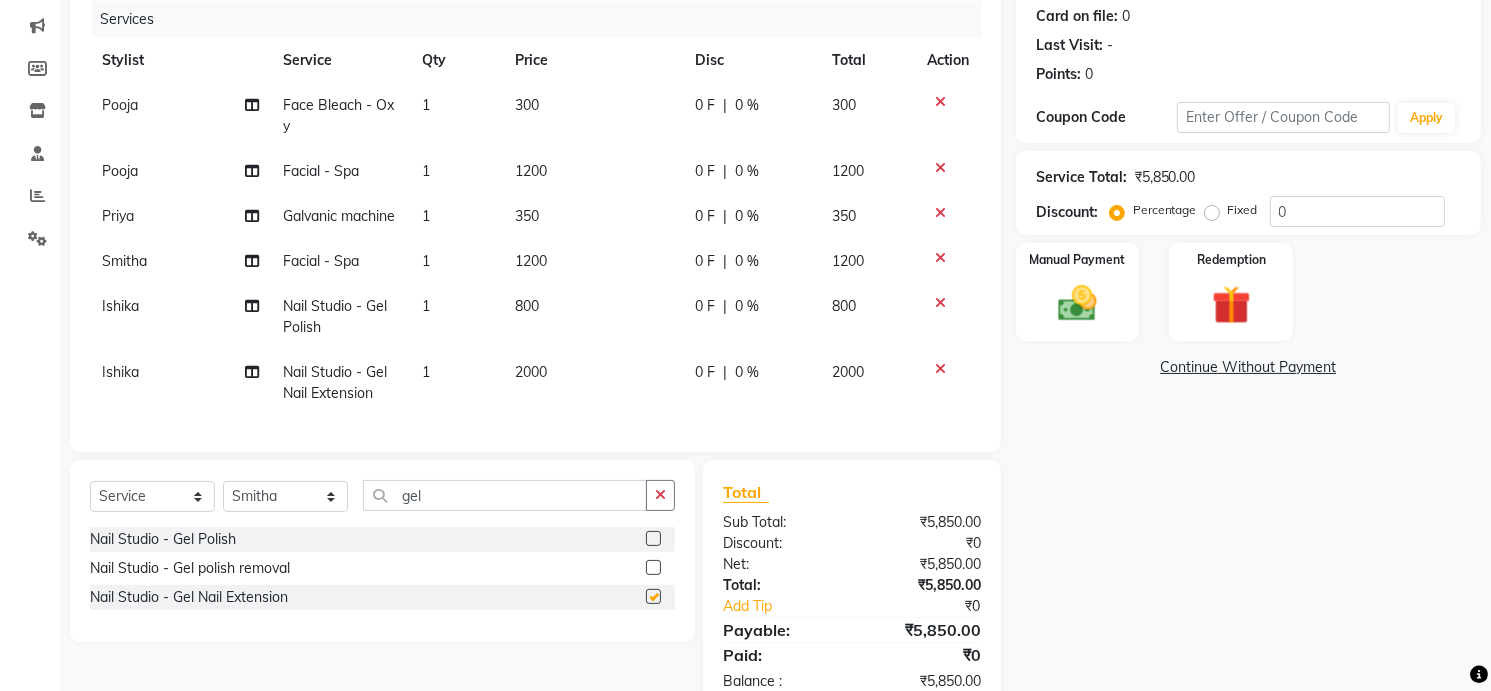 checkbox on "false" 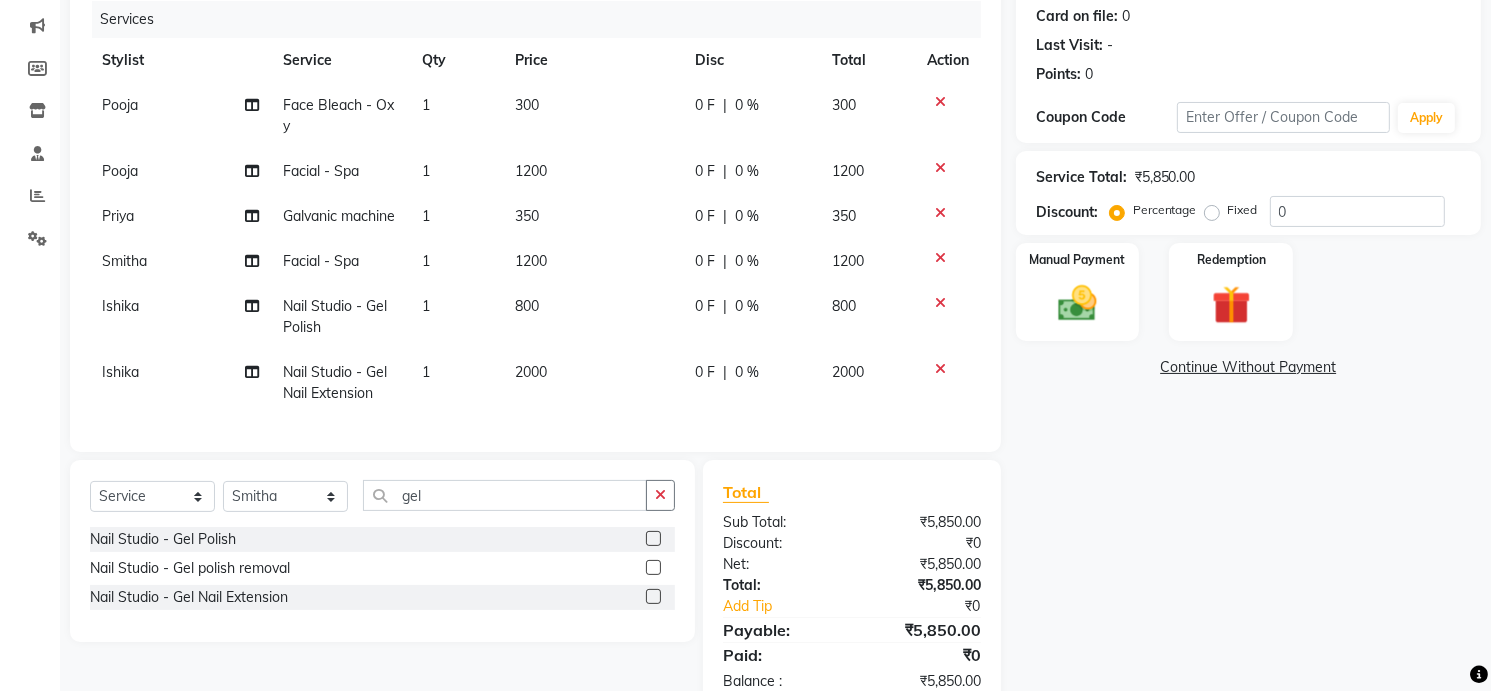 click on "2000" 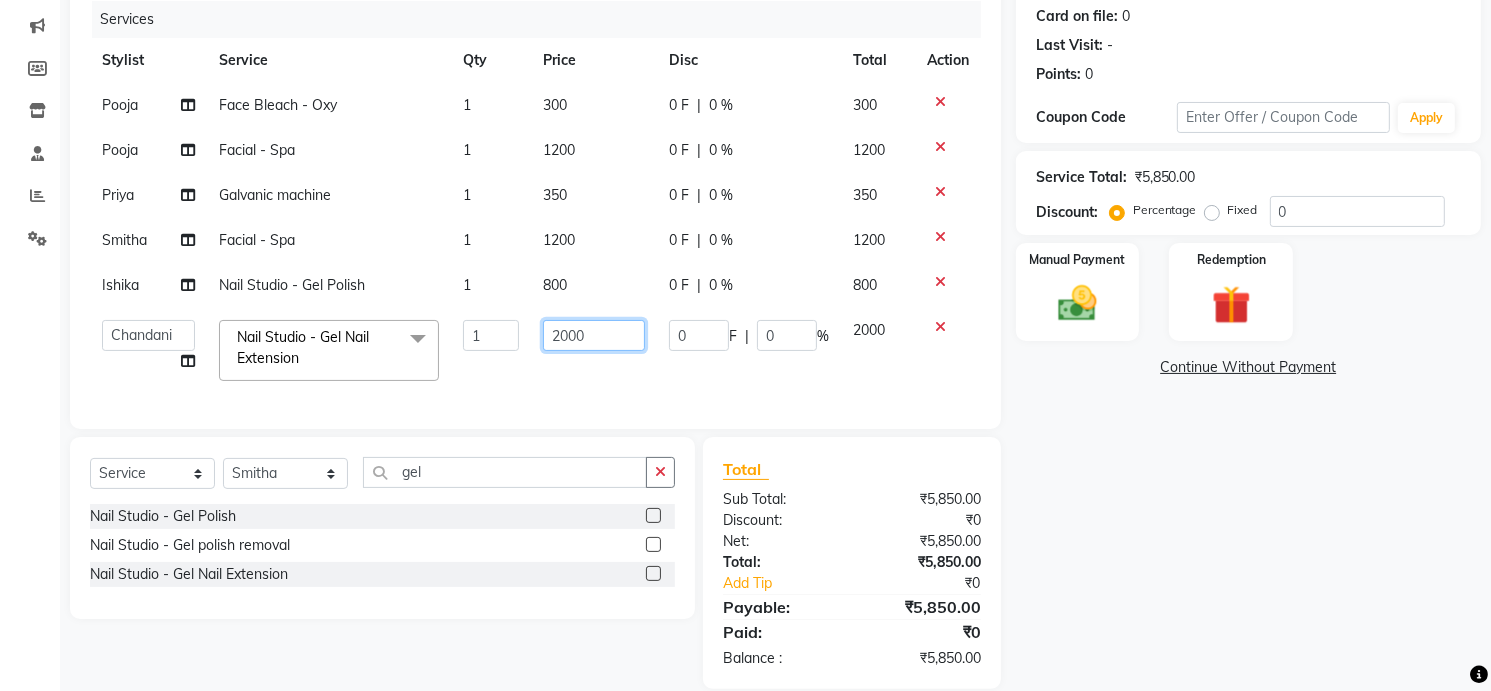 click on "2000" 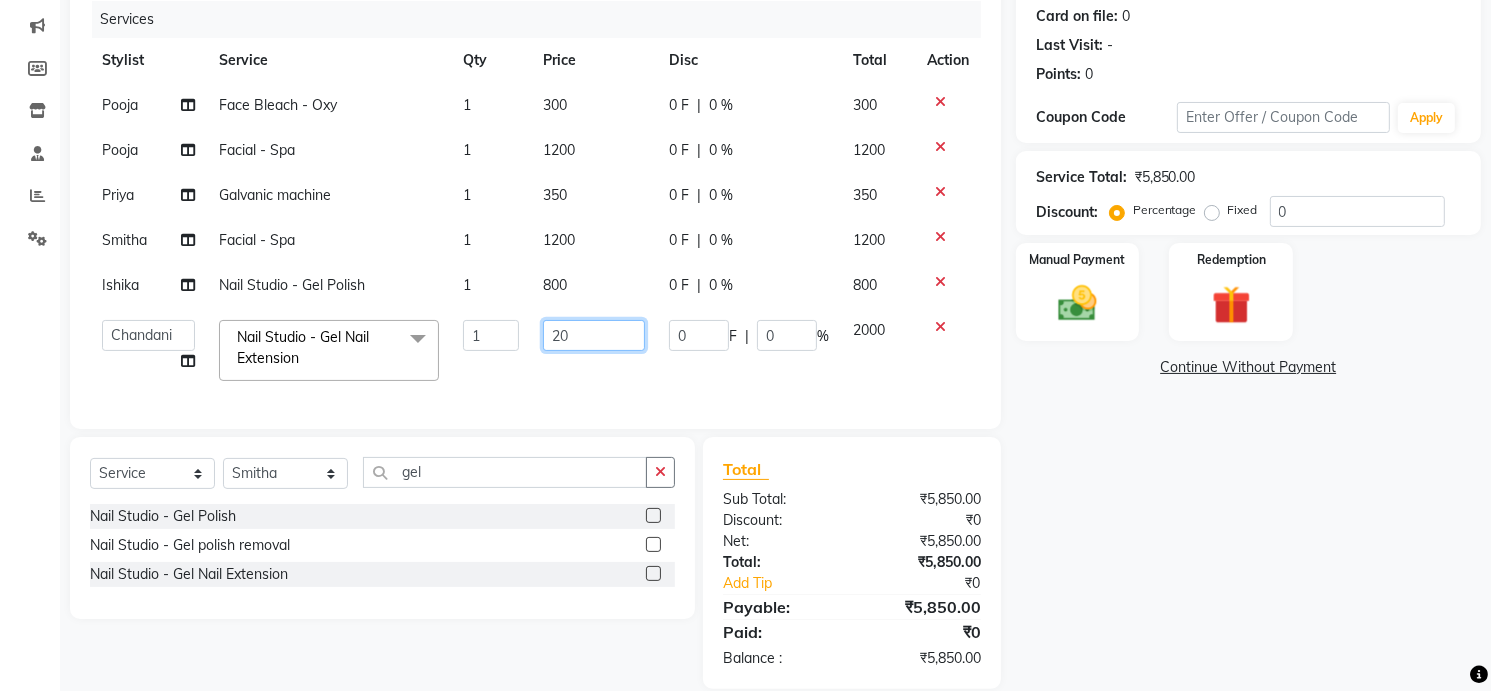 type on "200" 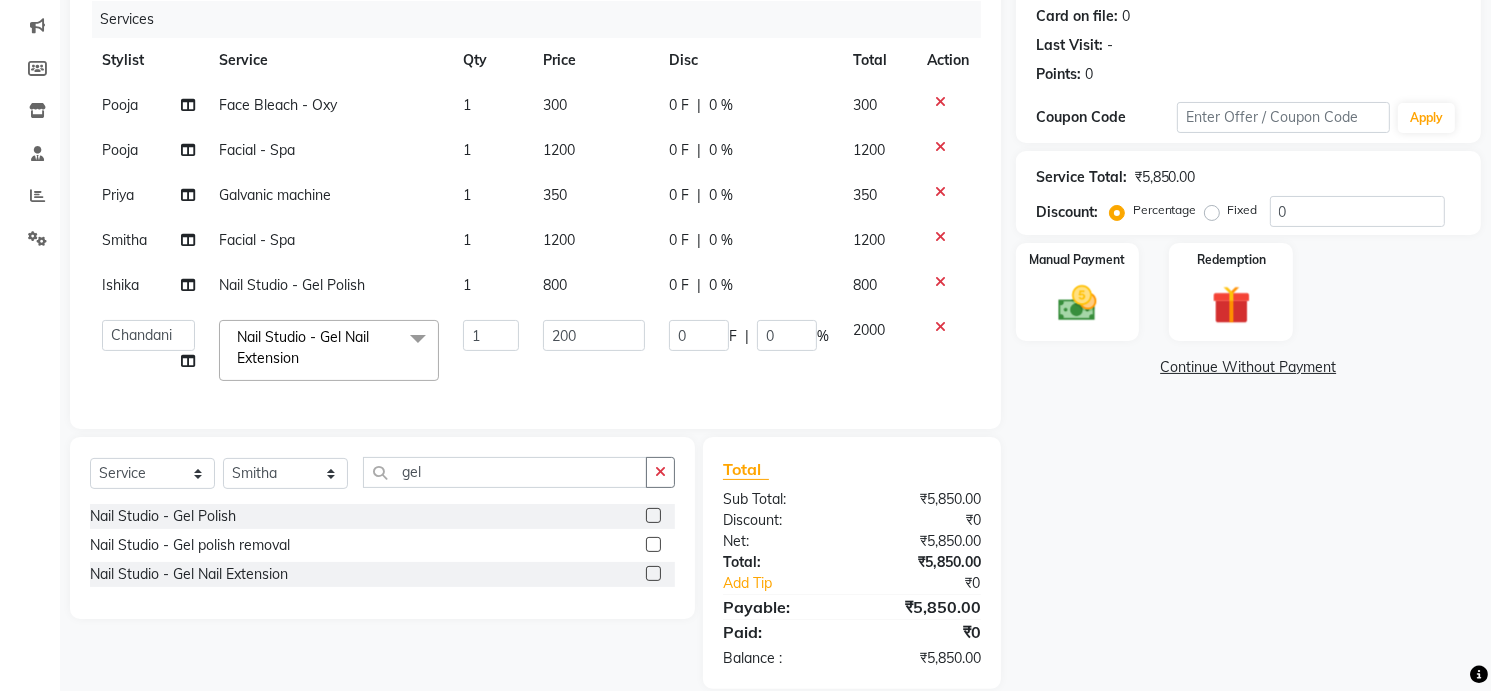 click on "Name: [FIRST] [LAST] Membership:  No Active Membership  Total Visits:   Card on file:  0 Last Visit:   - Points:   0  Coupon Code Apply Service Total:  ₹5,850.00  Discount:  Percentage   Fixed  0 Manual Payment Redemption  Continue Without Payment" 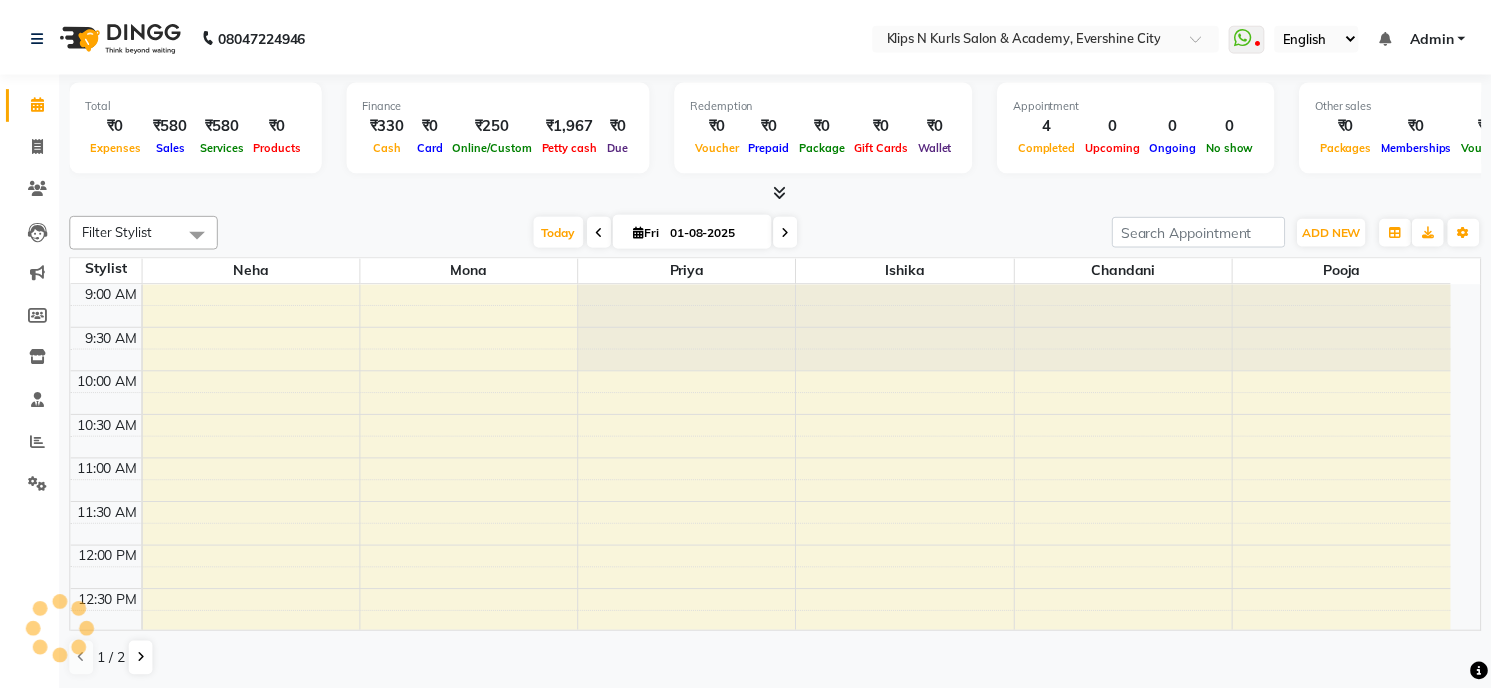 scroll, scrollTop: 0, scrollLeft: 0, axis: both 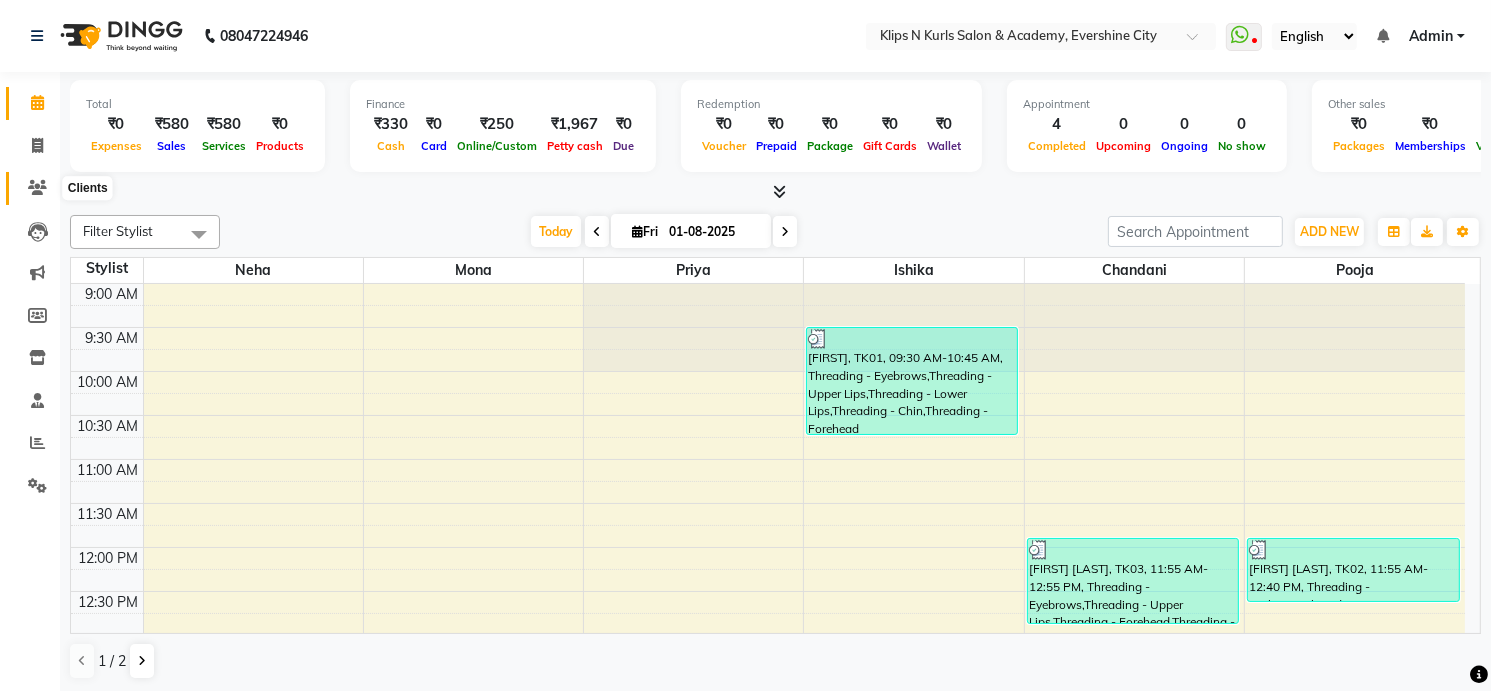 click 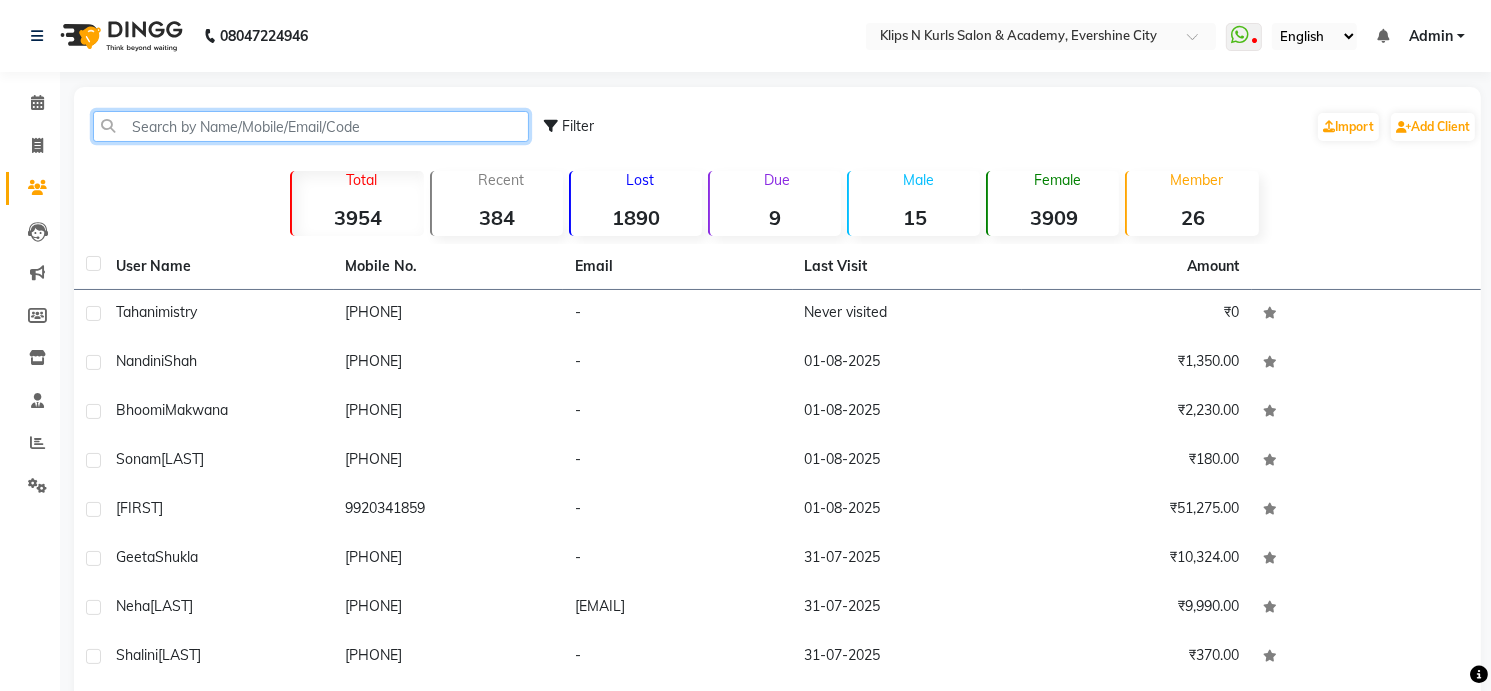 click 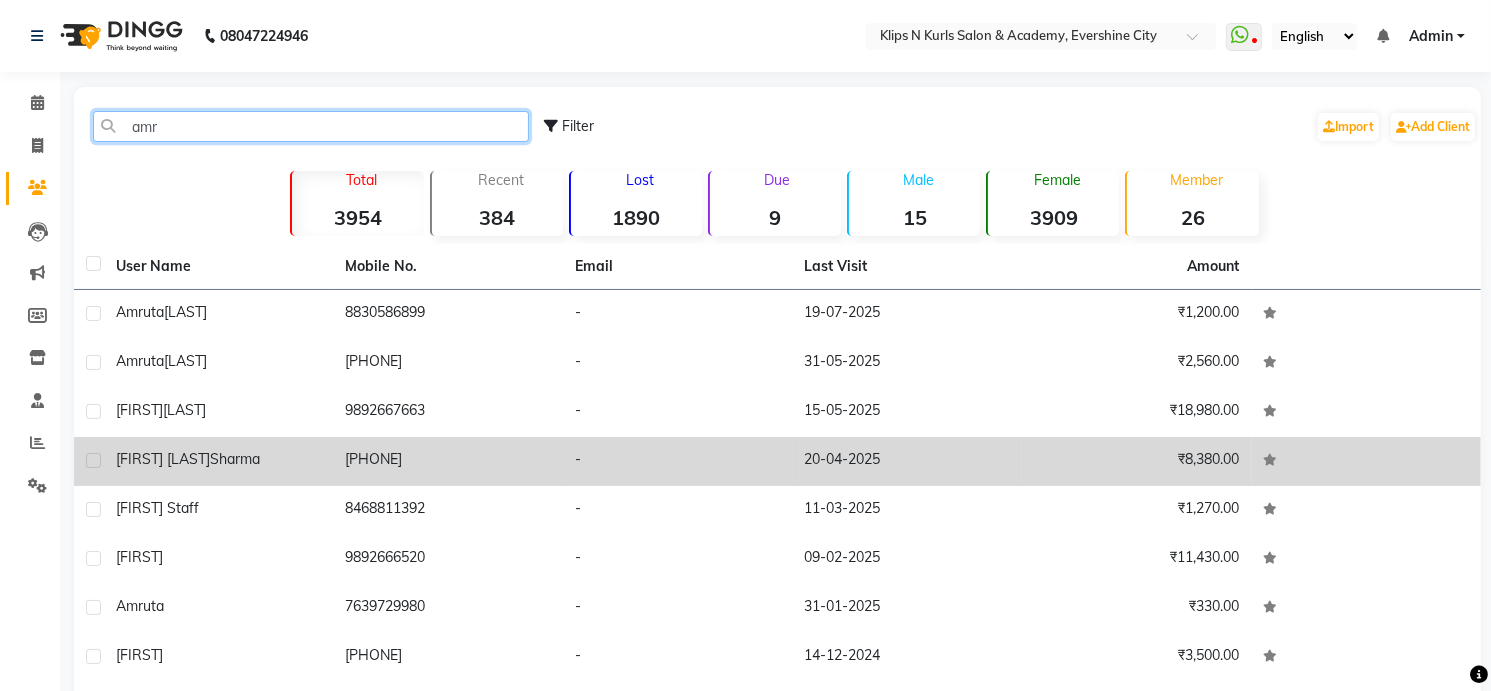 type on "amr" 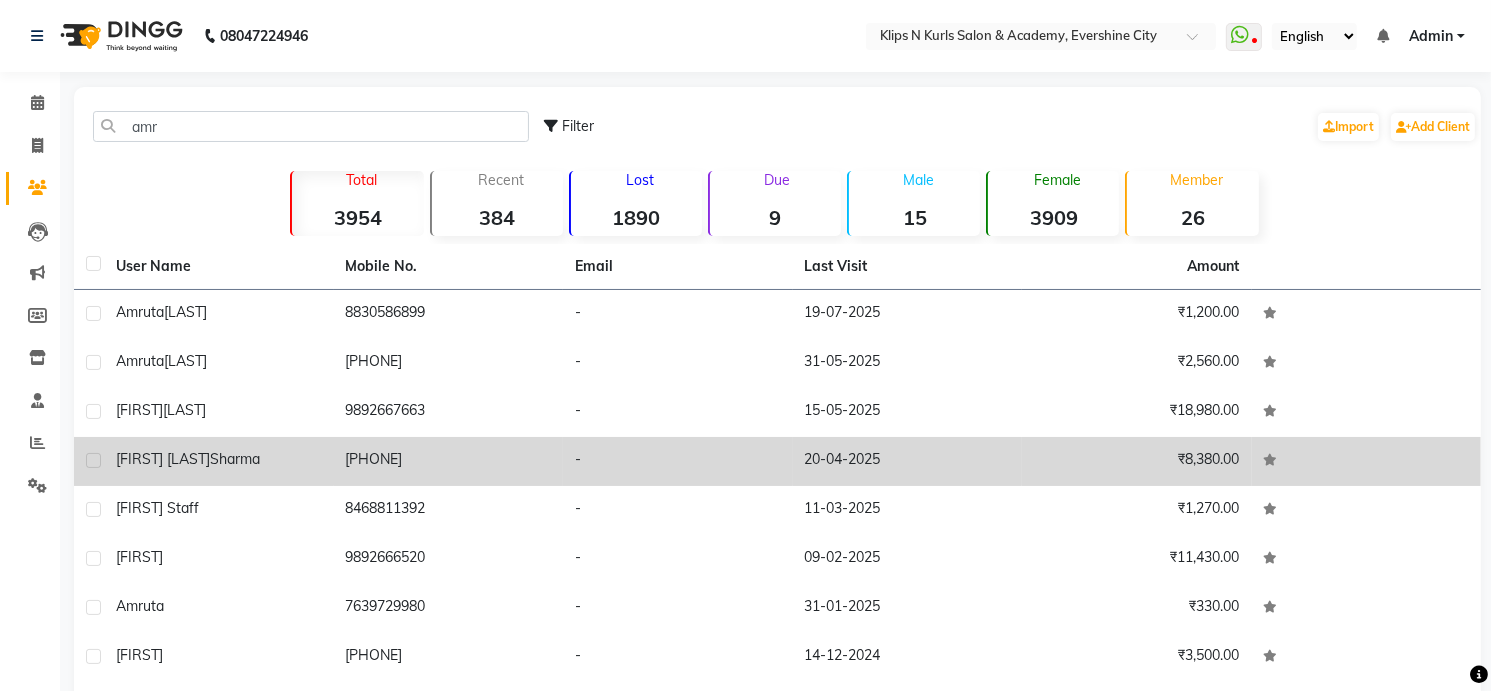 click on "[FIRST] [LAST] [LAST]" 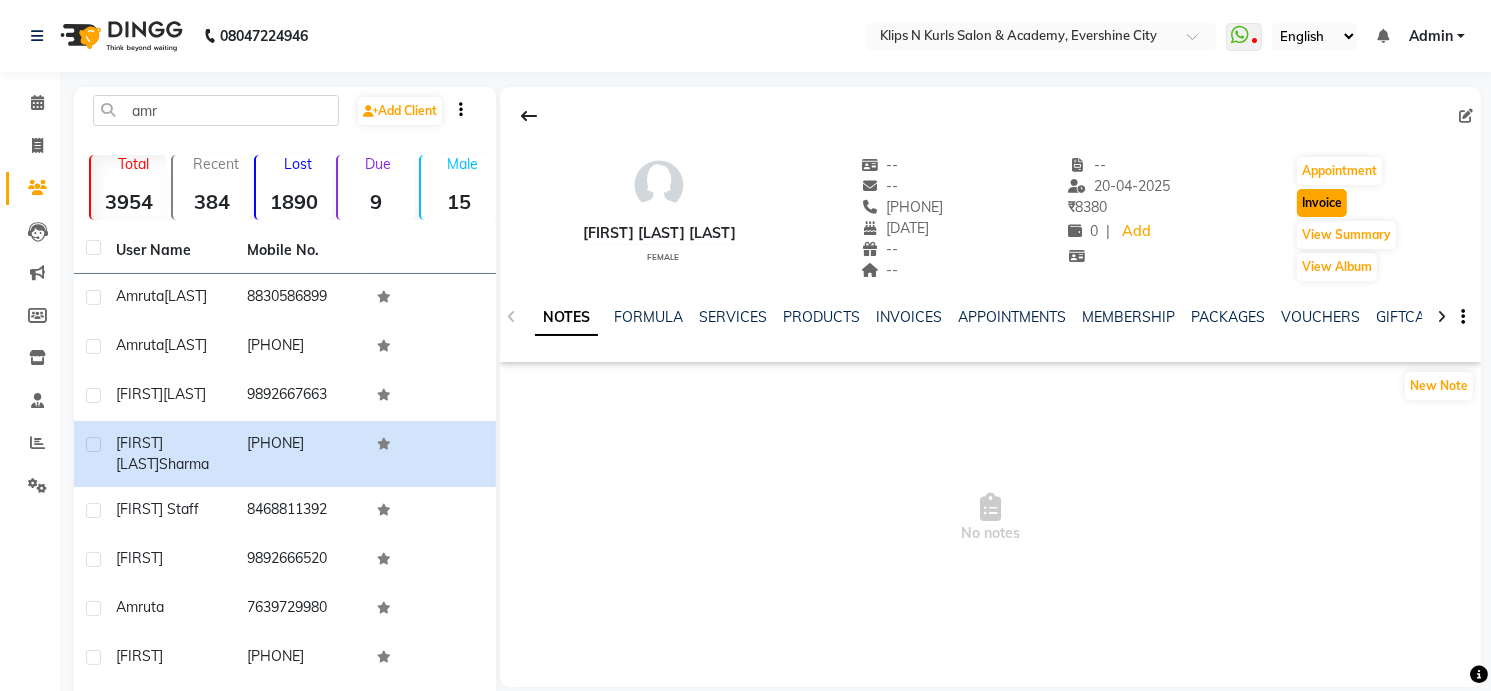 click on "Invoice" 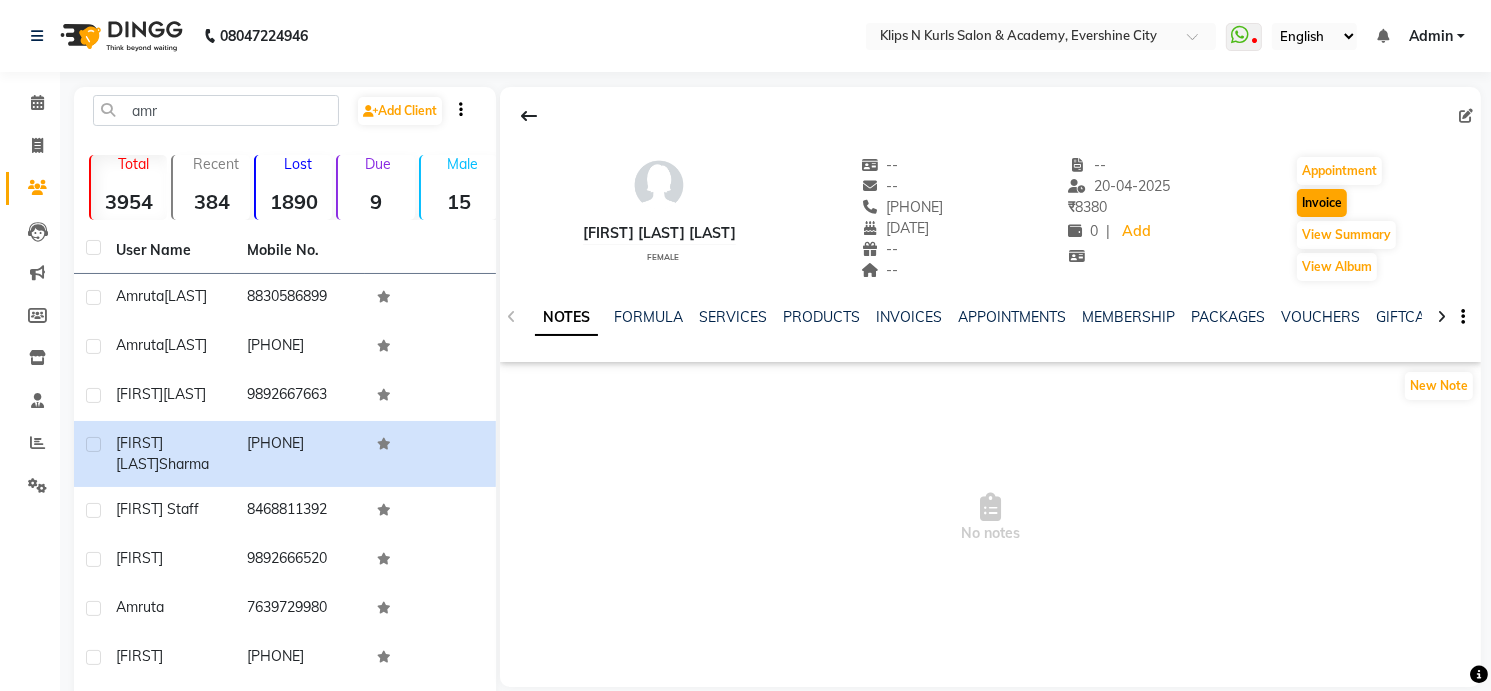 select on "service" 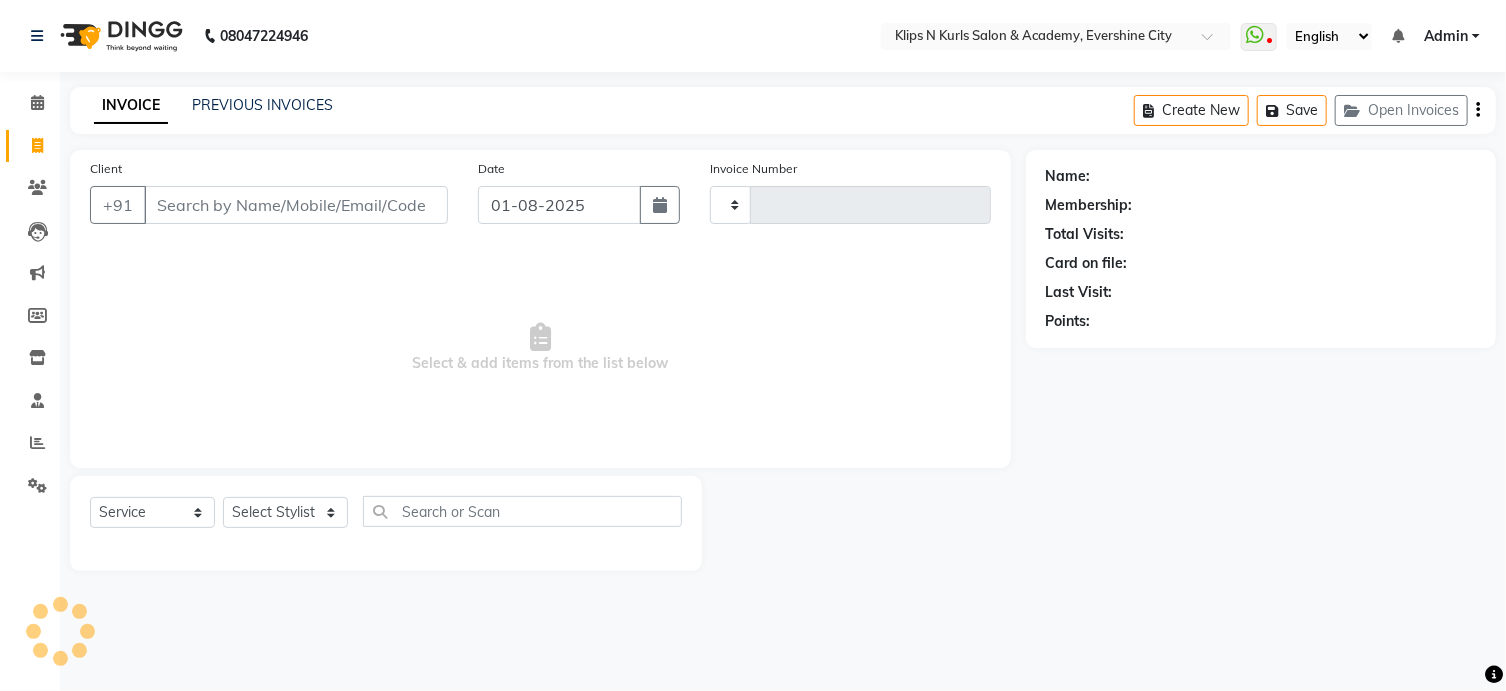 type on "1024" 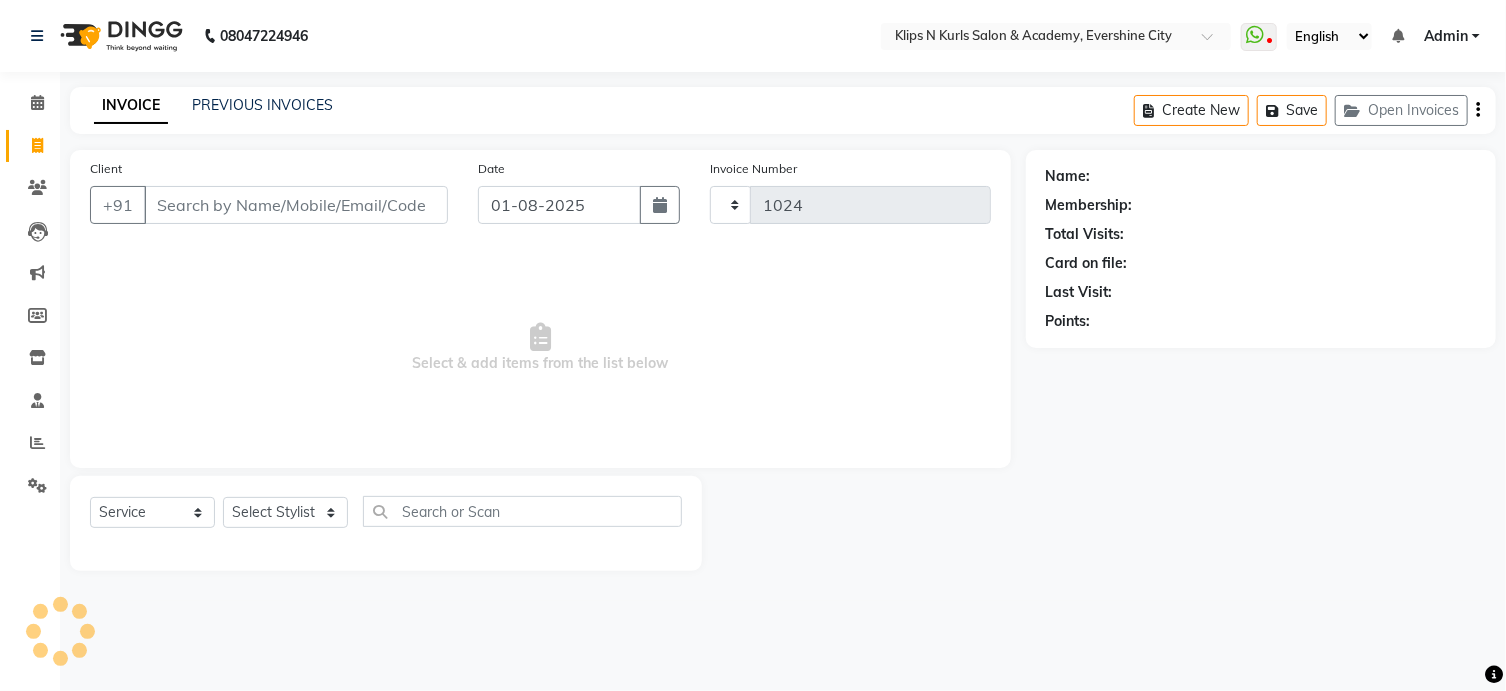 select on "124" 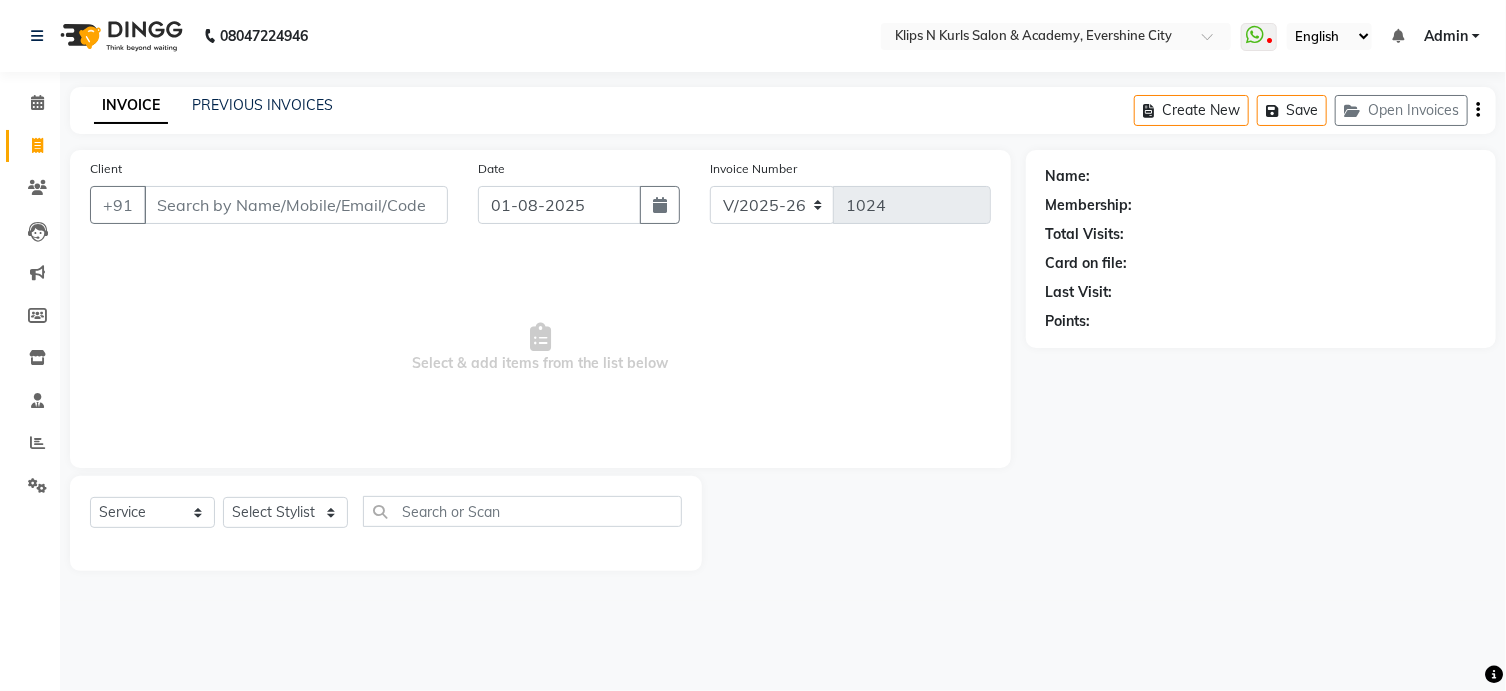 type on "[PHONE]" 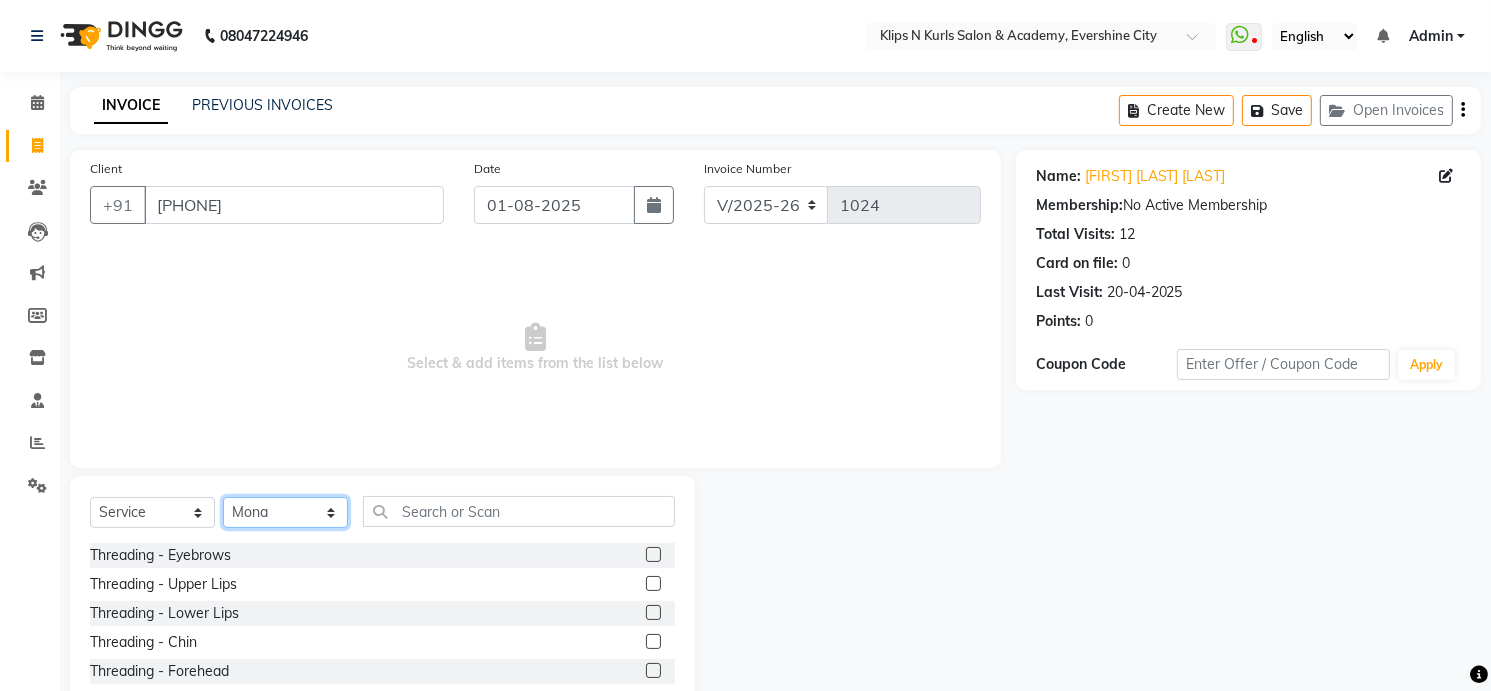 click on "Select Stylist [FIRST] Front Desk [FIRST]  [FIRST] [FIRST] [FIRST] [FIRST] [FIRST]" 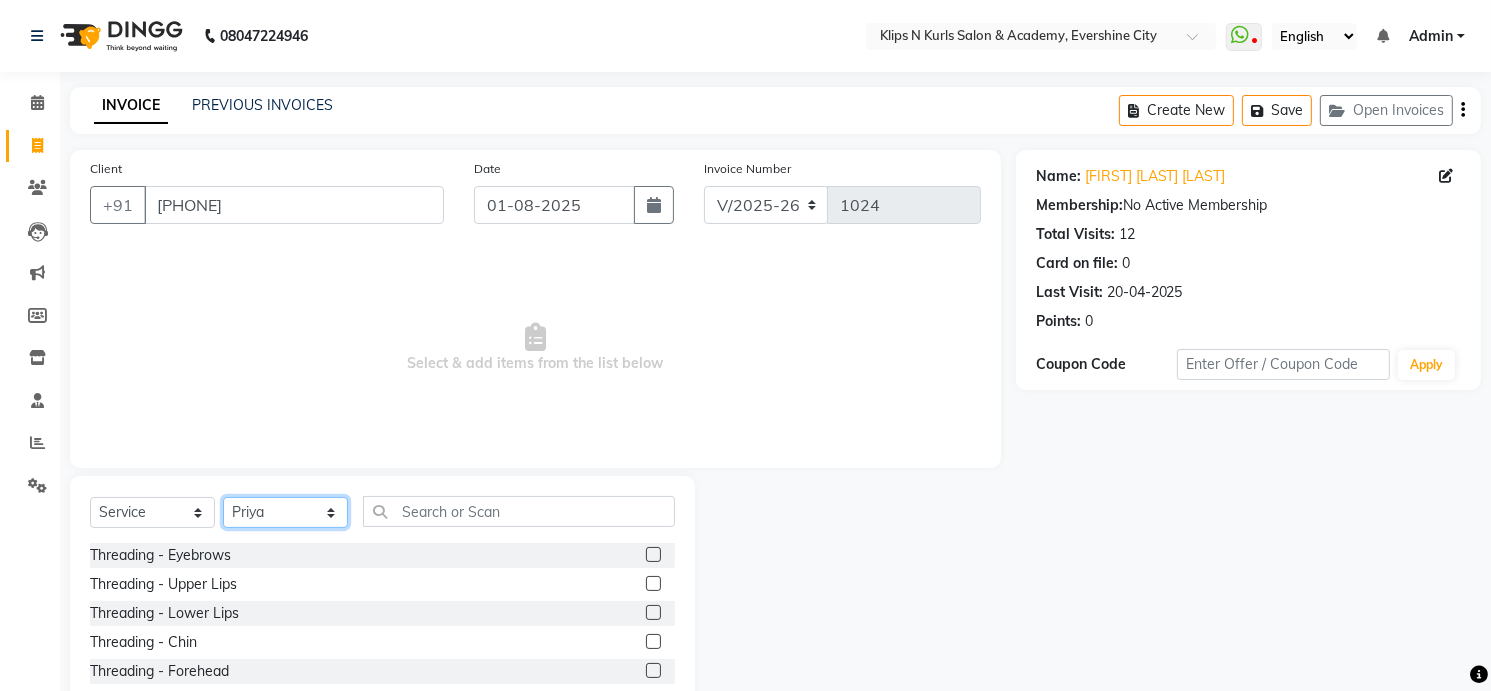 click on "Select Stylist [FIRST] Front Desk [FIRST]  [FIRST] [FIRST] [FIRST] [FIRST] [FIRST]" 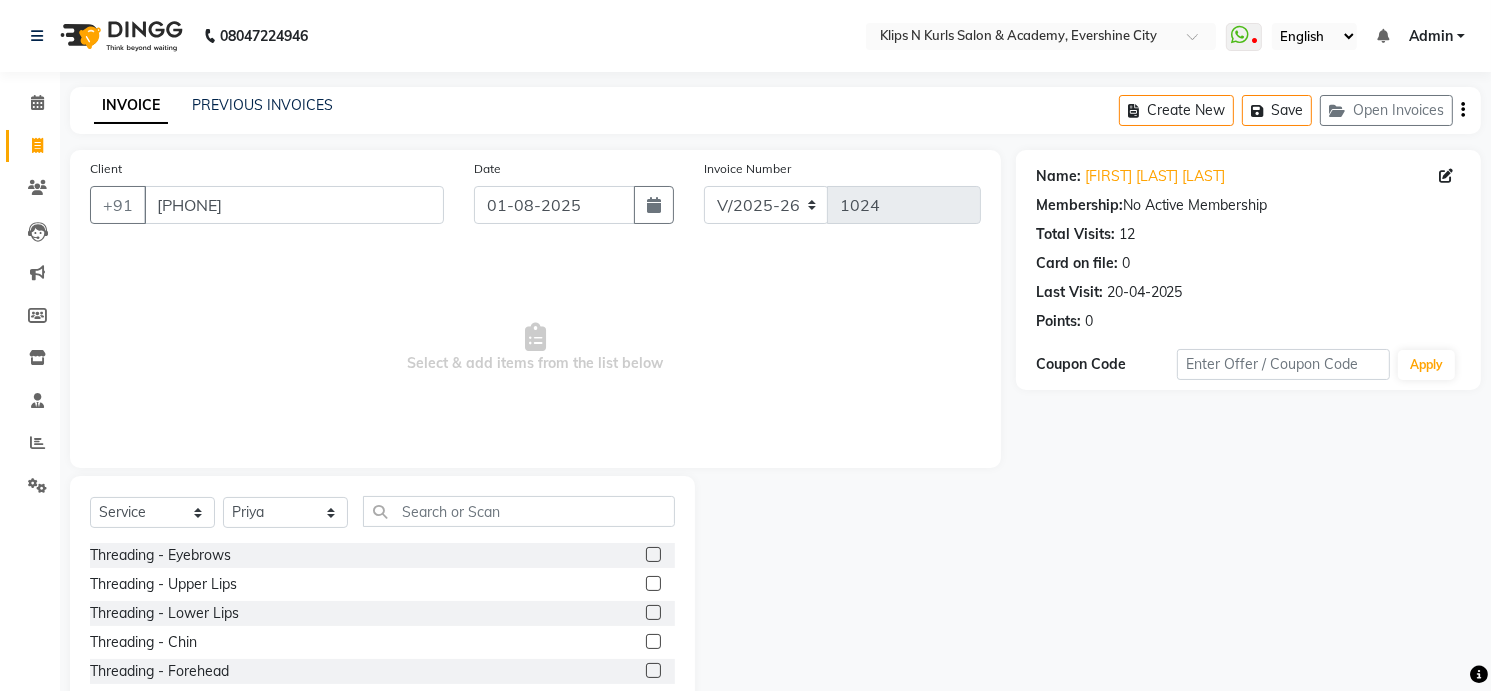 click 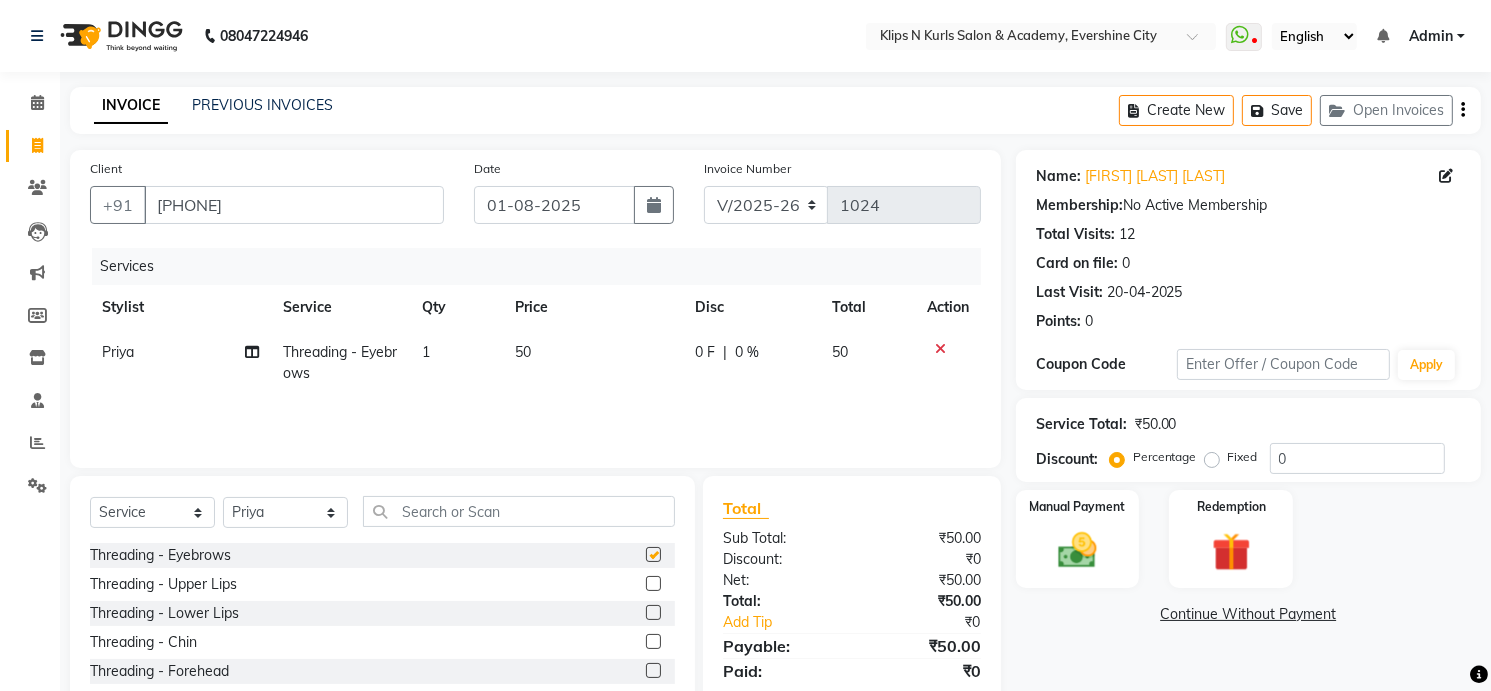 checkbox on "false" 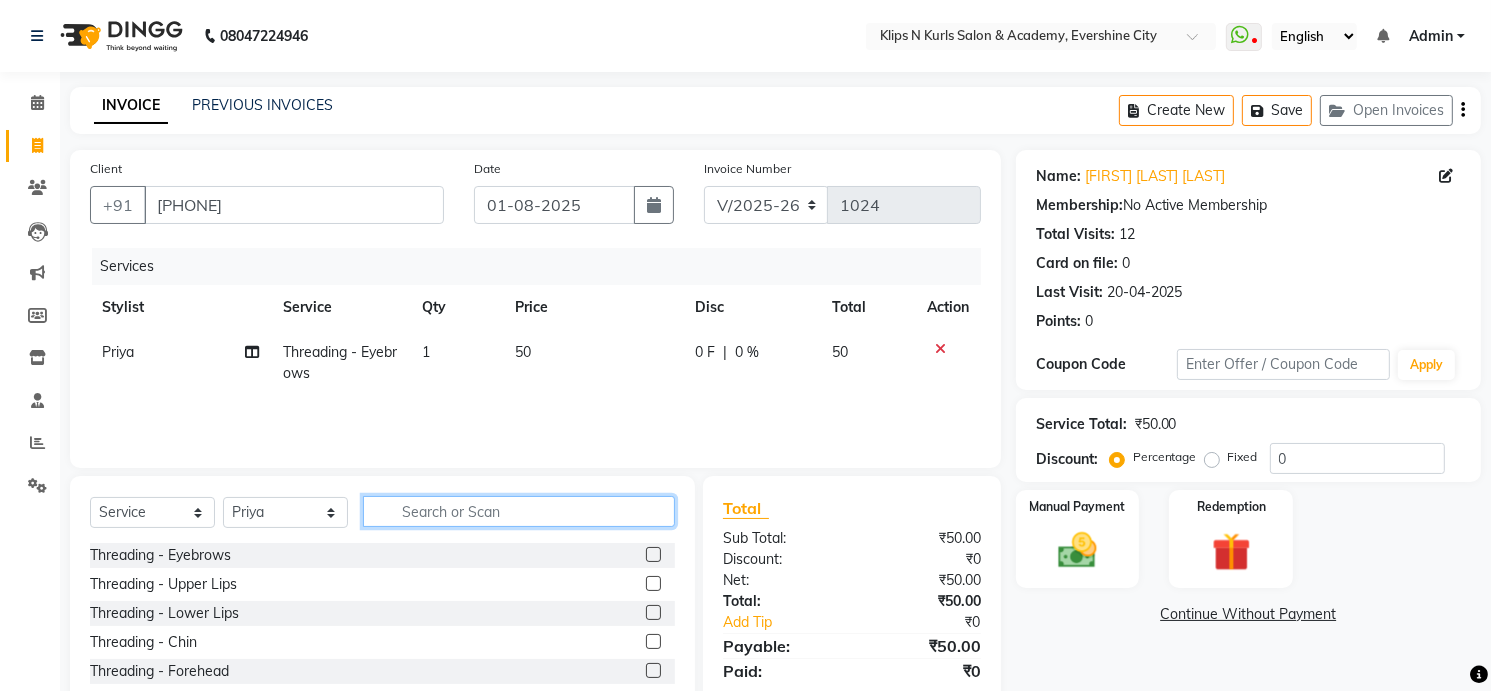 click 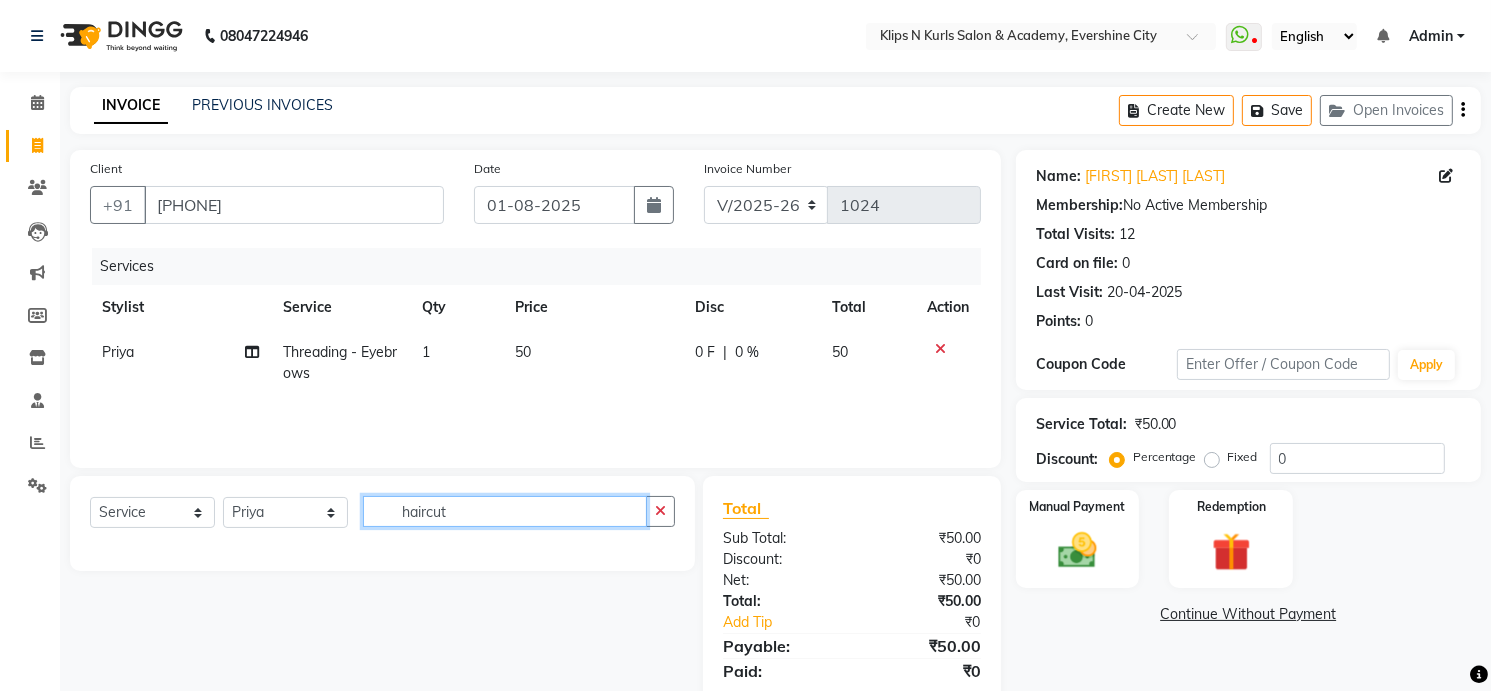 click on "haircut" 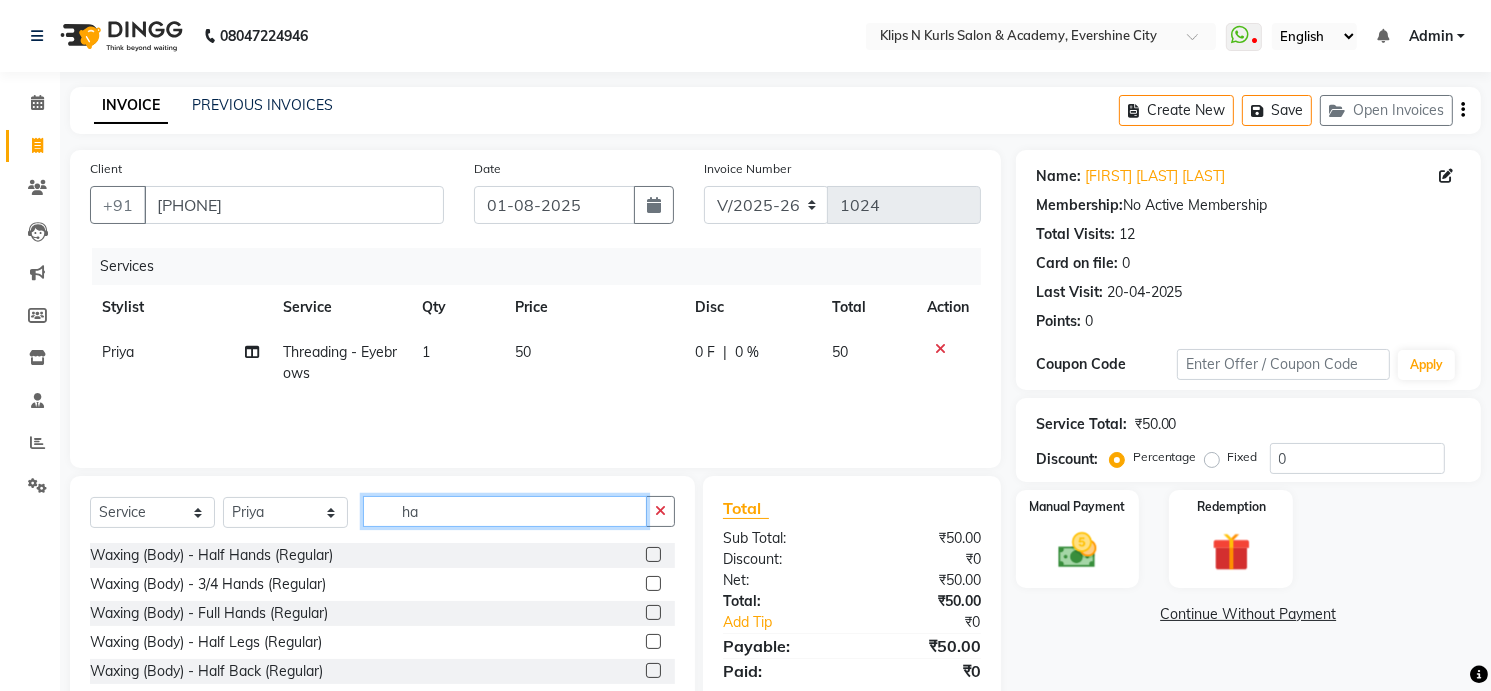 type on "h" 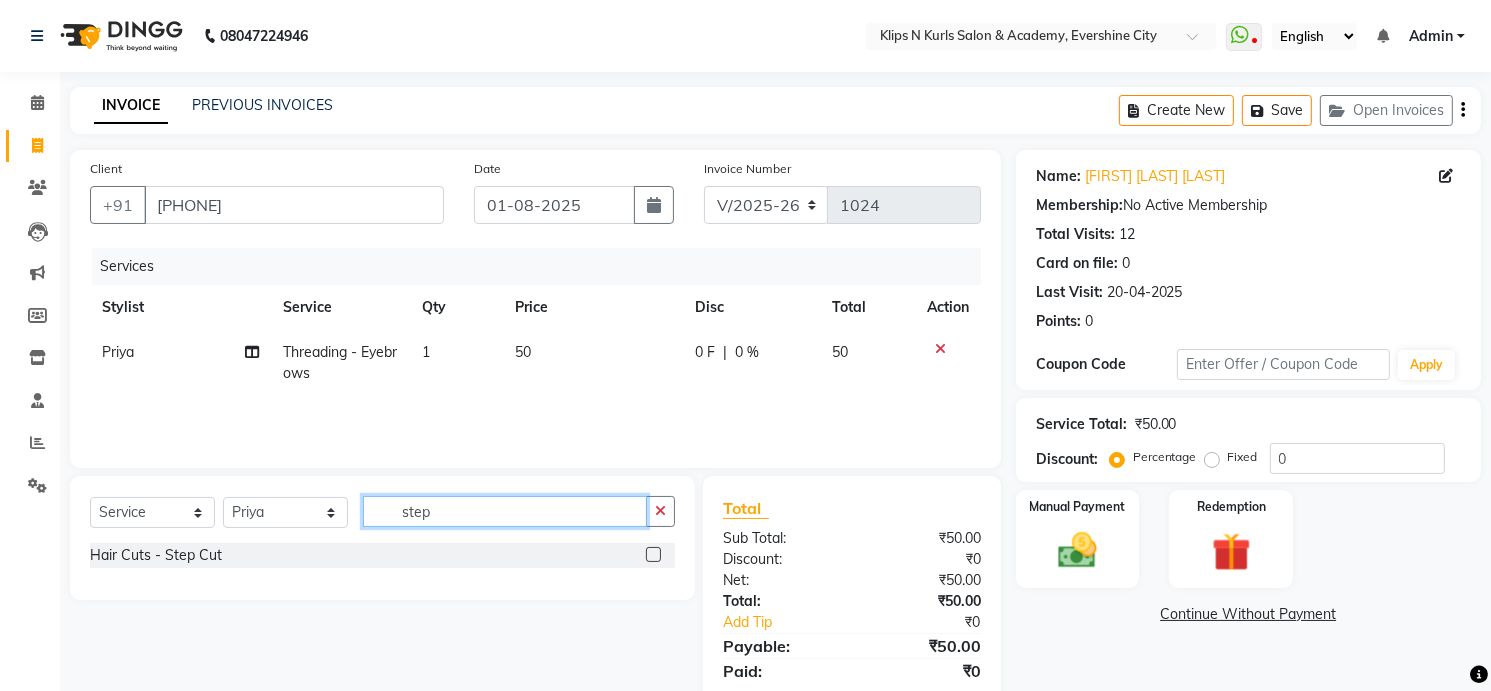 type on "step" 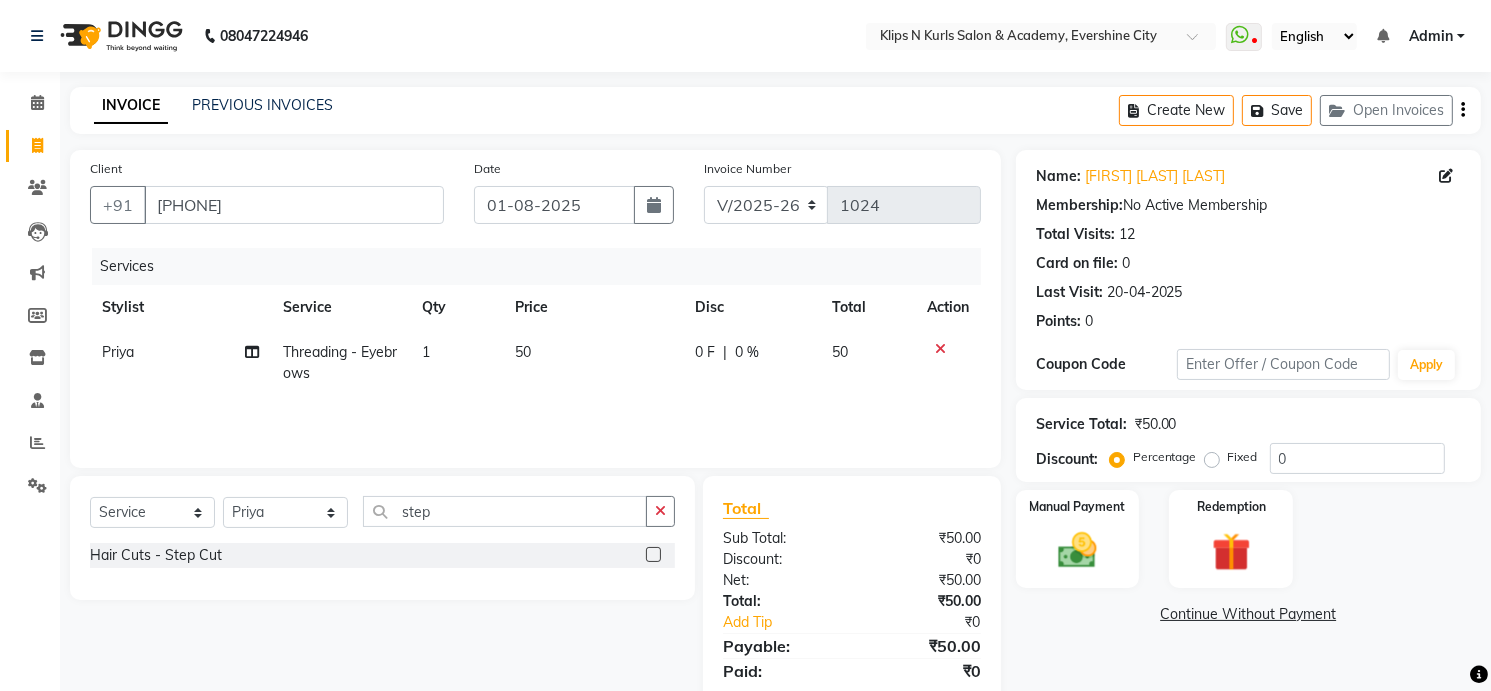 click 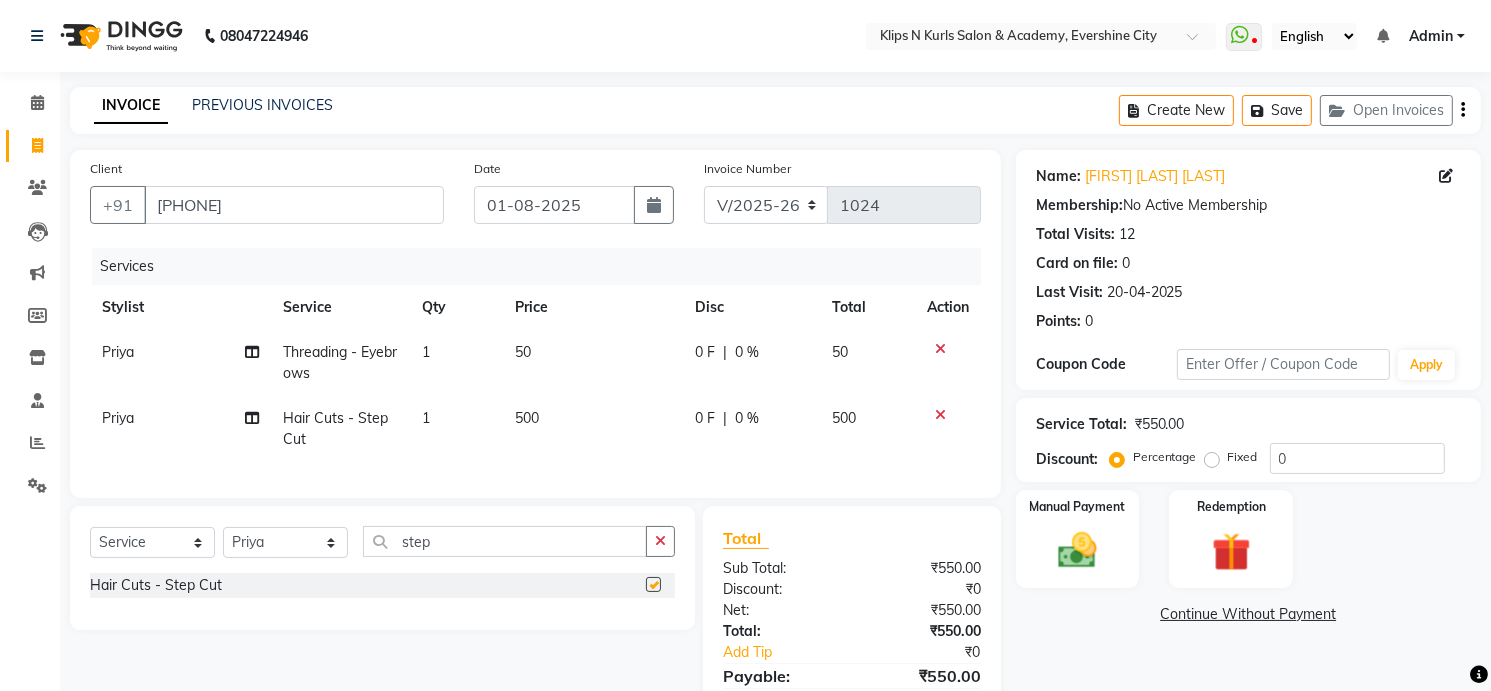 checkbox on "false" 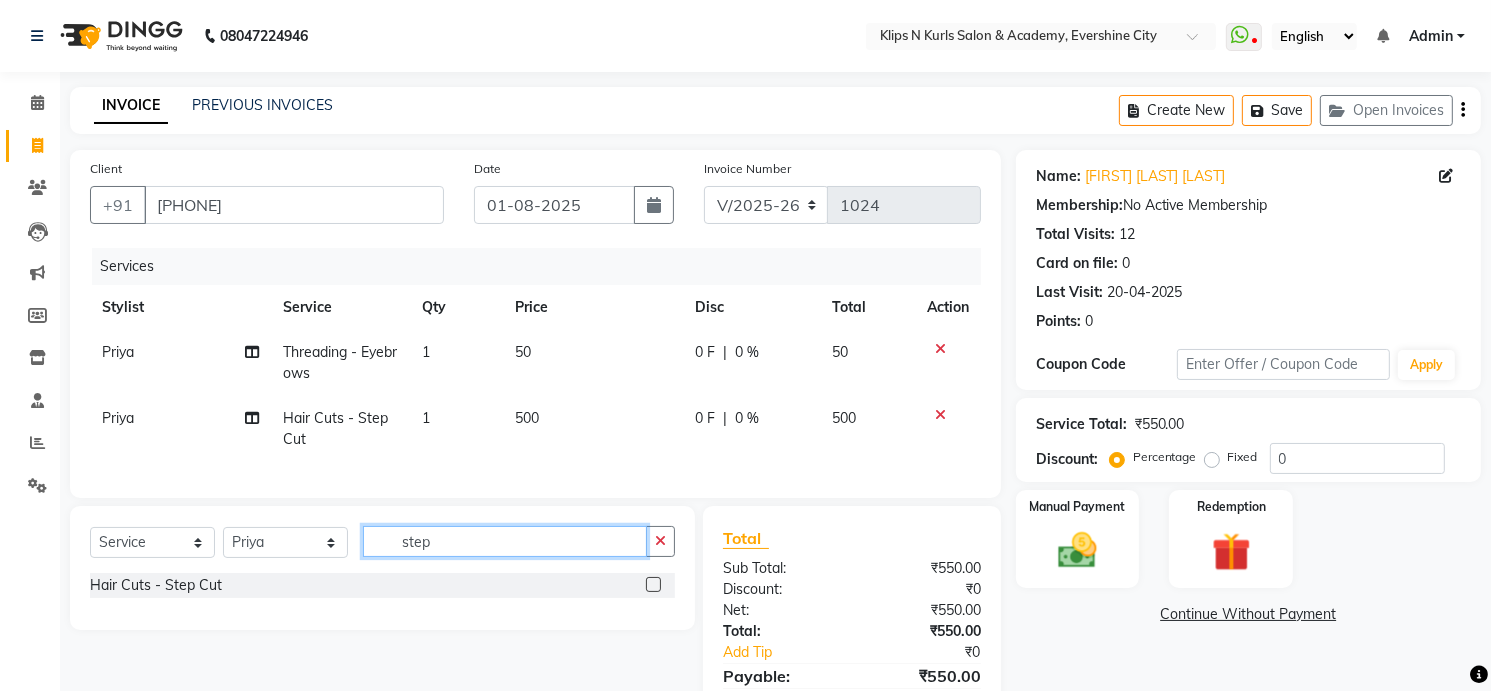 click on "step" 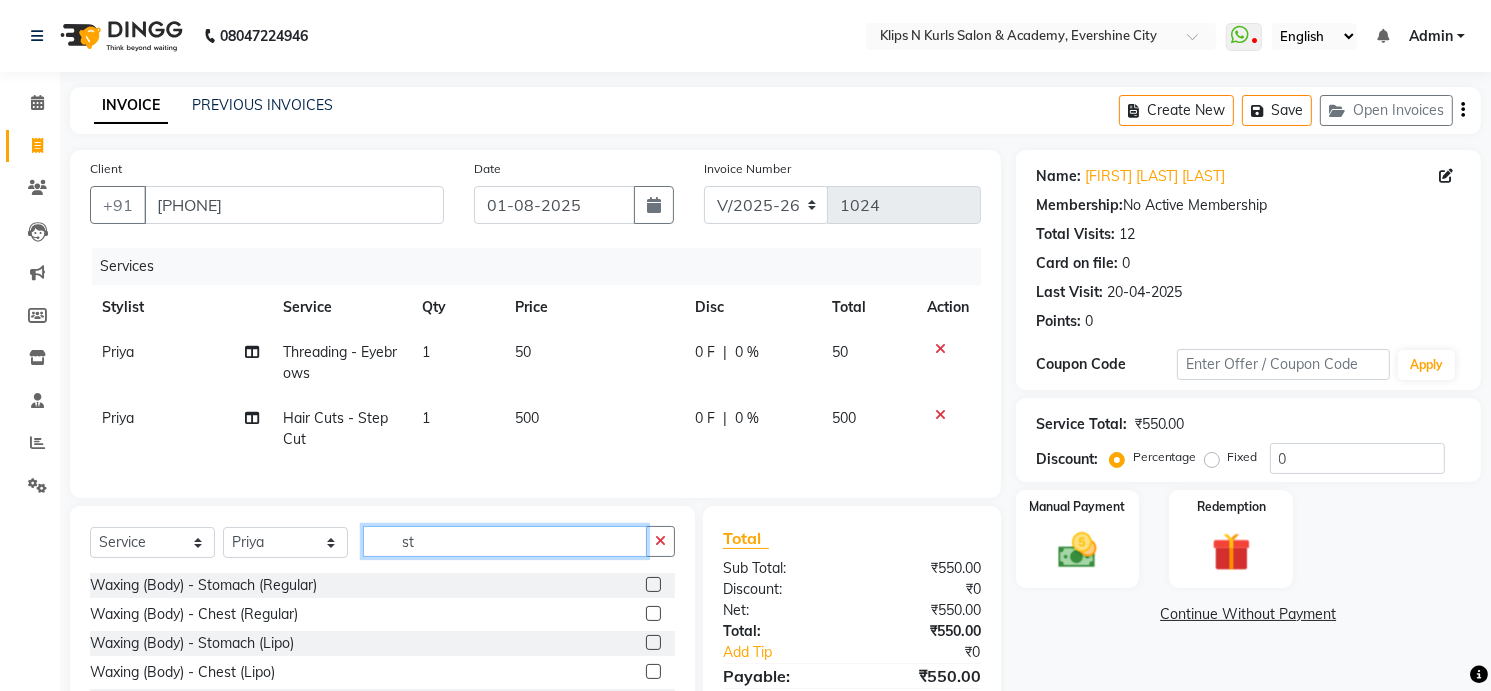 type on "s" 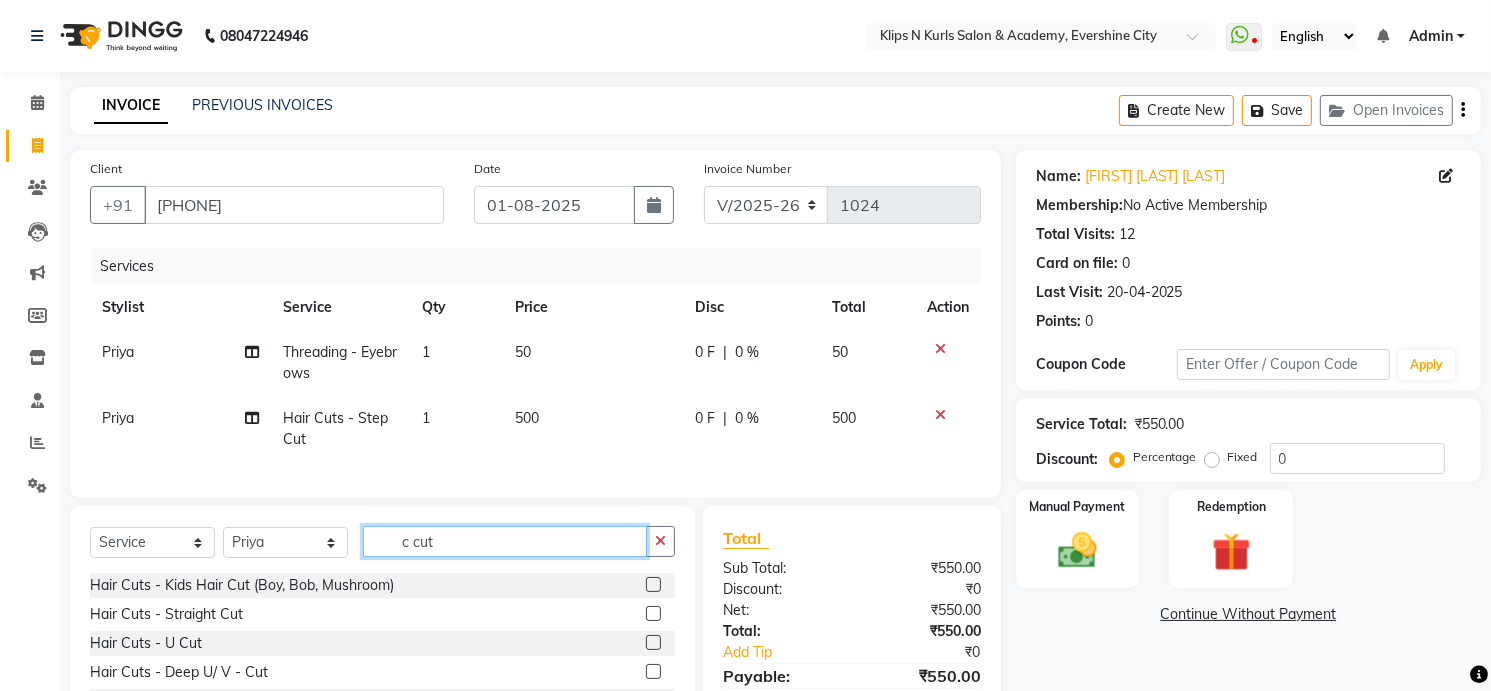 scroll, scrollTop: 156, scrollLeft: 0, axis: vertical 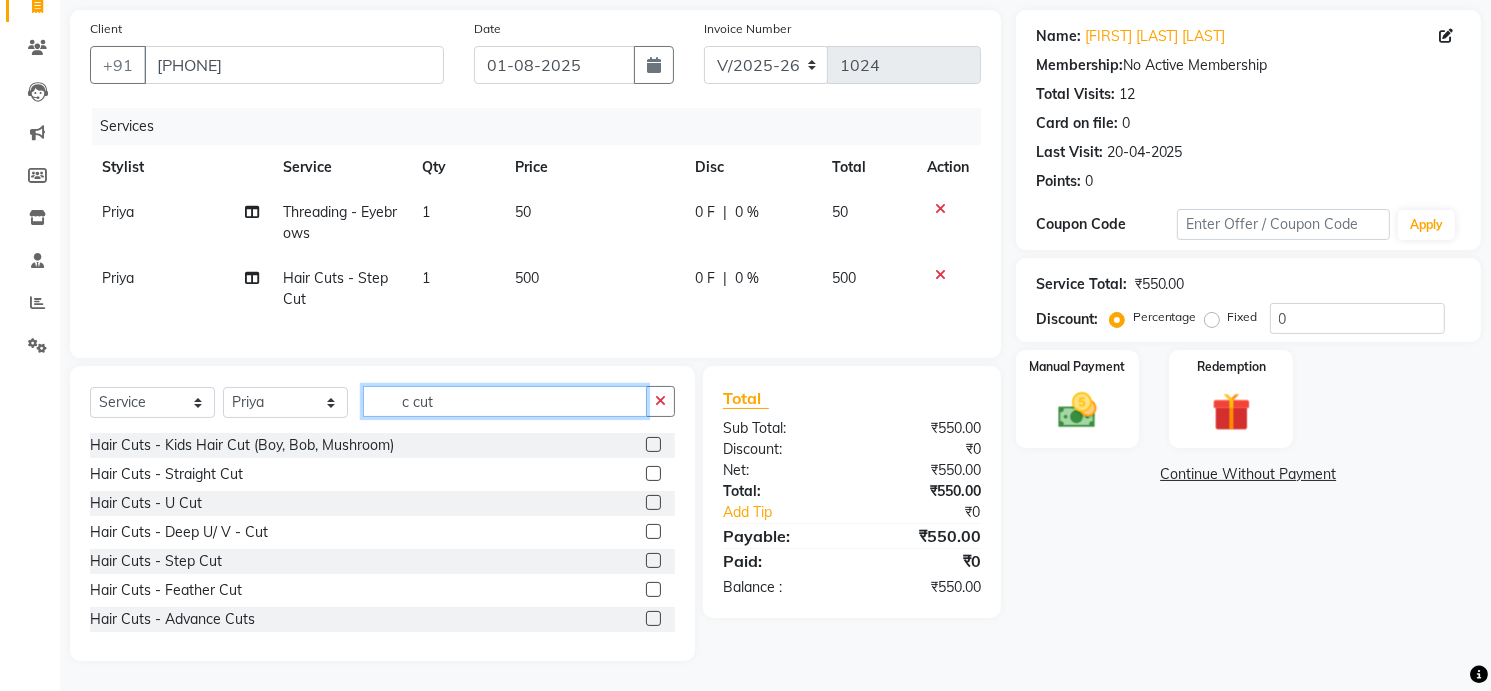 click on "c cut" 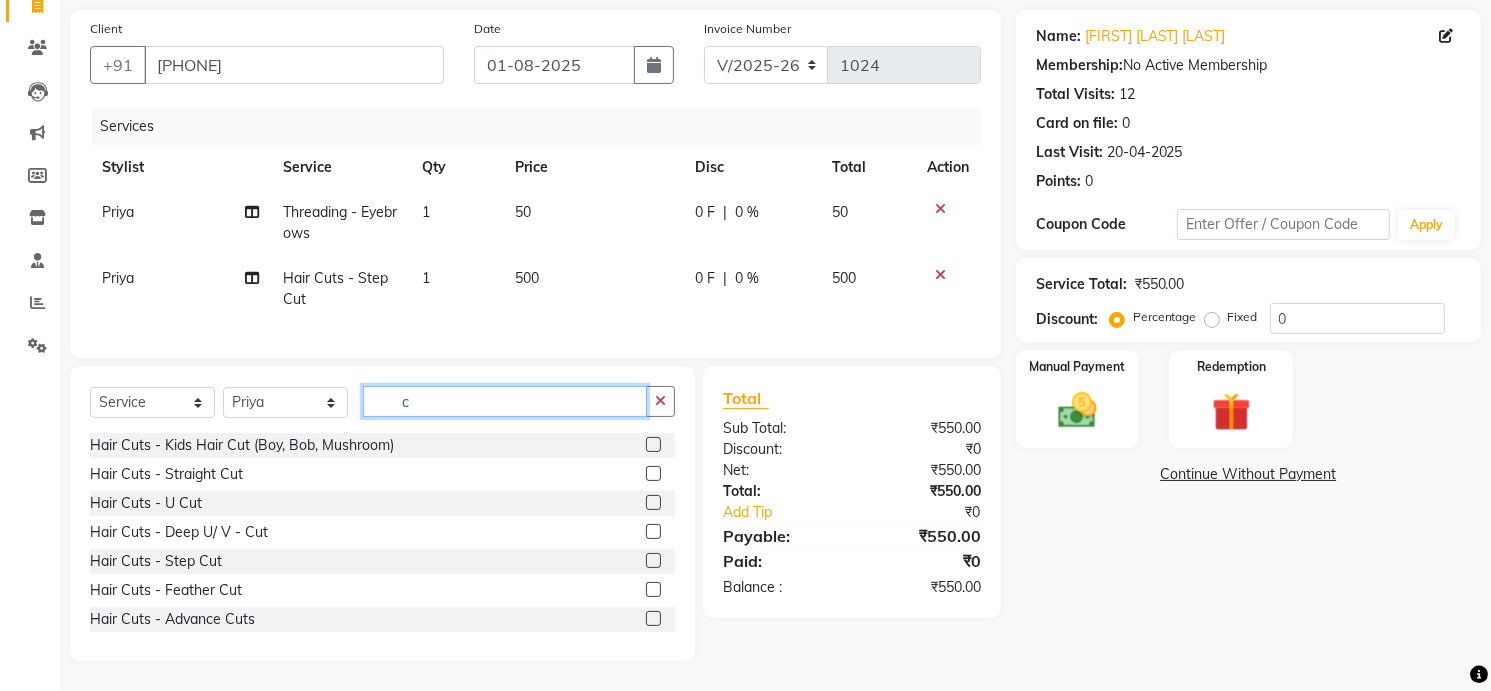 type on "c" 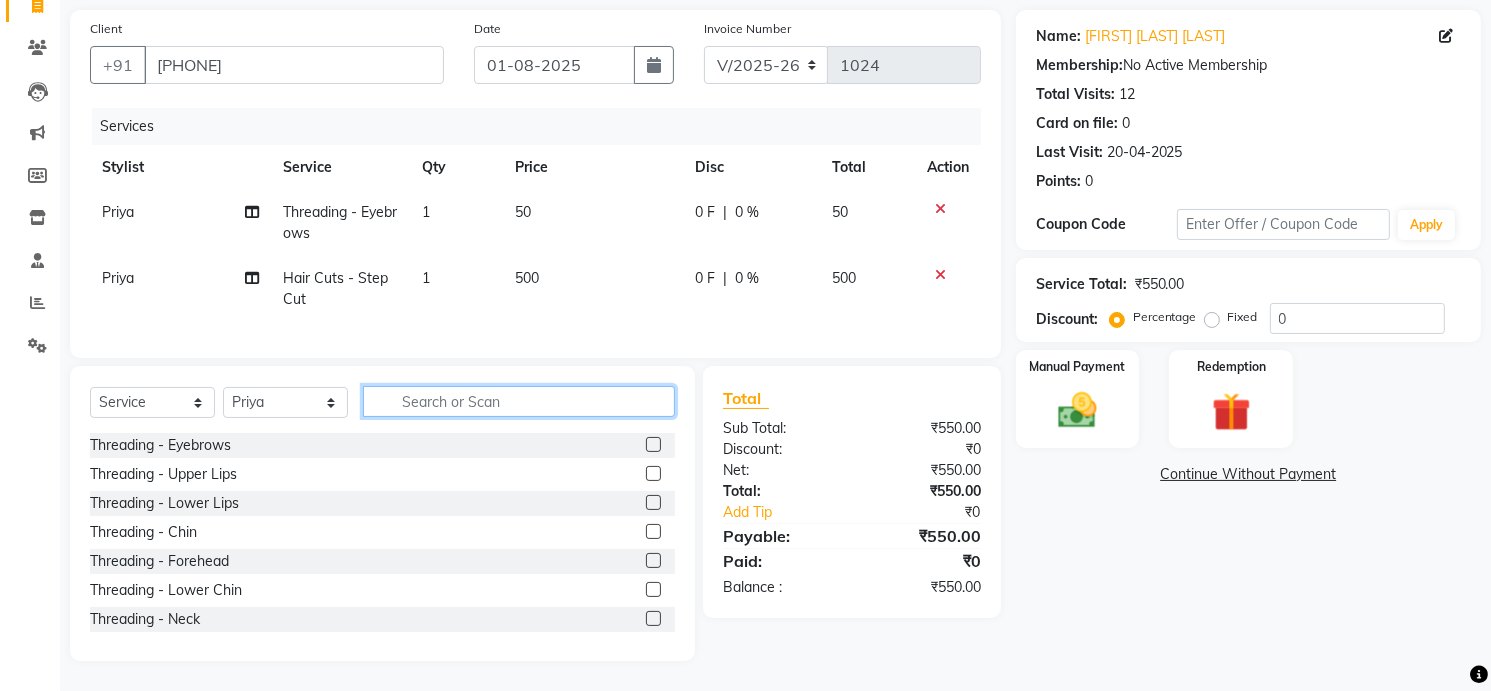 click 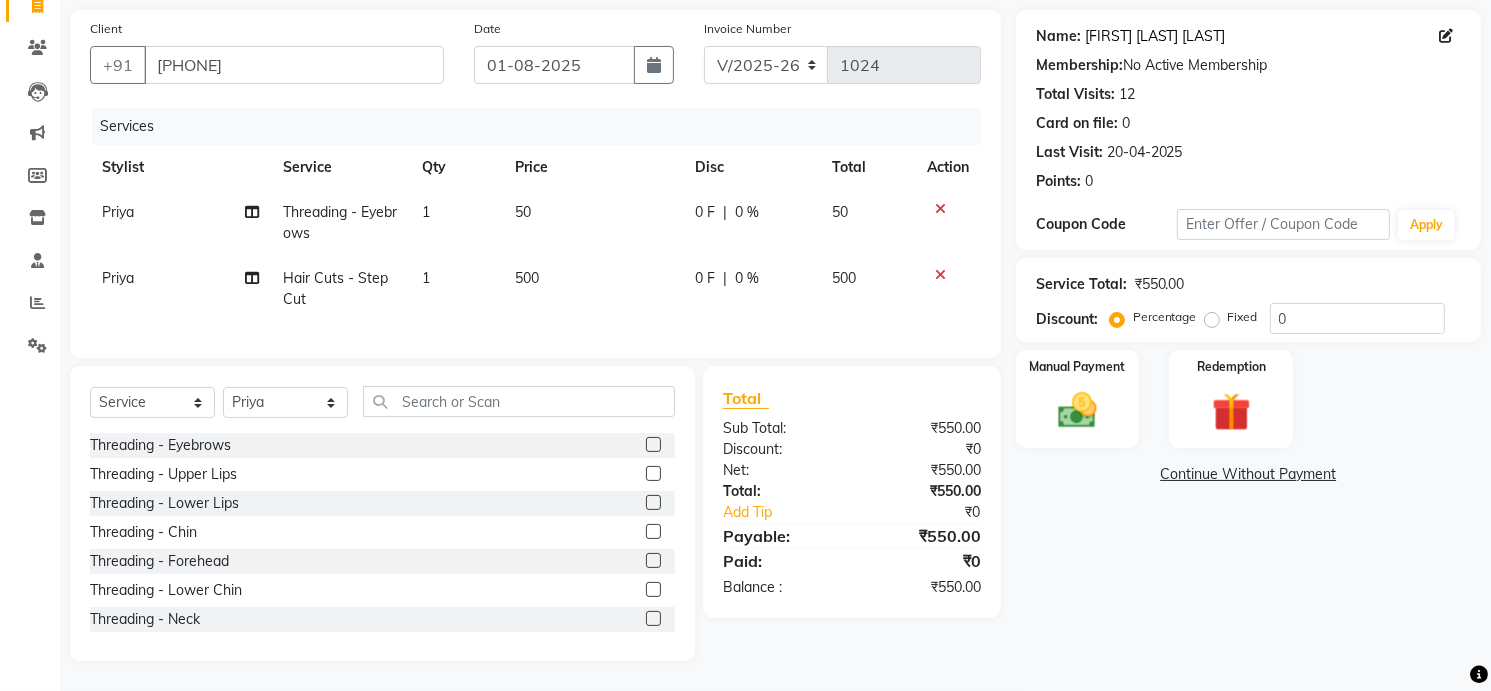 click on "Amrit Kaur Sharma" 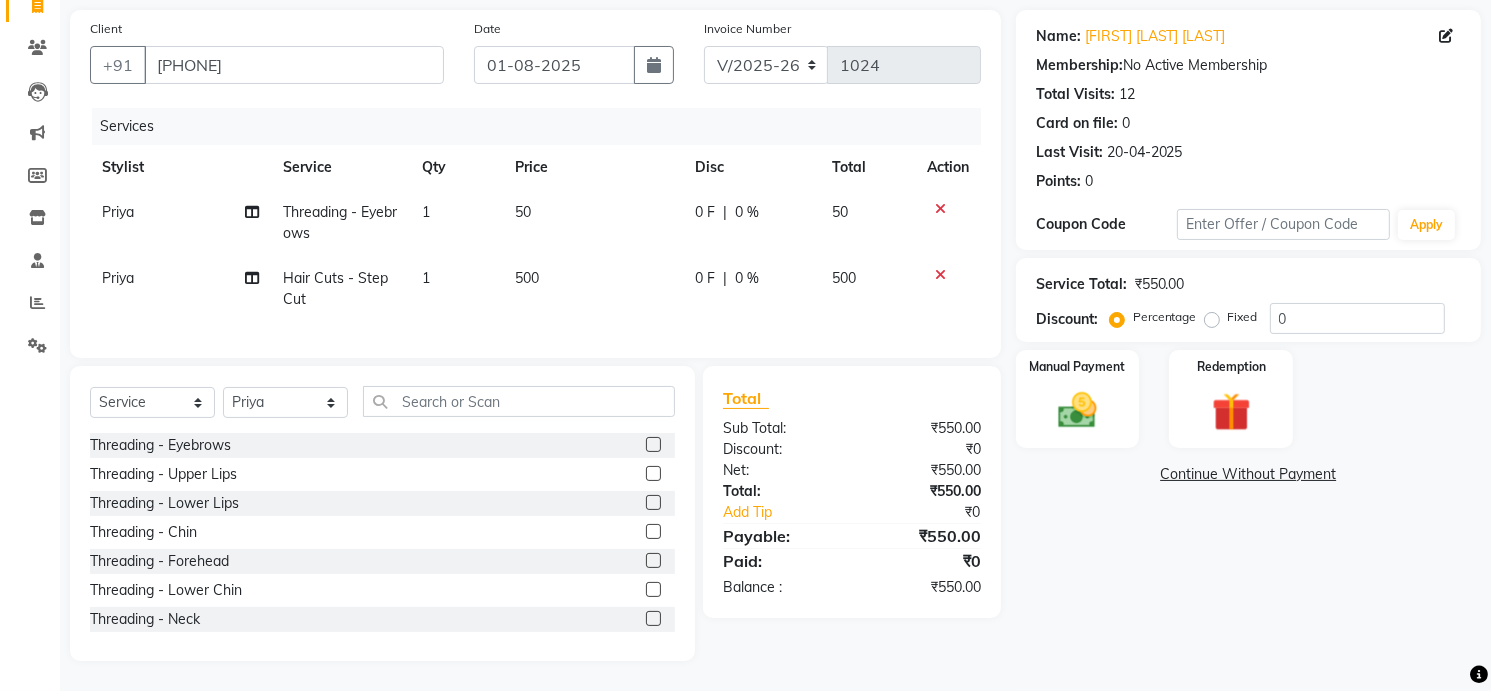 click on "500" 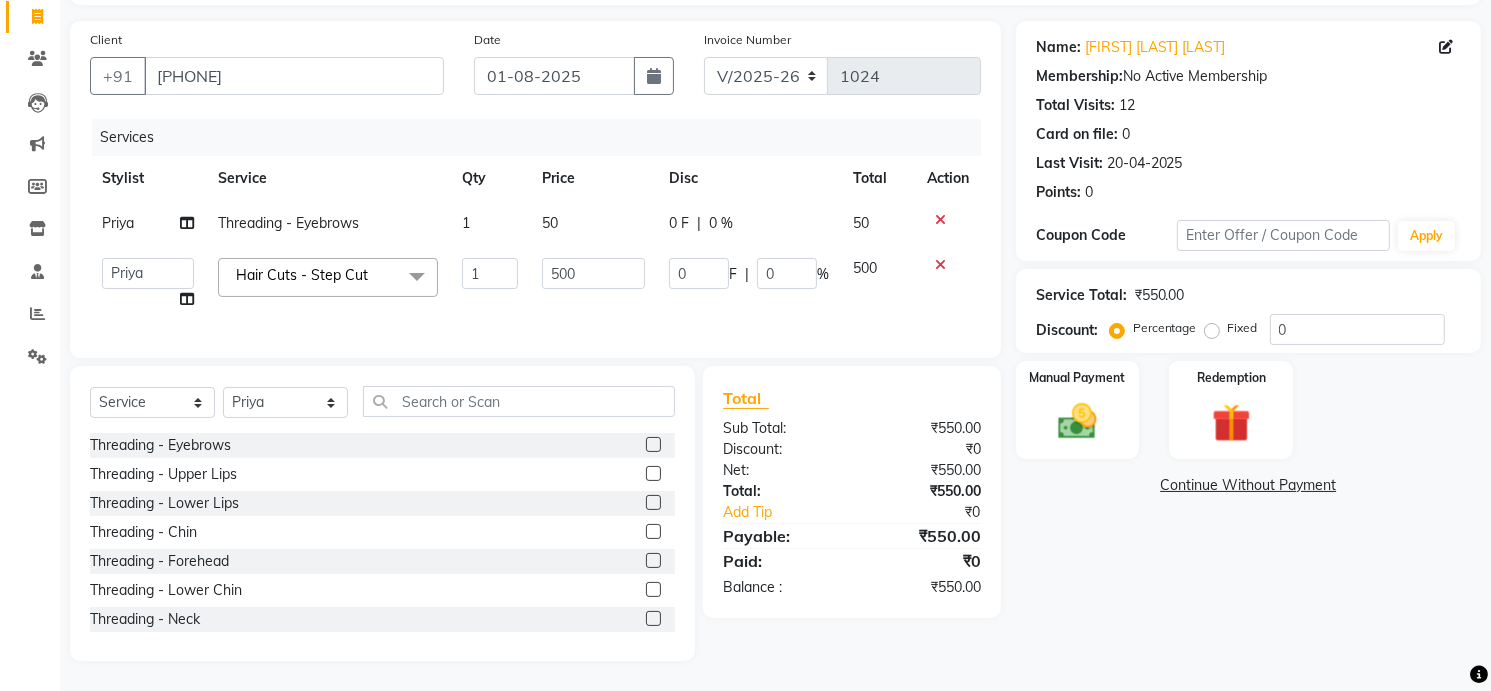 scroll, scrollTop: 144, scrollLeft: 0, axis: vertical 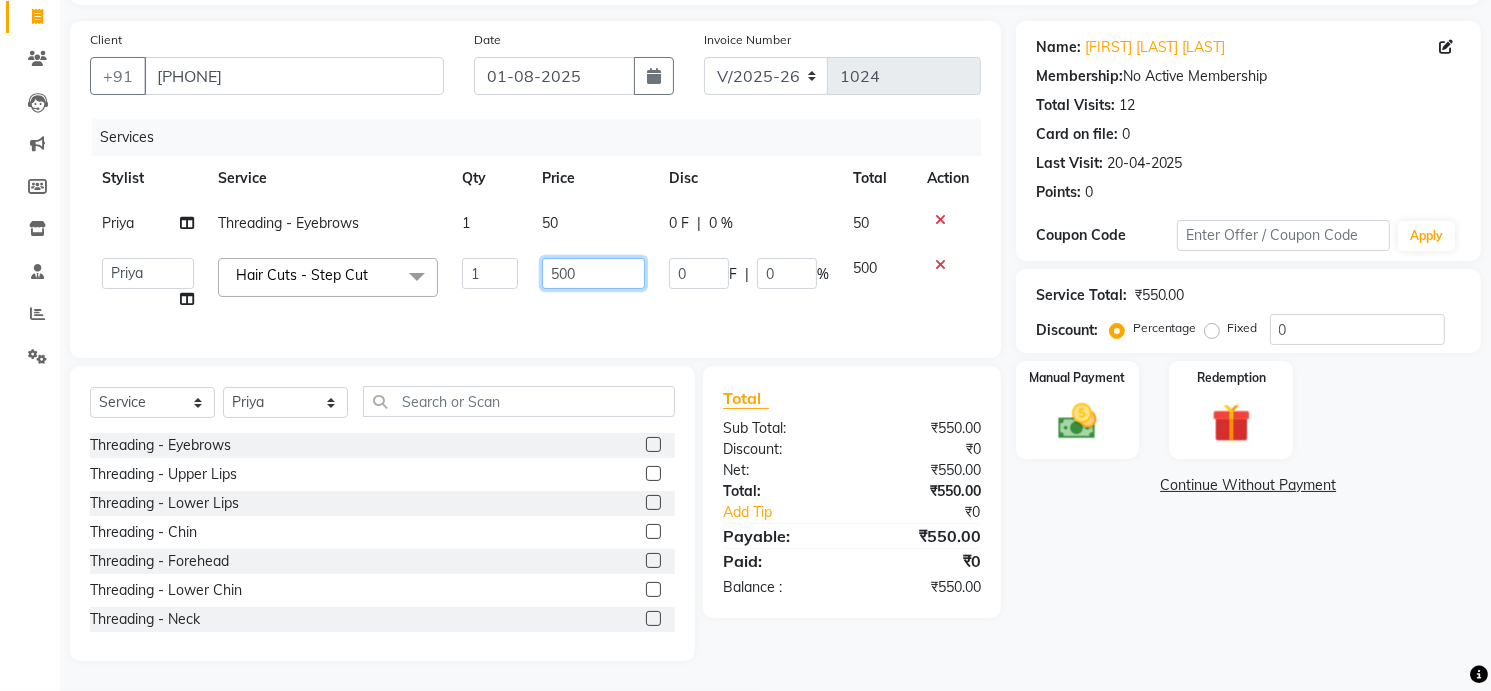 click on "500" 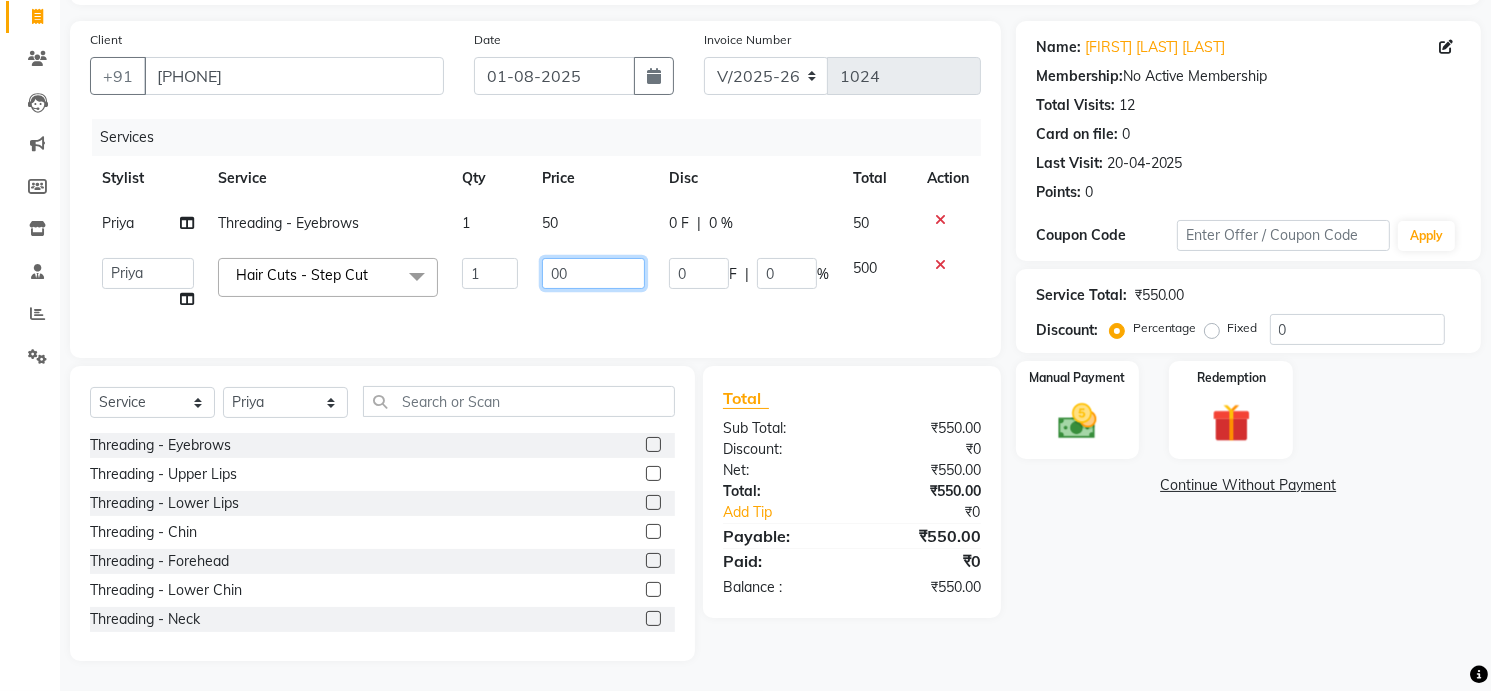 type on "600" 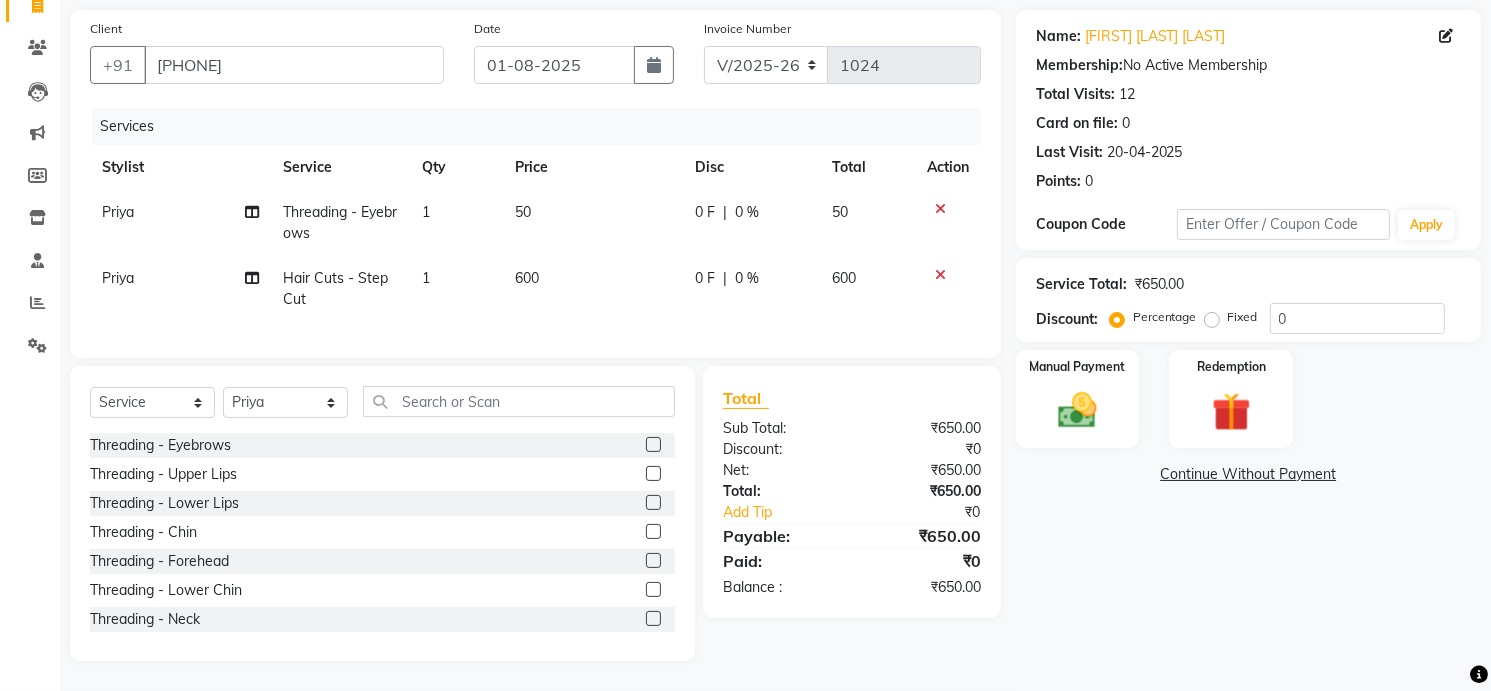 click on "Name: Amrit Kaur Sharma Membership:  No Active Membership  Total Visits:  12 Card on file:  0 Last Visit:   20-04-2025 Points:   0  Coupon Code Apply Service Total:  ₹650.00  Discount:  Percentage   Fixed  0 Manual Payment Redemption  Continue Without Payment" 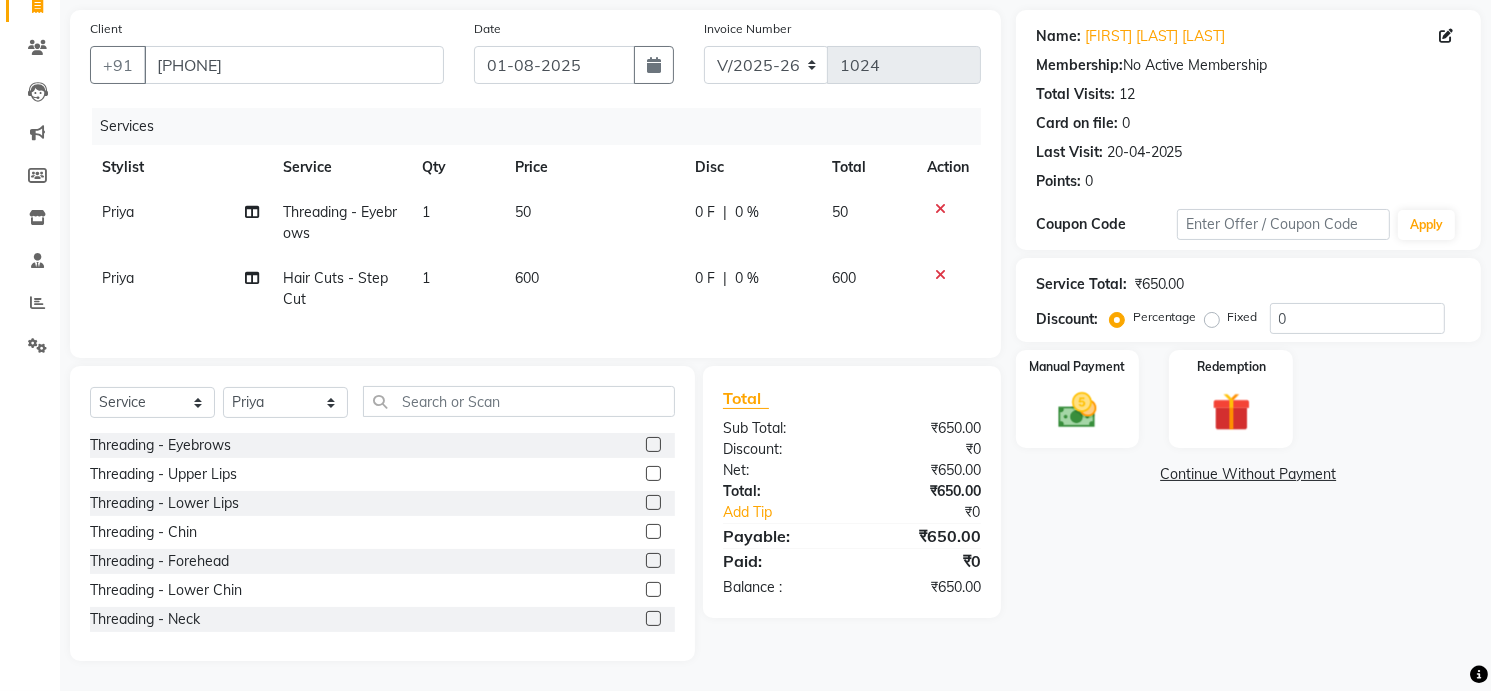 click on "Priya" 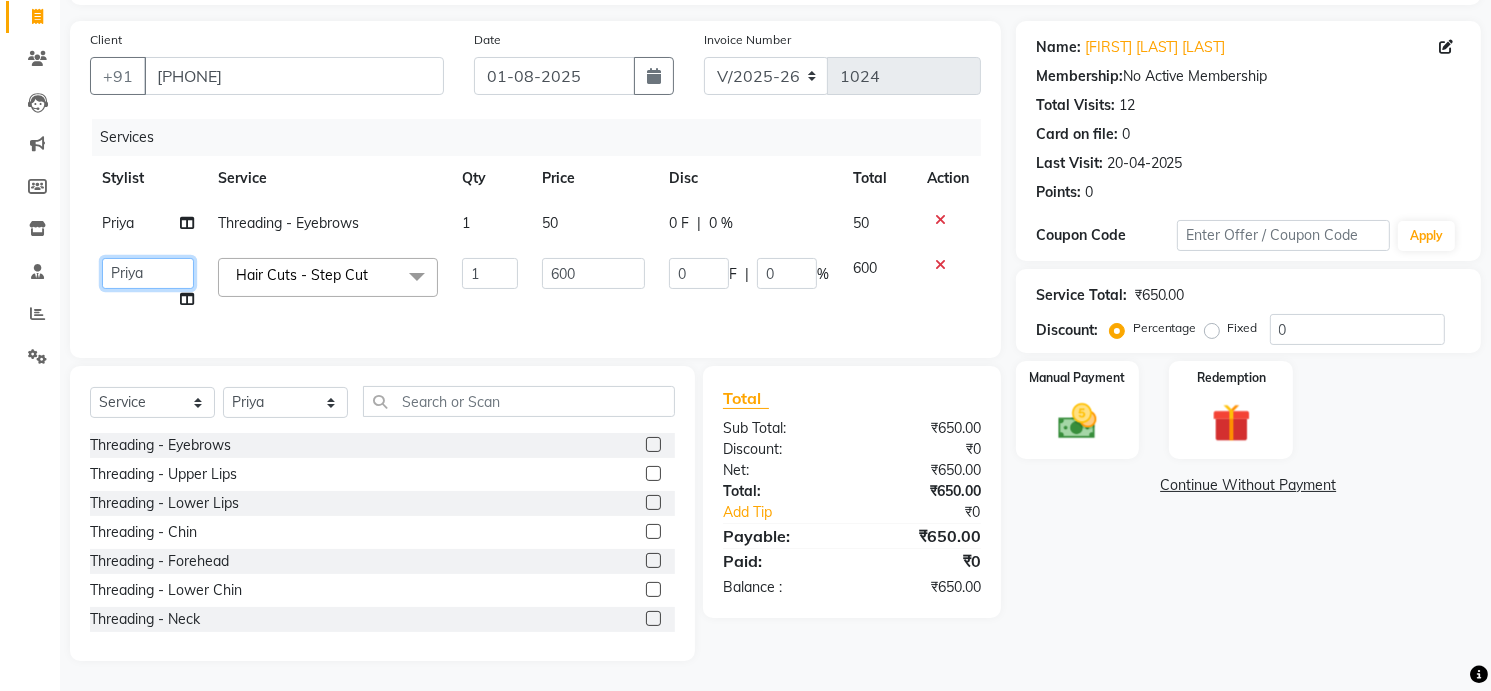 click on "Chandani   Front Desk   Ishika    Mona   Neha   Pooja   Priya   Smitha" 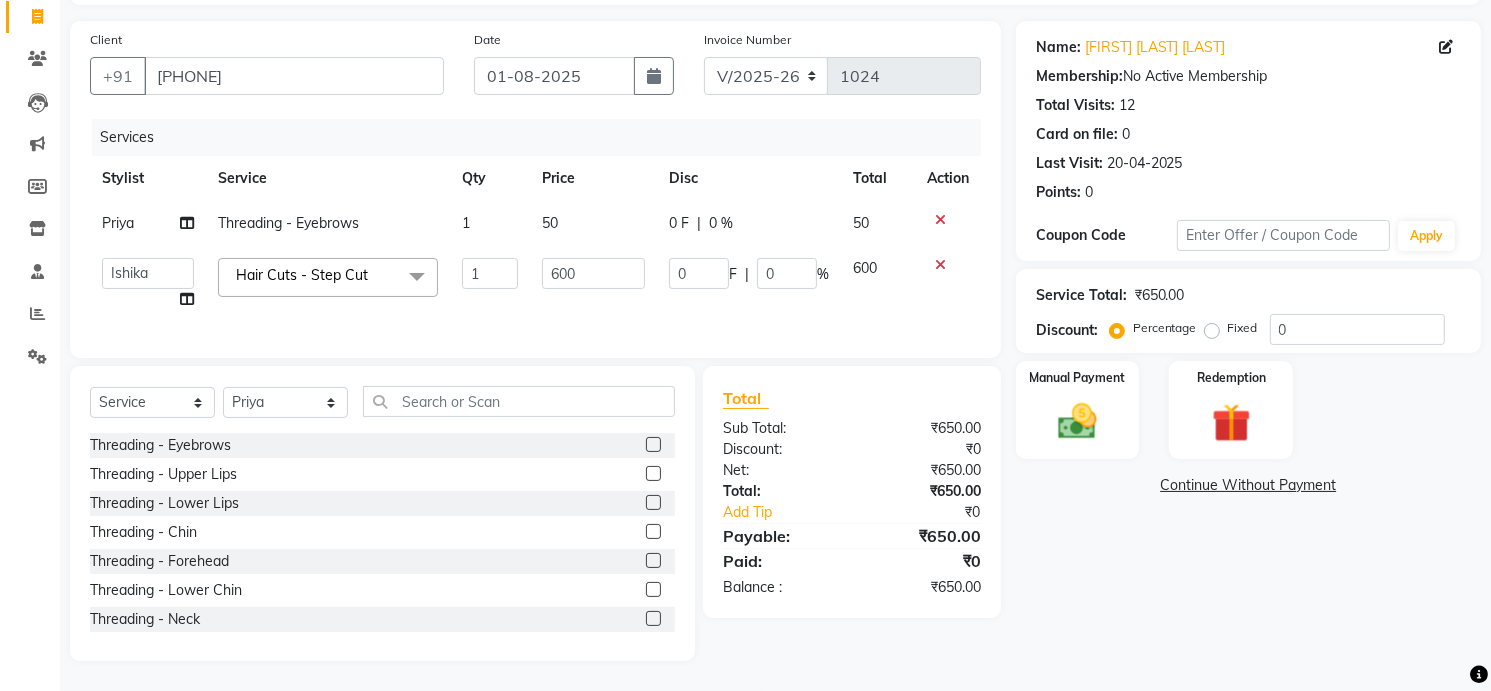 select on "[NUMBER]" 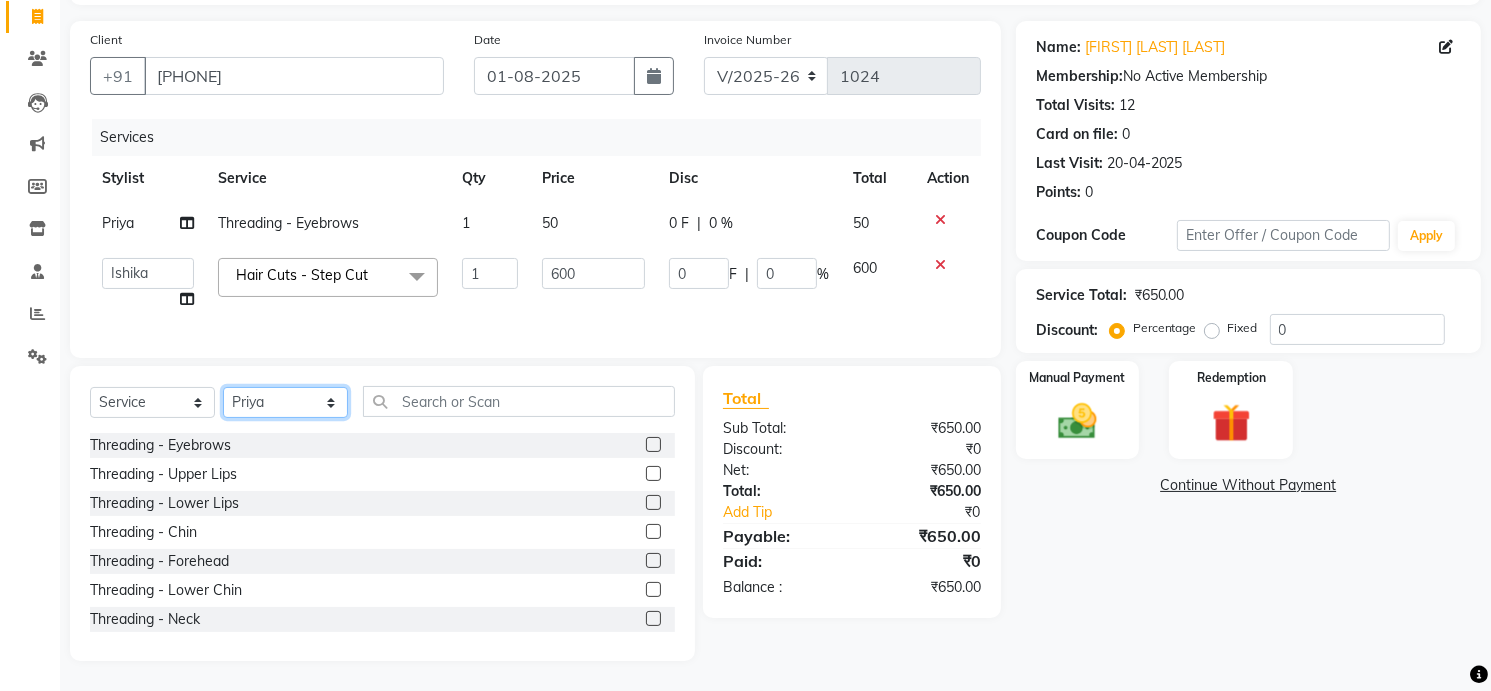 click on "Select Stylist [FIRST] Front Desk [FIRST]  [FIRST] [FIRST] [FIRST] [FIRST] [FIRST]" 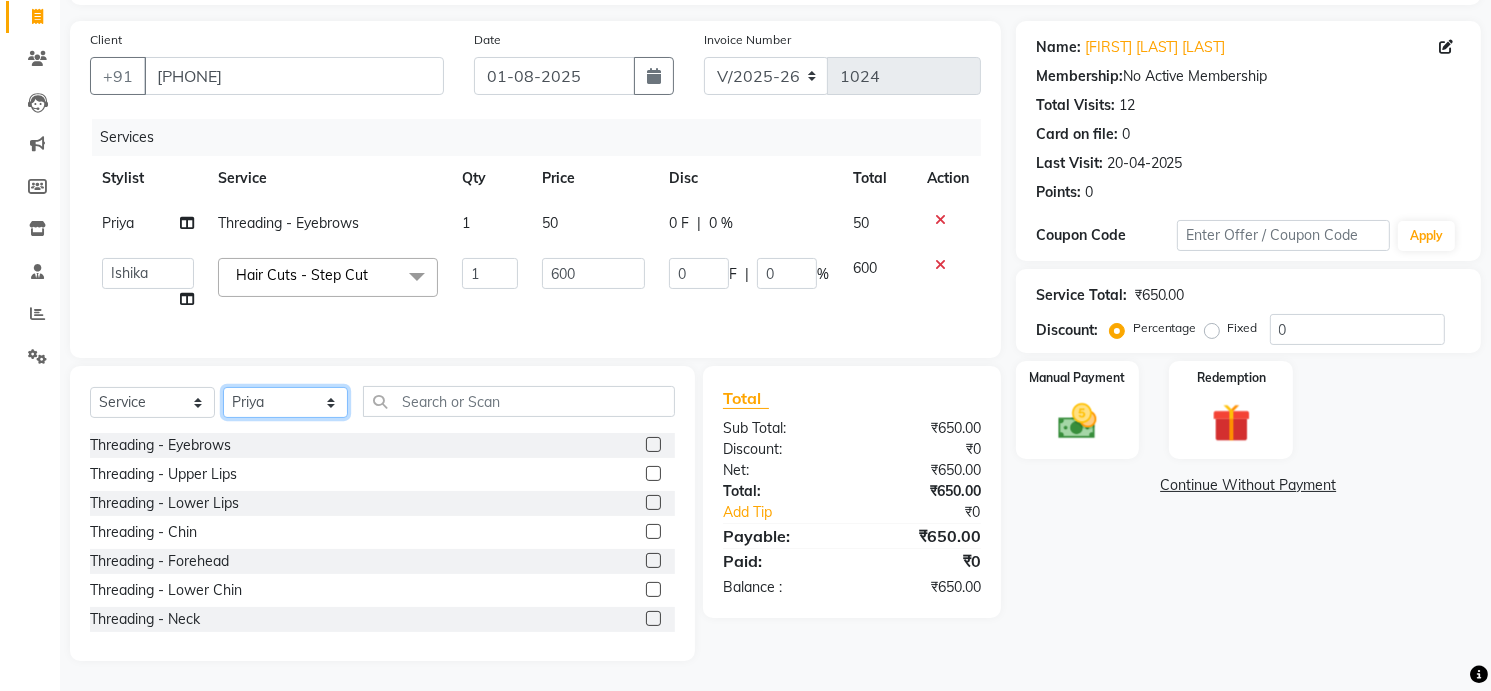 select on "[NUMBER]" 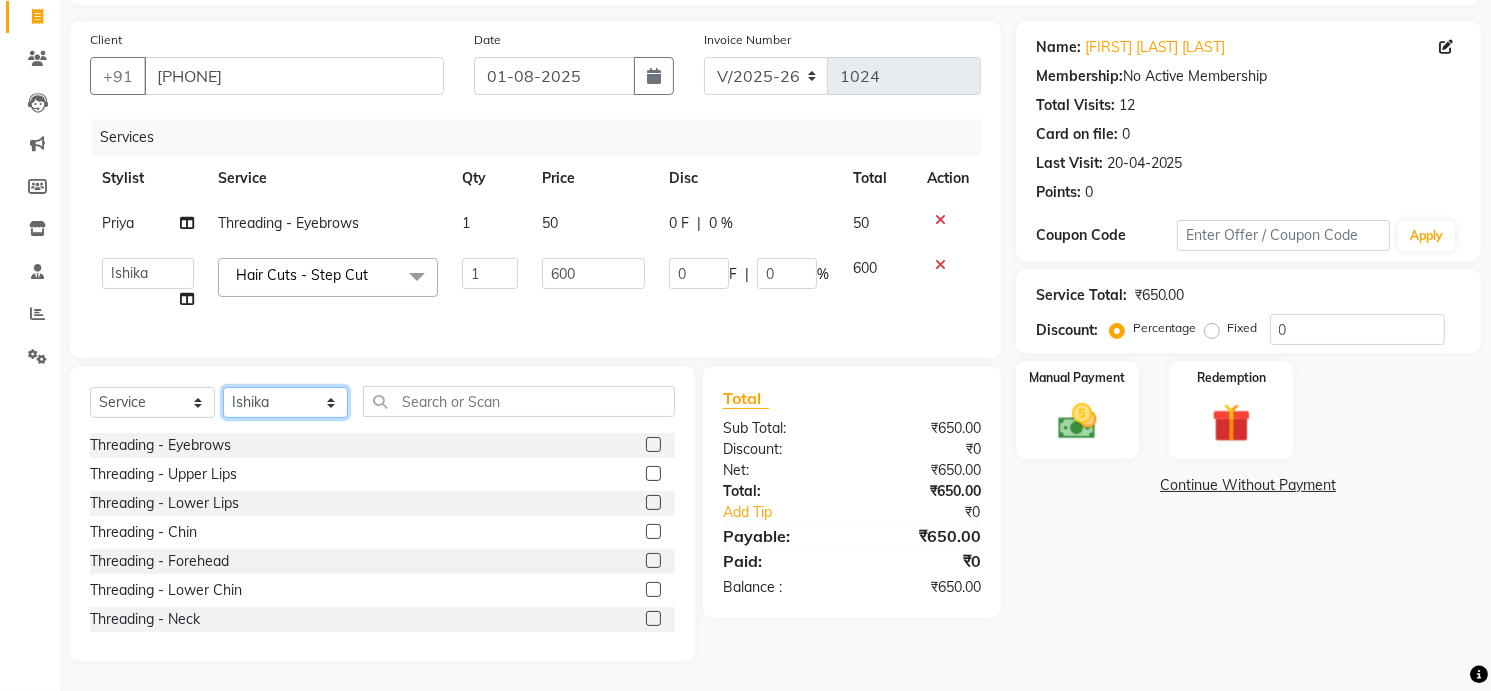 click on "Select Stylist [FIRST] Front Desk [FIRST]  [FIRST] [FIRST] [FIRST] [FIRST] [FIRST]" 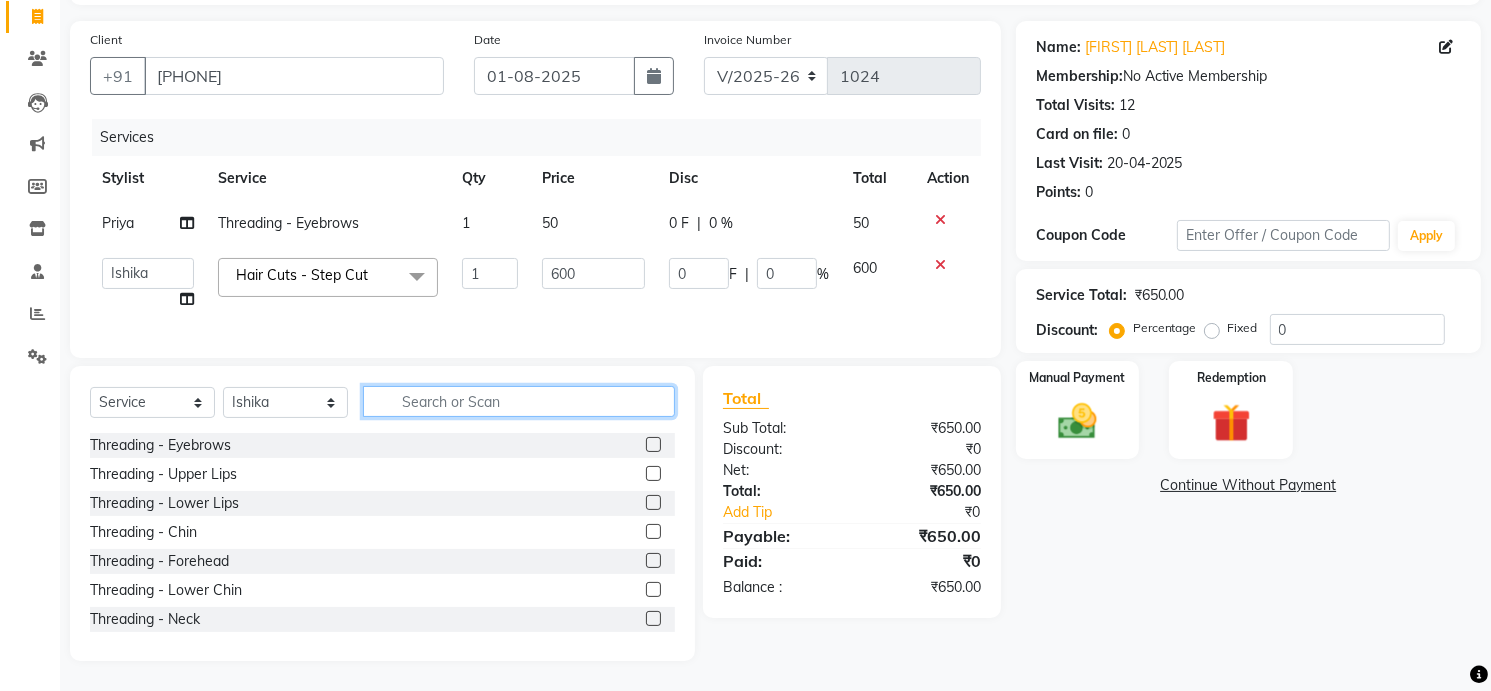 click 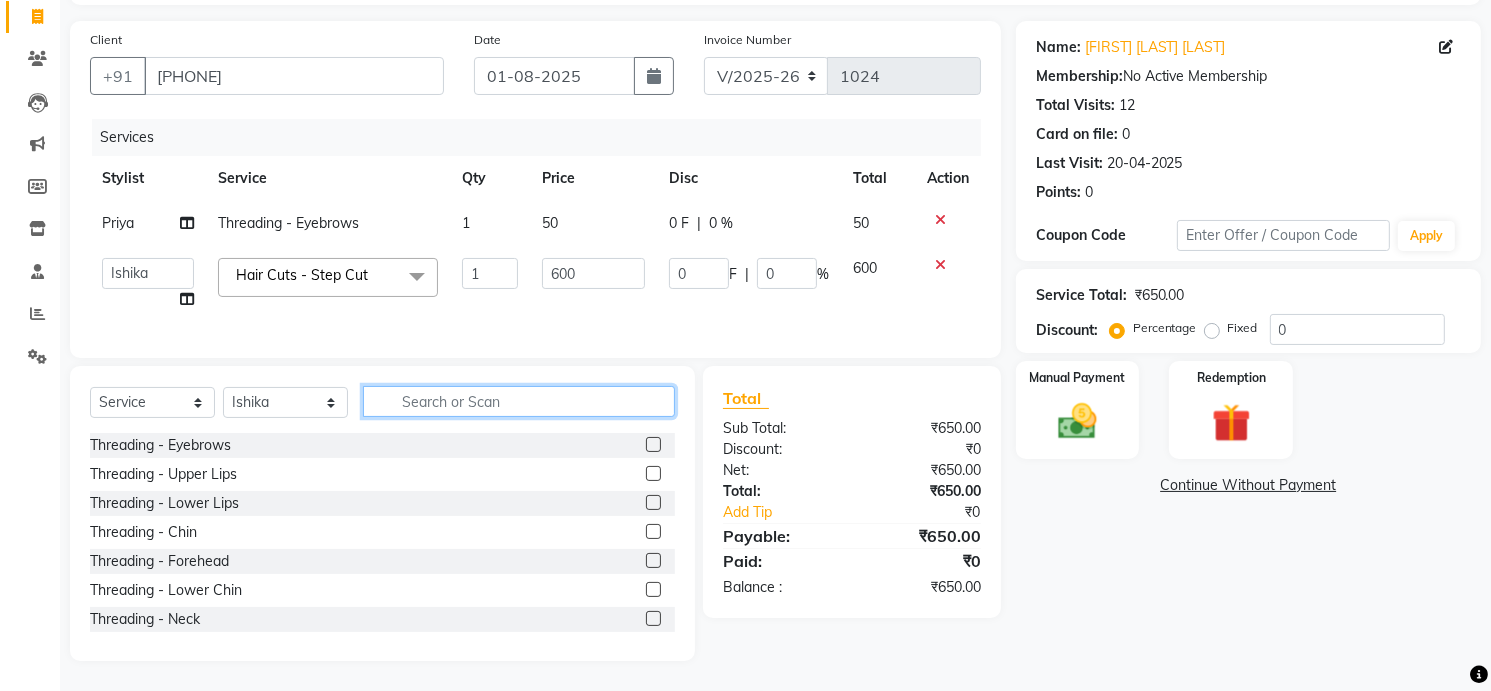 click 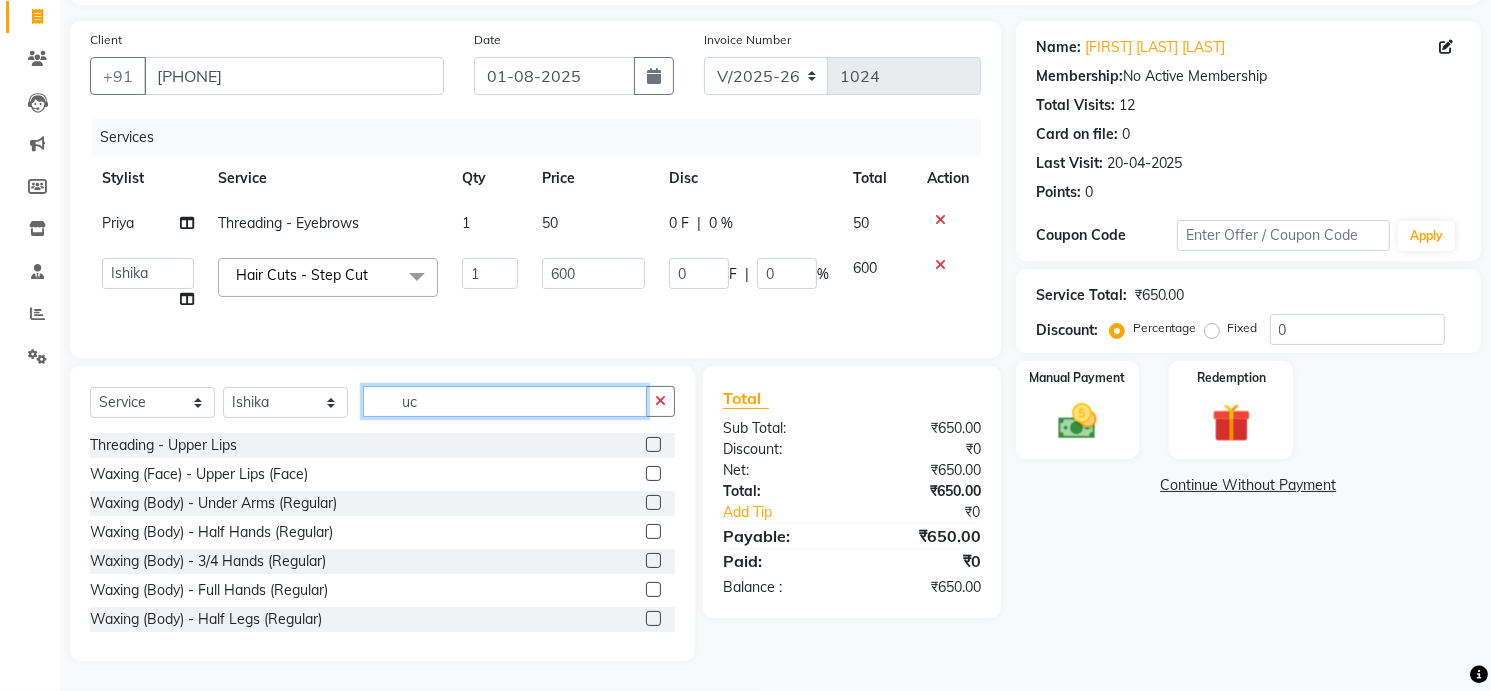 scroll, scrollTop: 101, scrollLeft: 0, axis: vertical 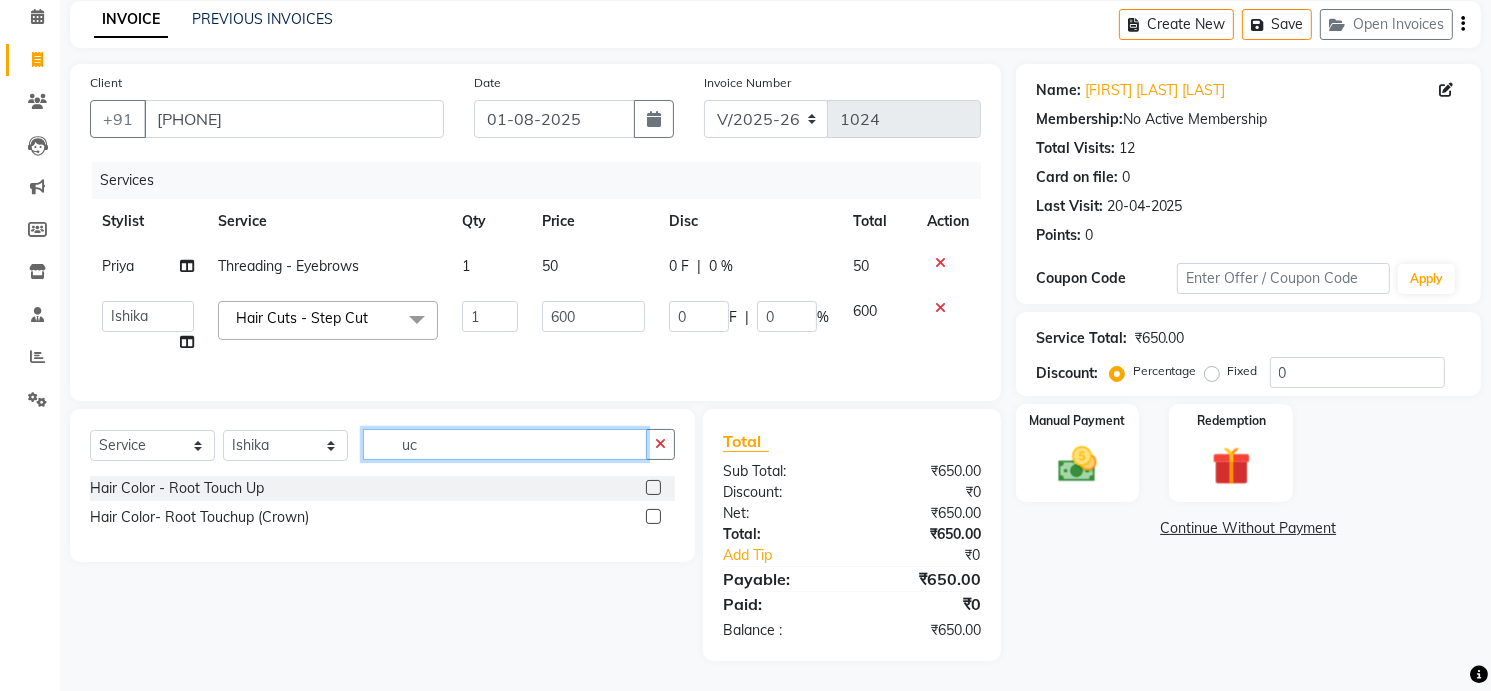 type on "u" 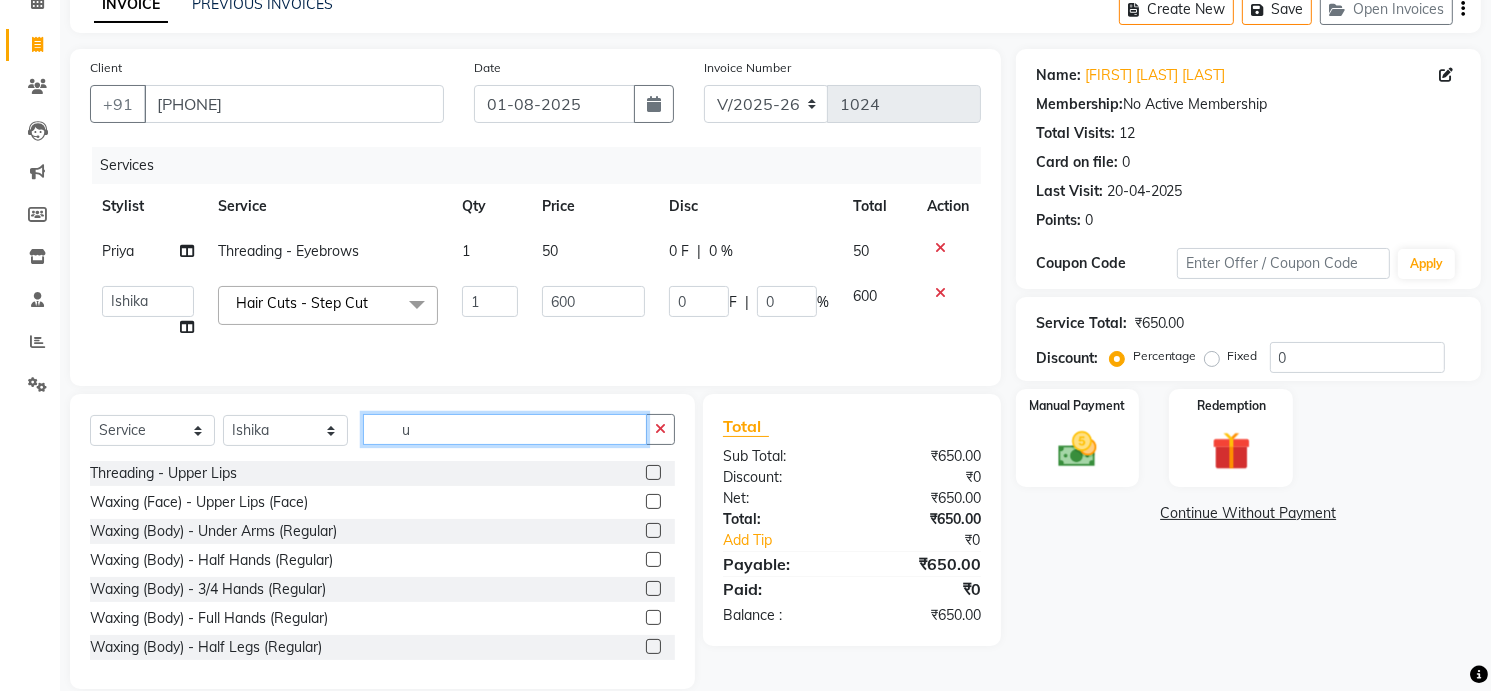 scroll, scrollTop: 144, scrollLeft: 0, axis: vertical 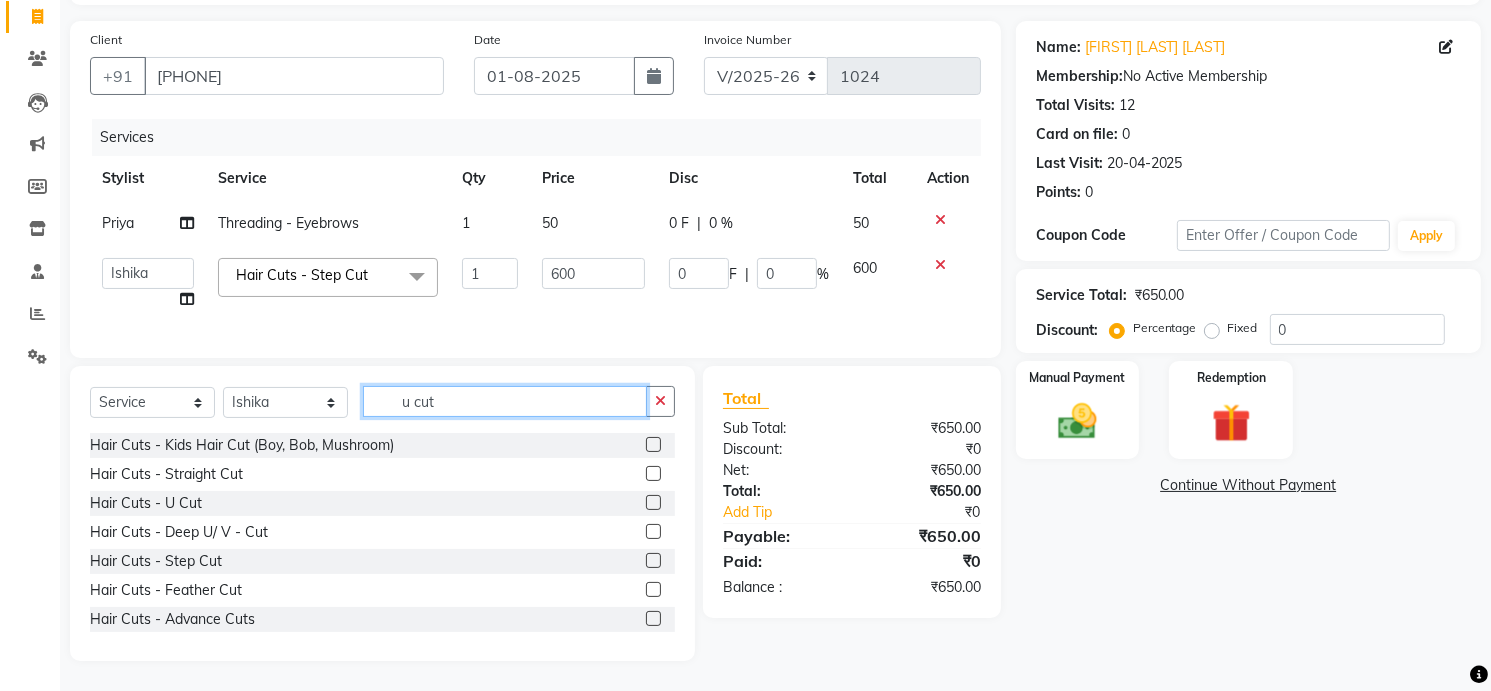type on "u cut" 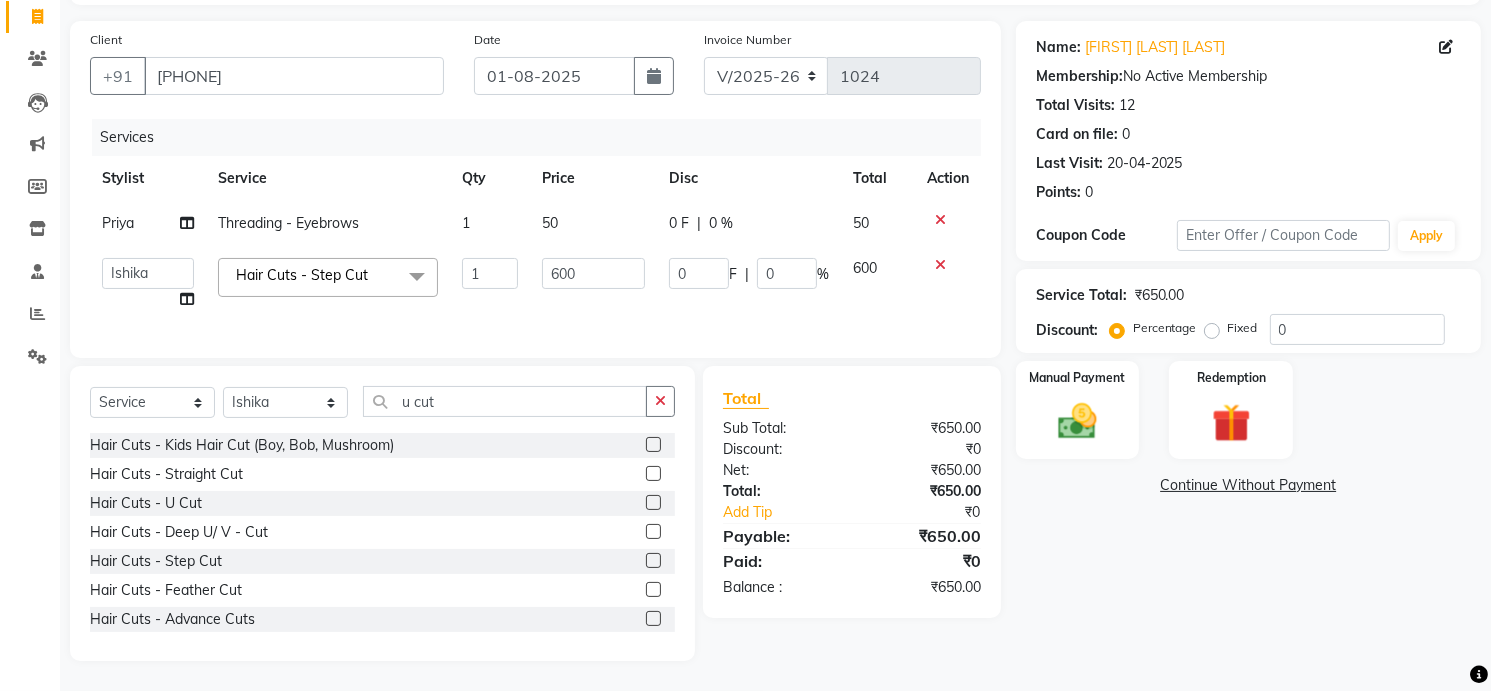 click 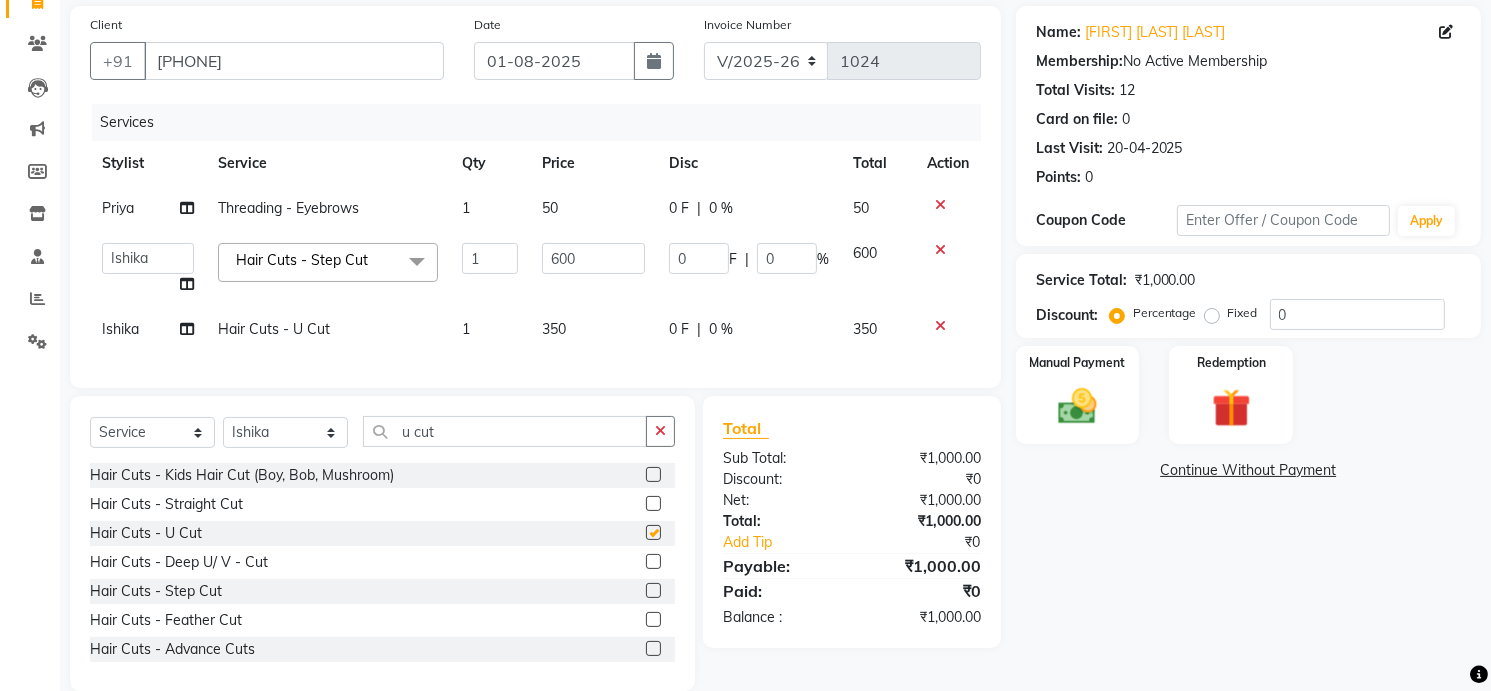 checkbox on "false" 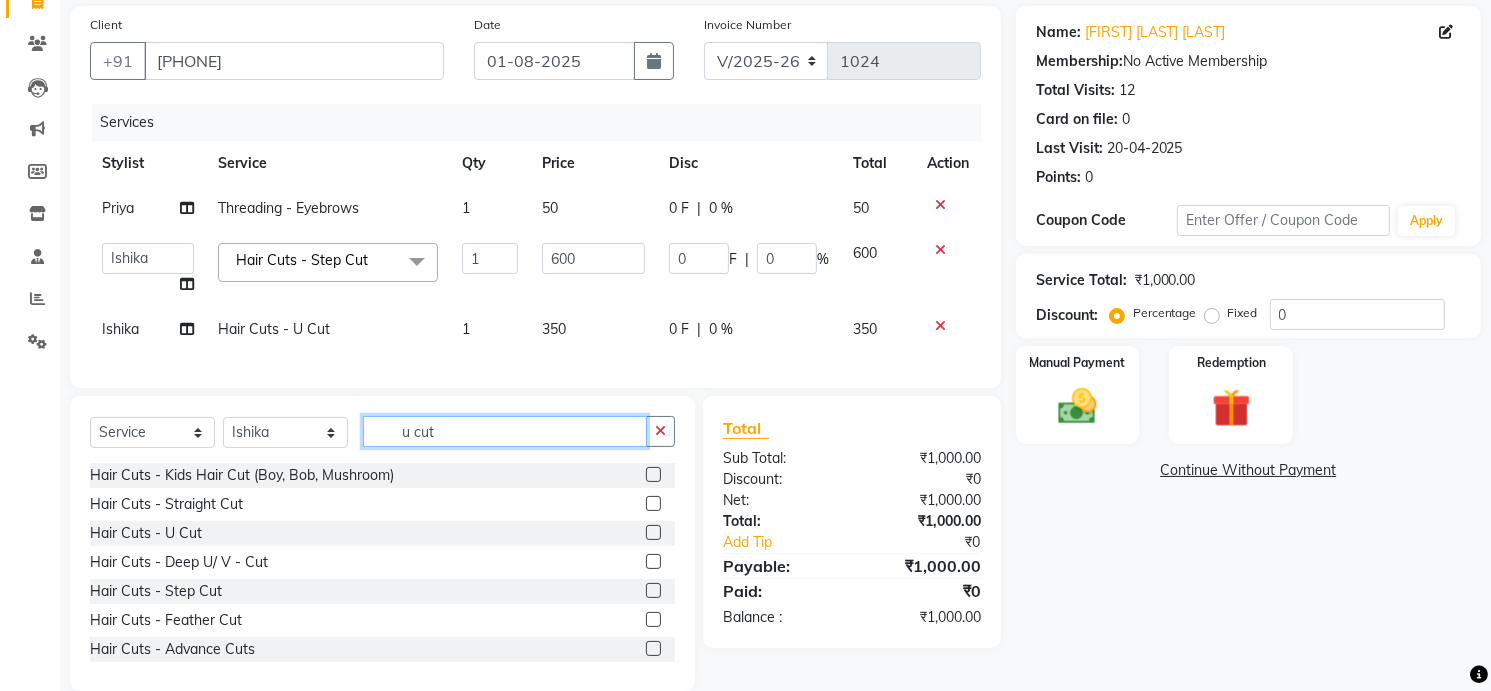 click on "u cut" 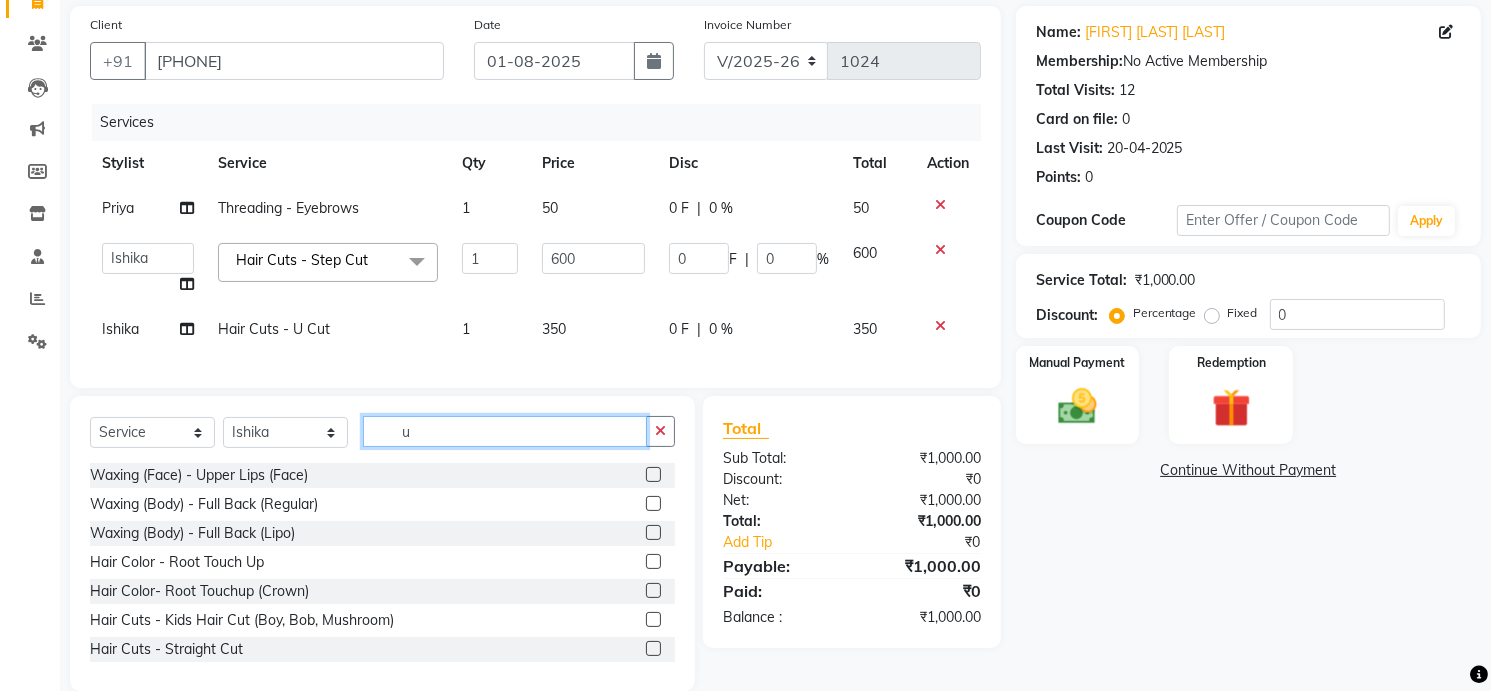 type on "u" 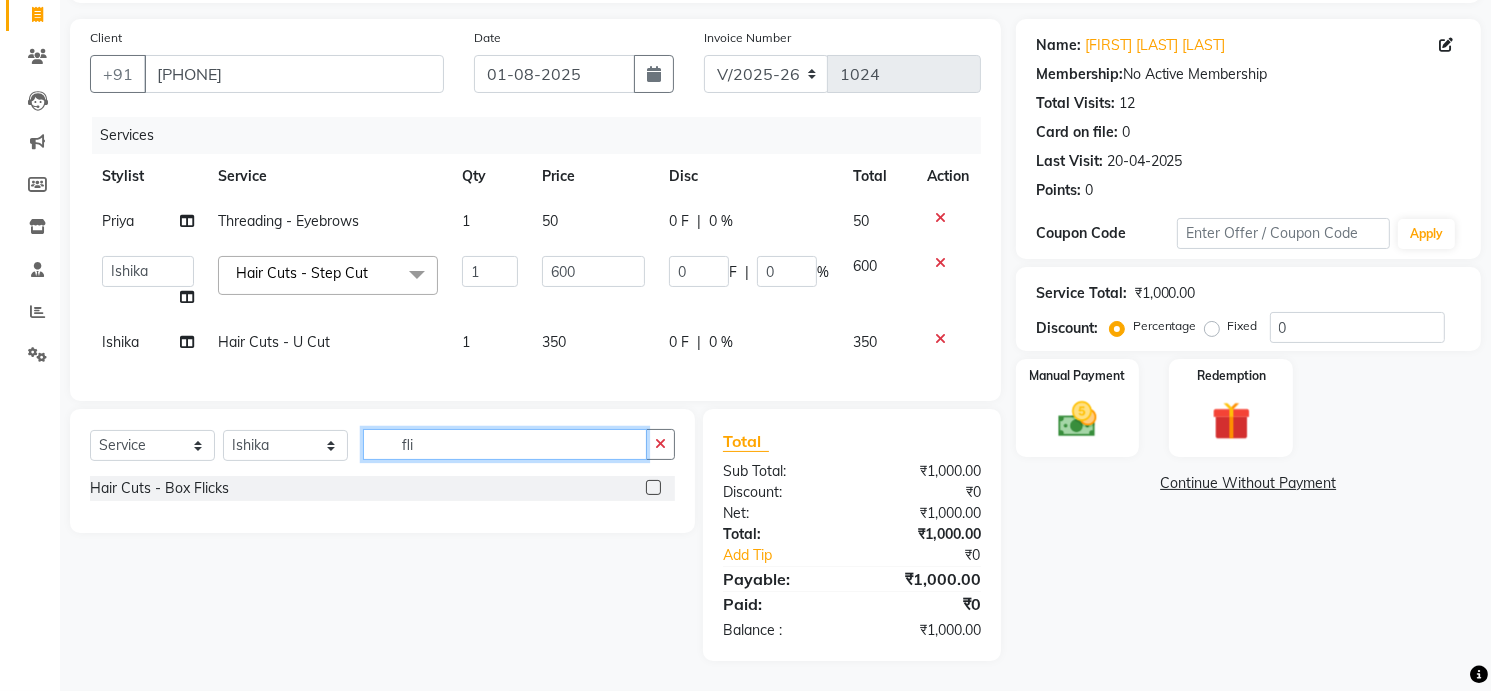 type on "fli" 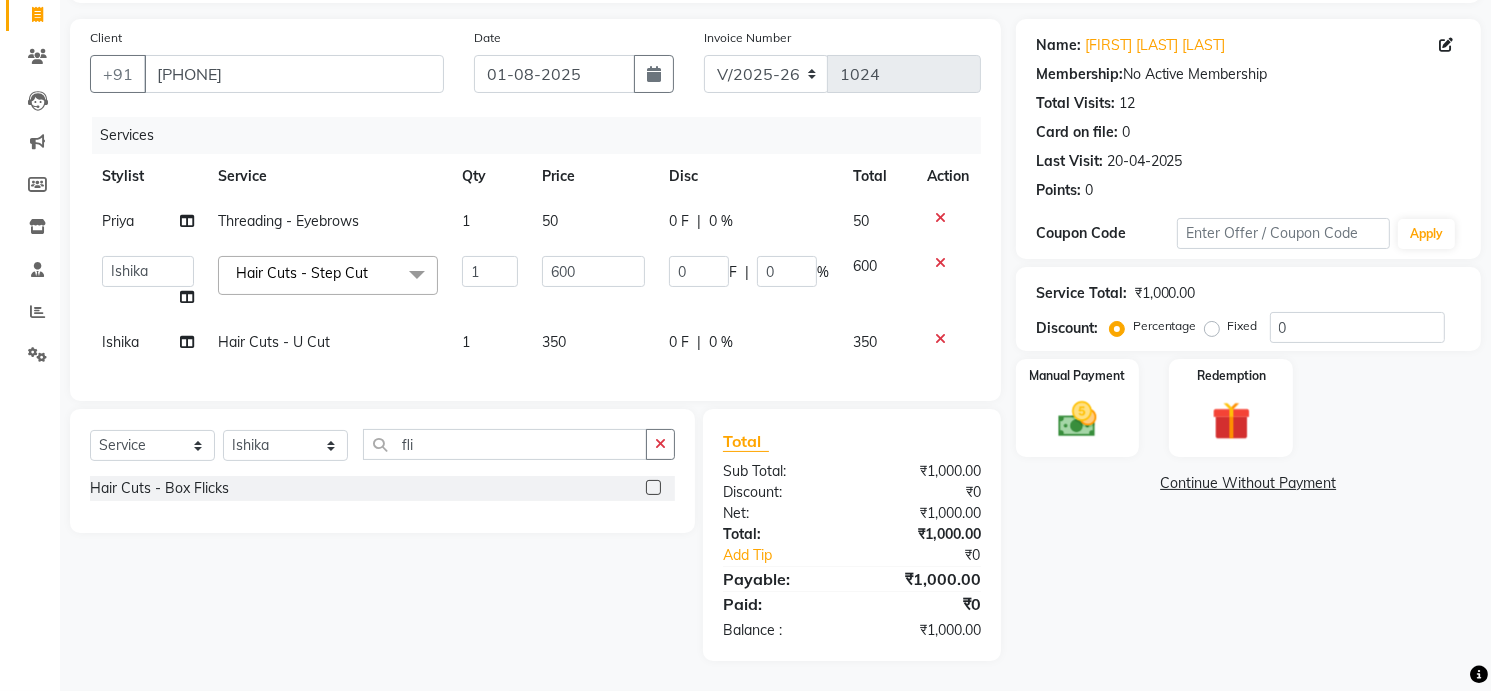 click 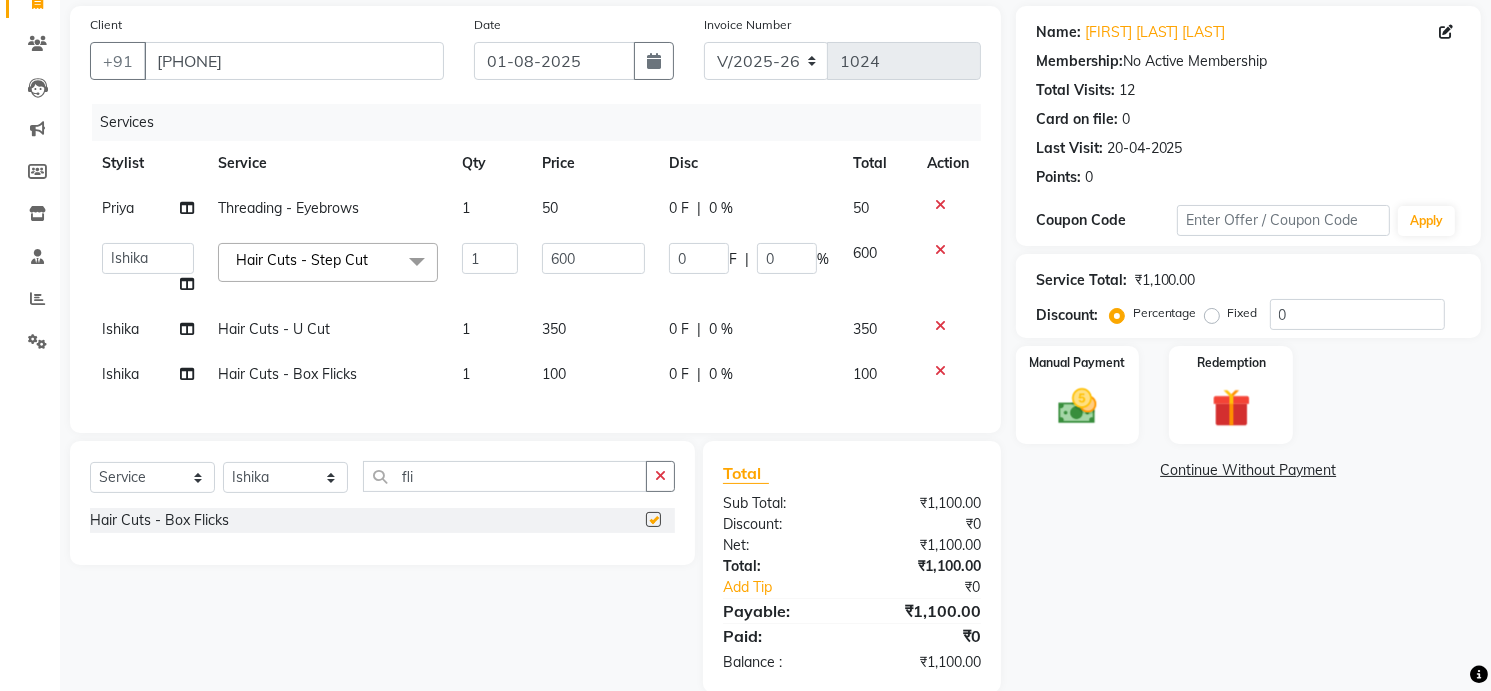 checkbox on "false" 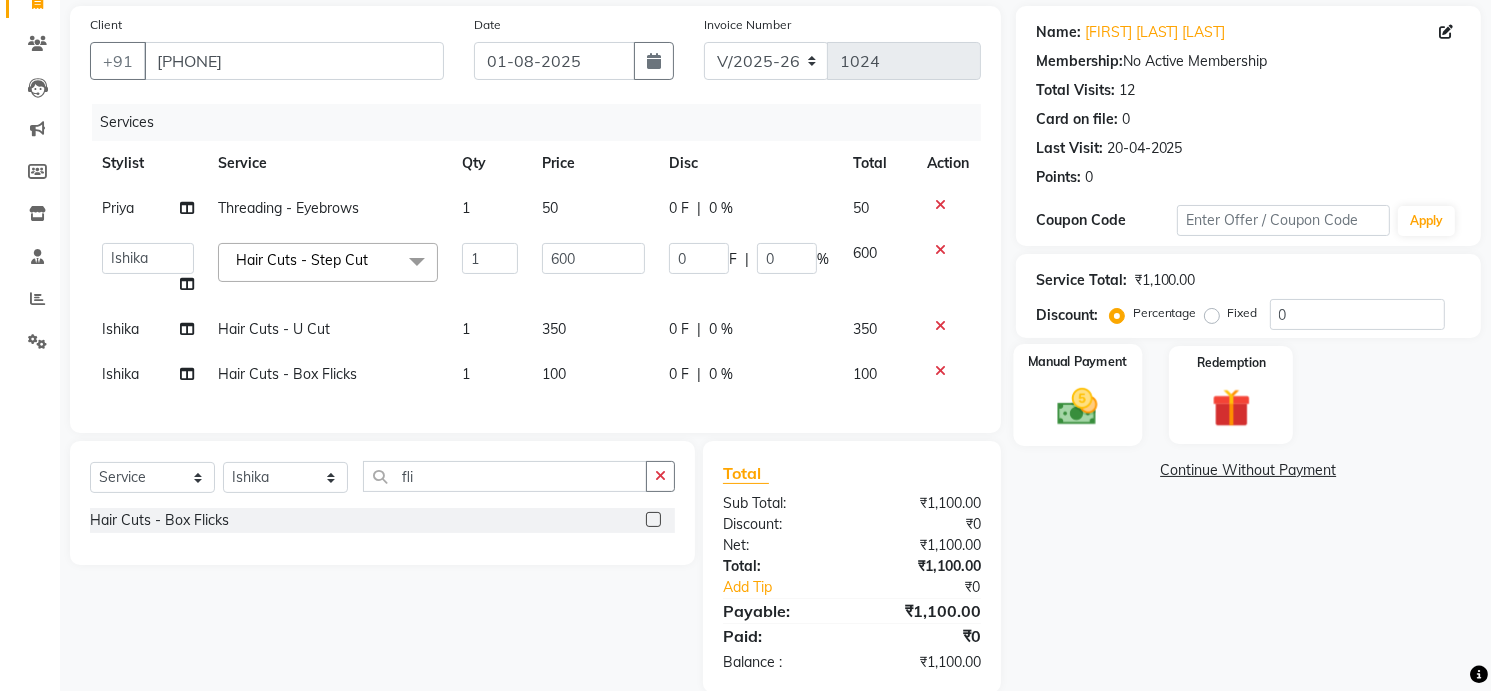 click 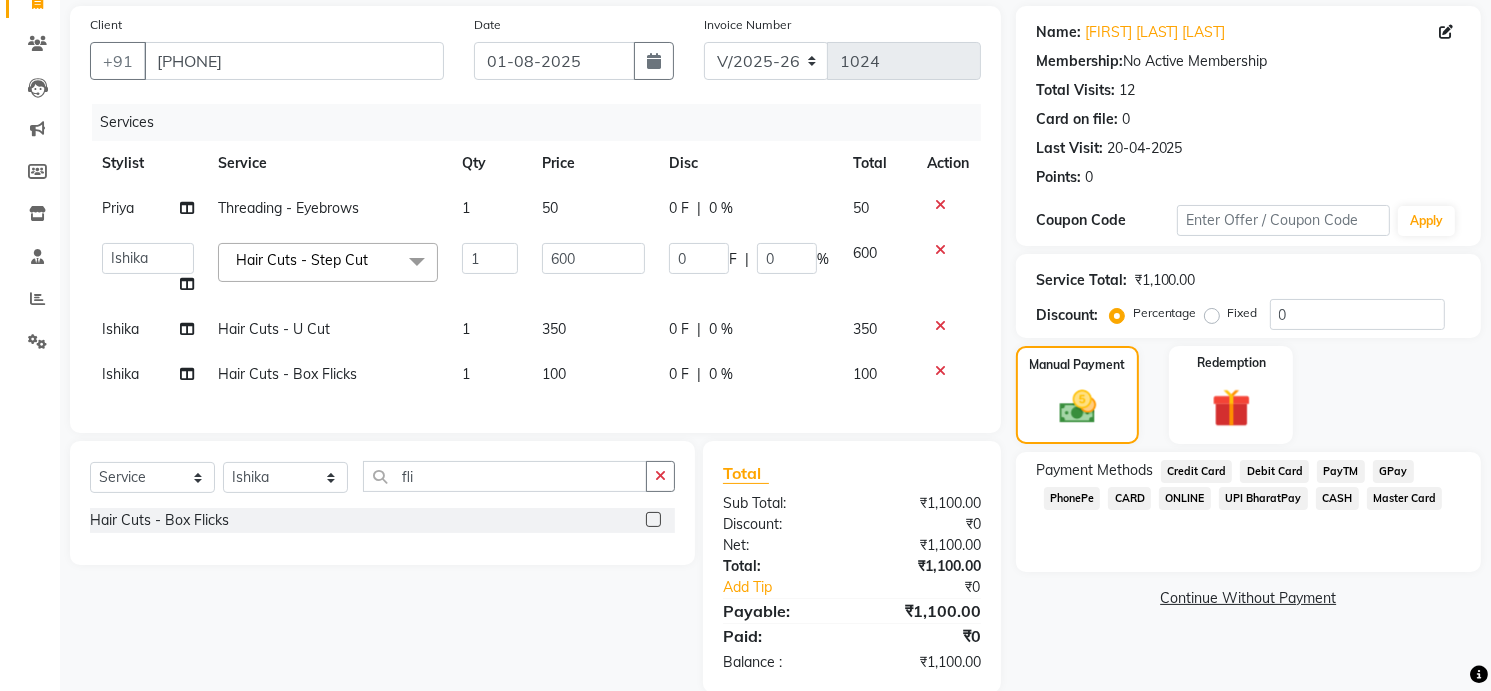 click on "GPay" 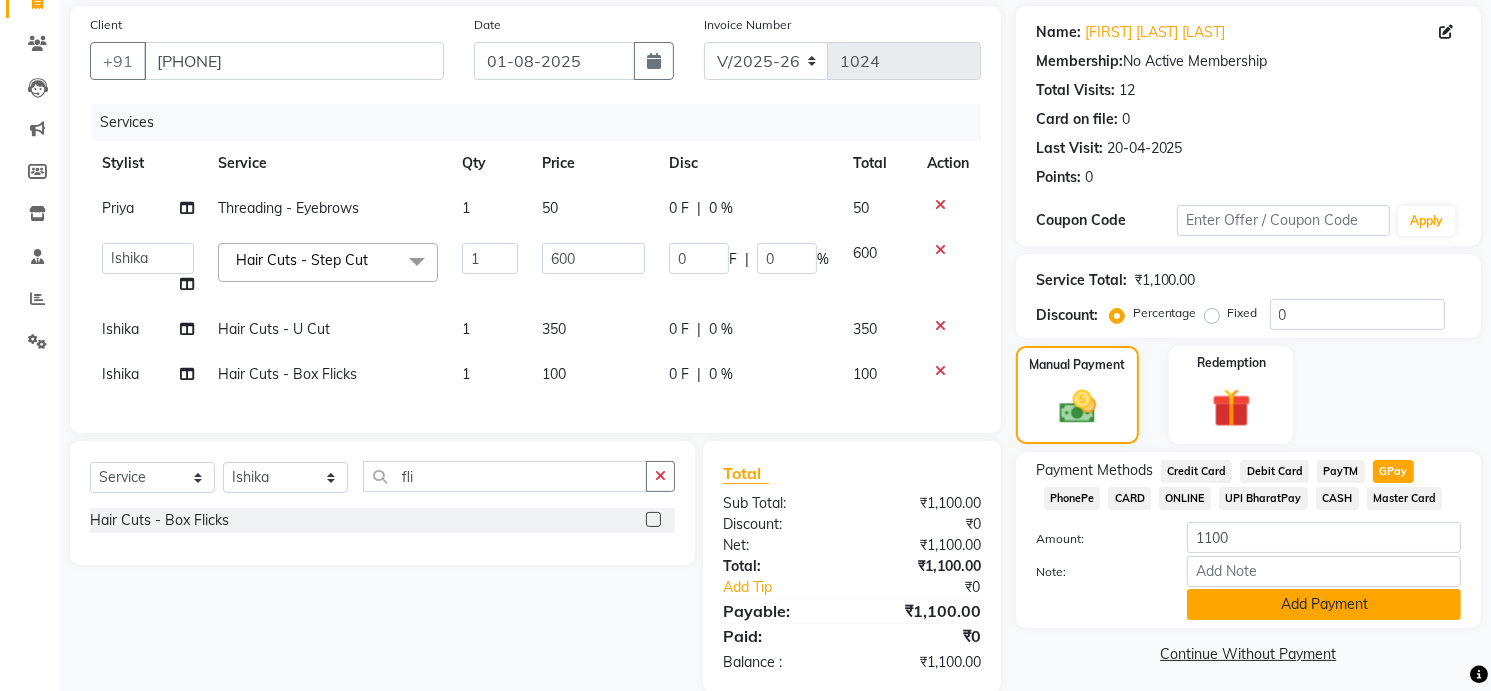 click on "Add Payment" 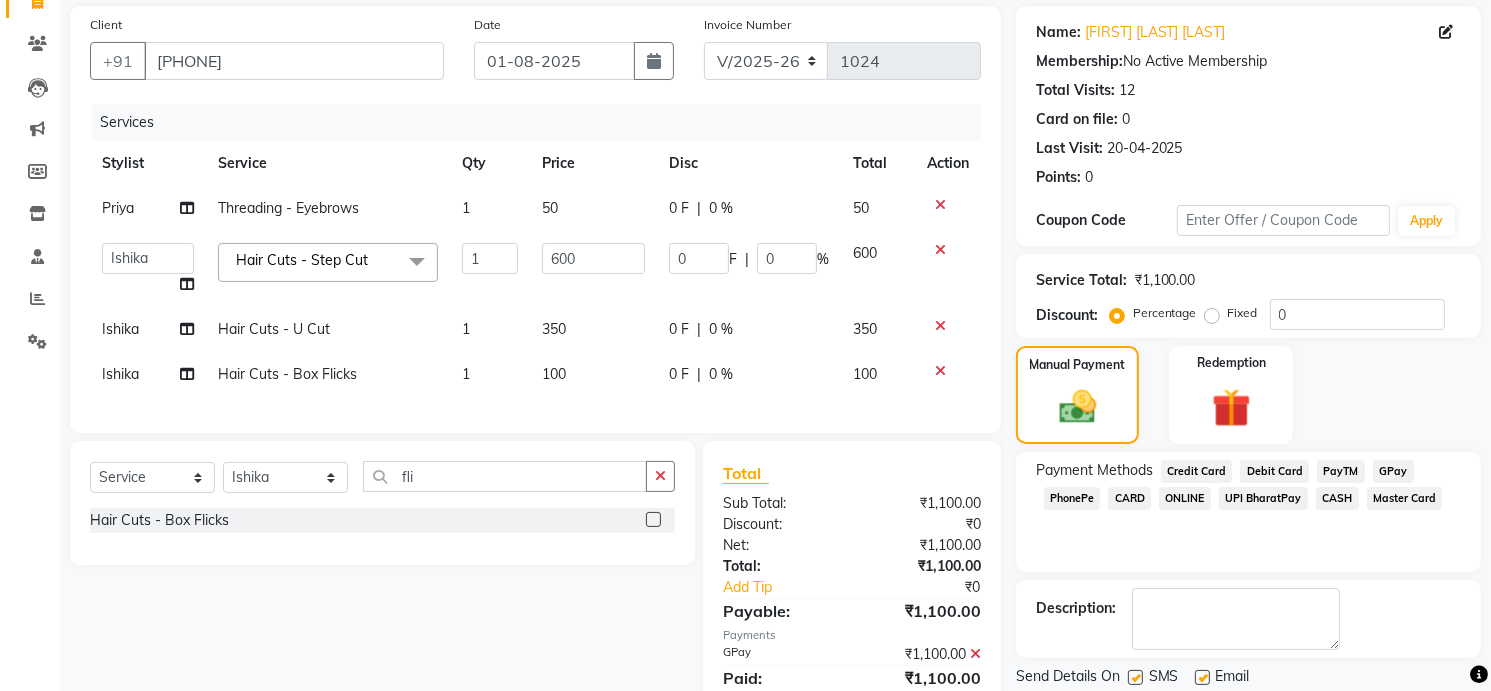 scroll, scrollTop: 233, scrollLeft: 0, axis: vertical 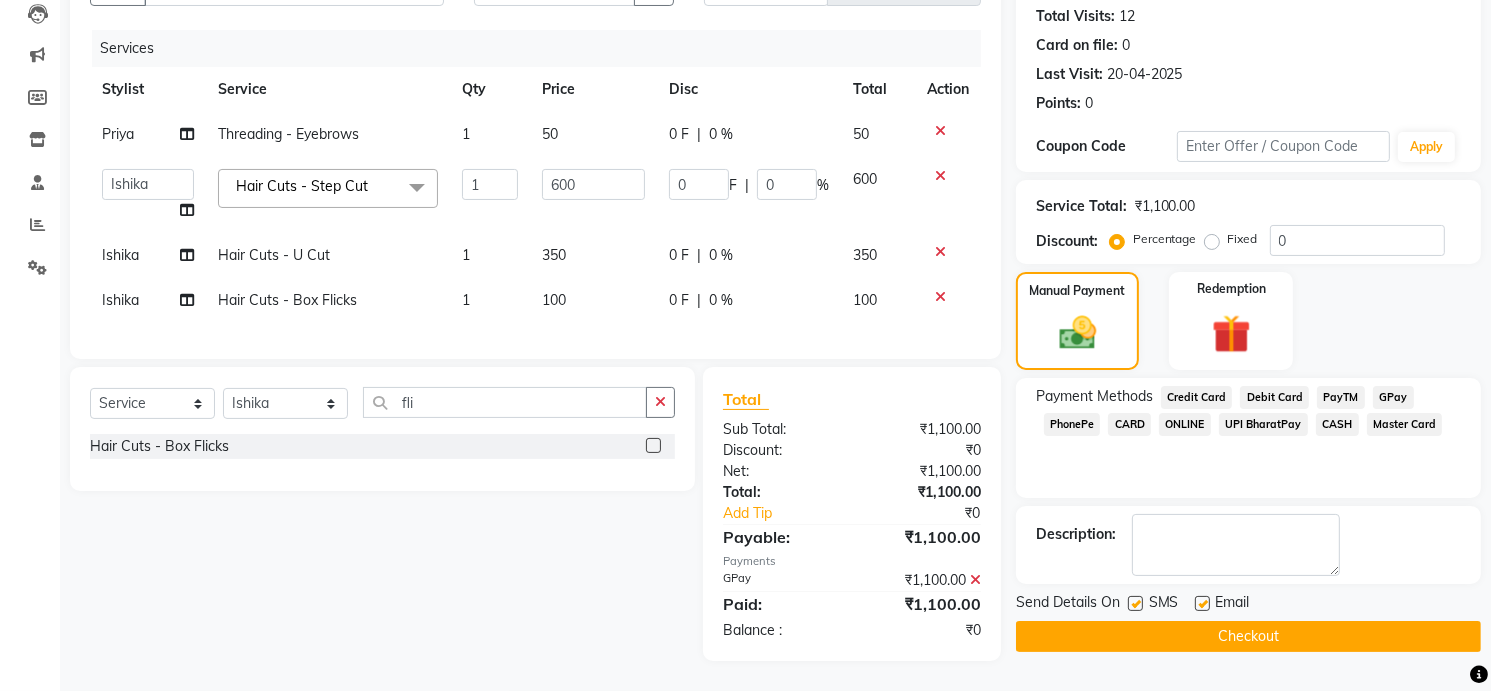 click on "Checkout" 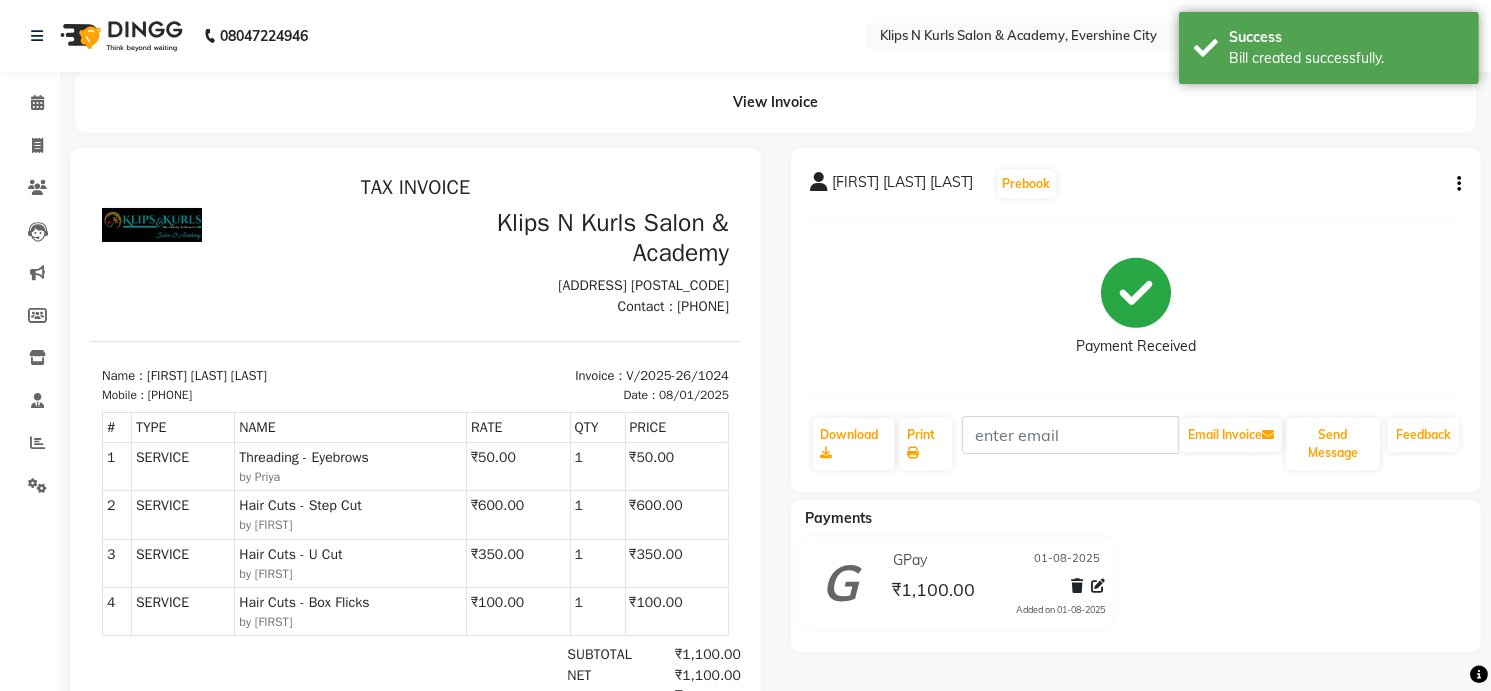 scroll, scrollTop: 0, scrollLeft: 0, axis: both 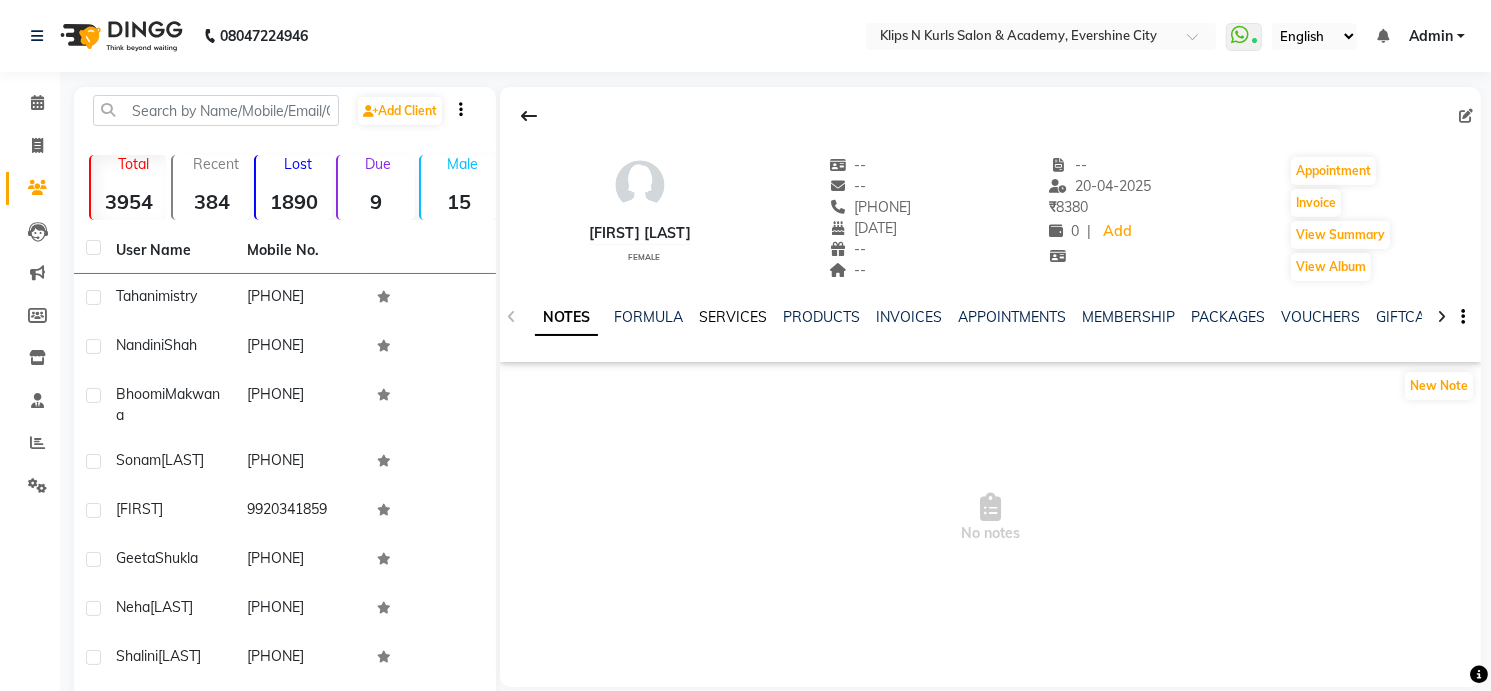 click on "SERVICES" 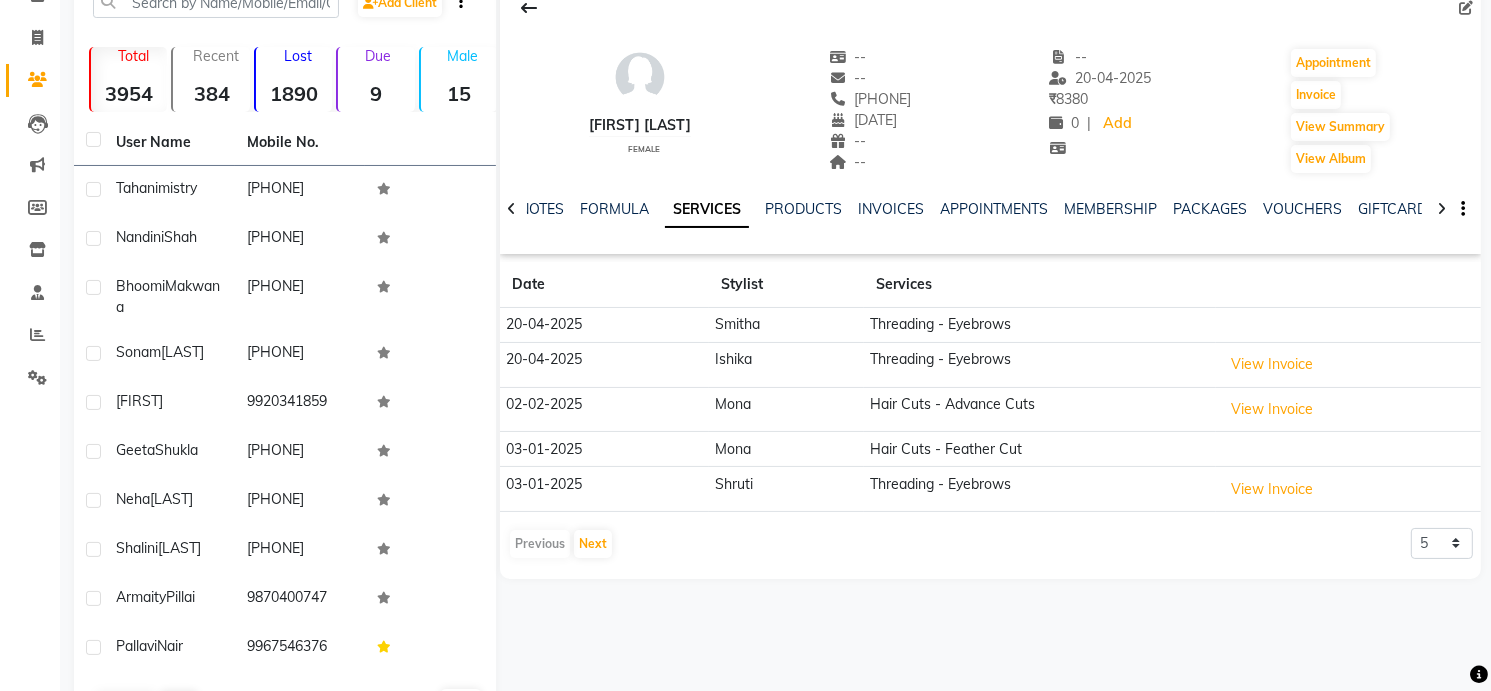 scroll, scrollTop: 120, scrollLeft: 0, axis: vertical 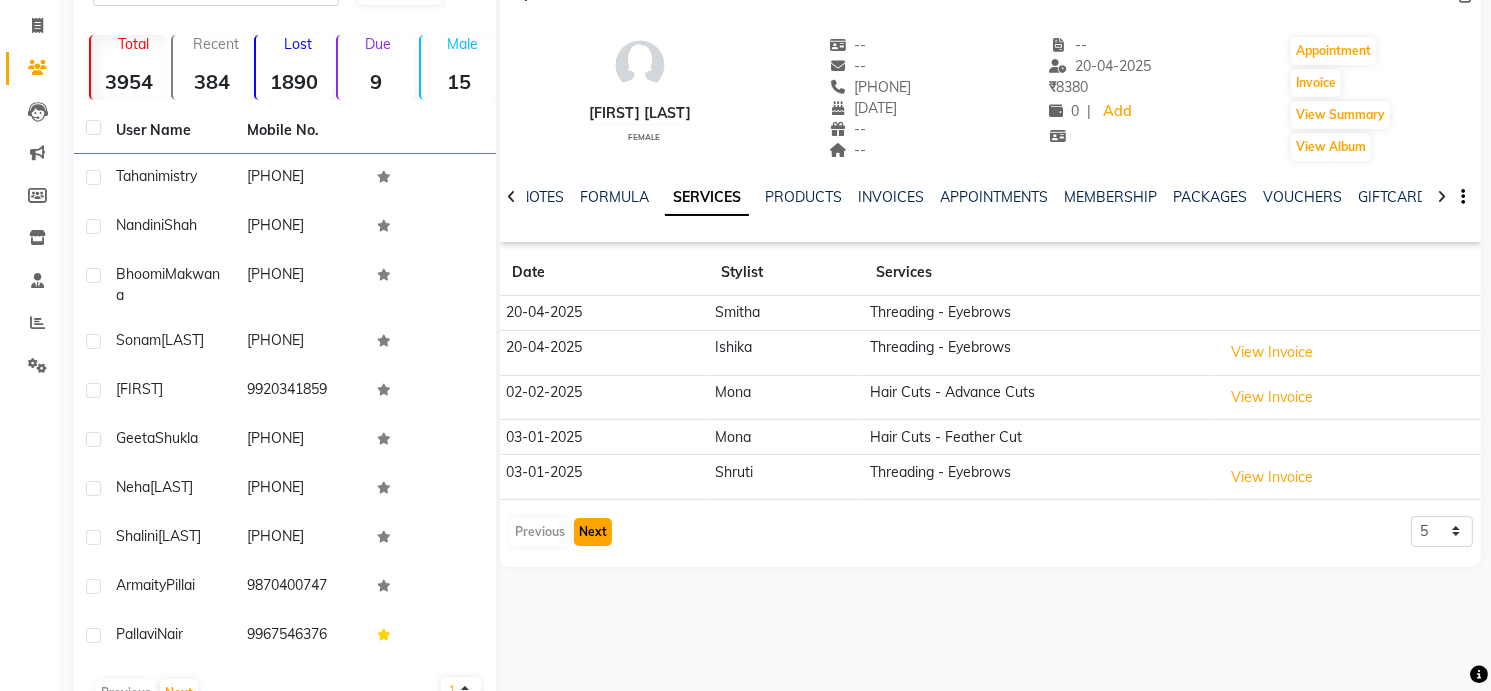 click on "Next" 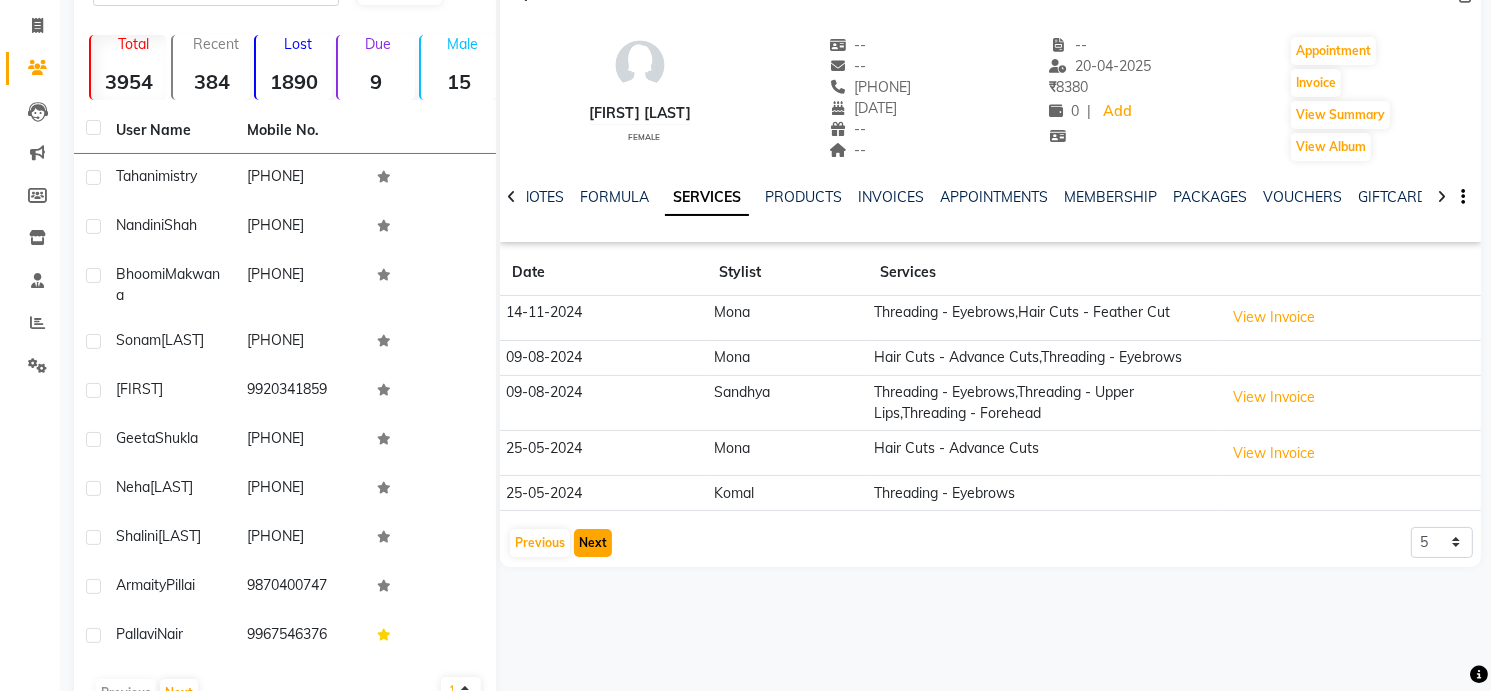 click on "Next" 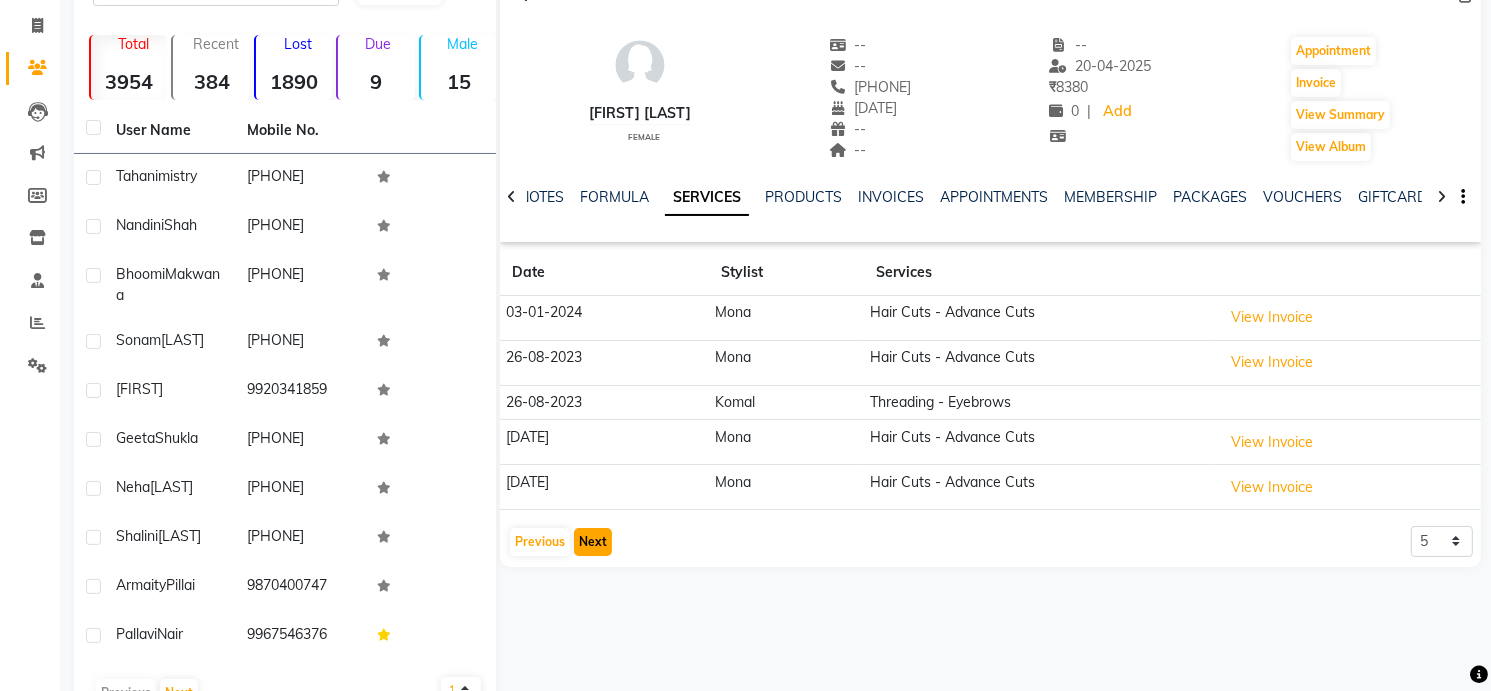 click on "Next" 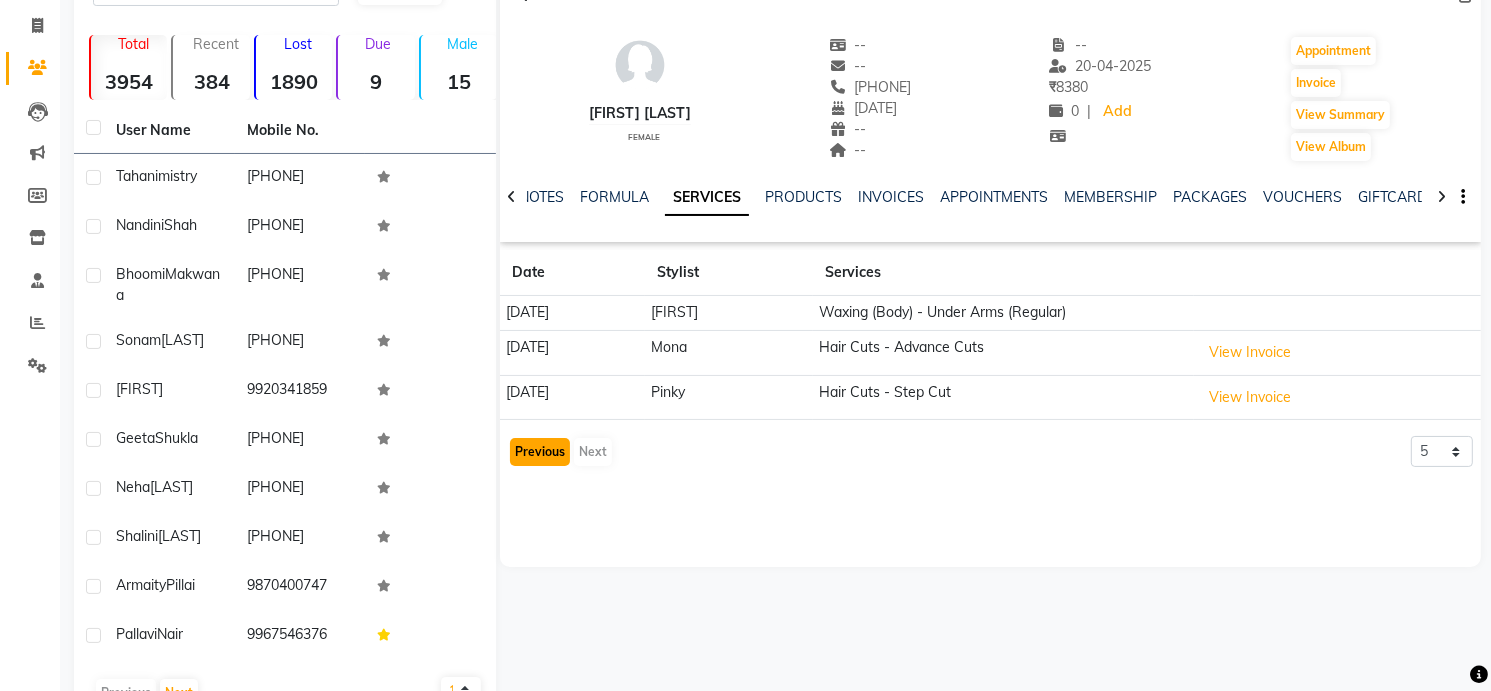 click on "Previous" 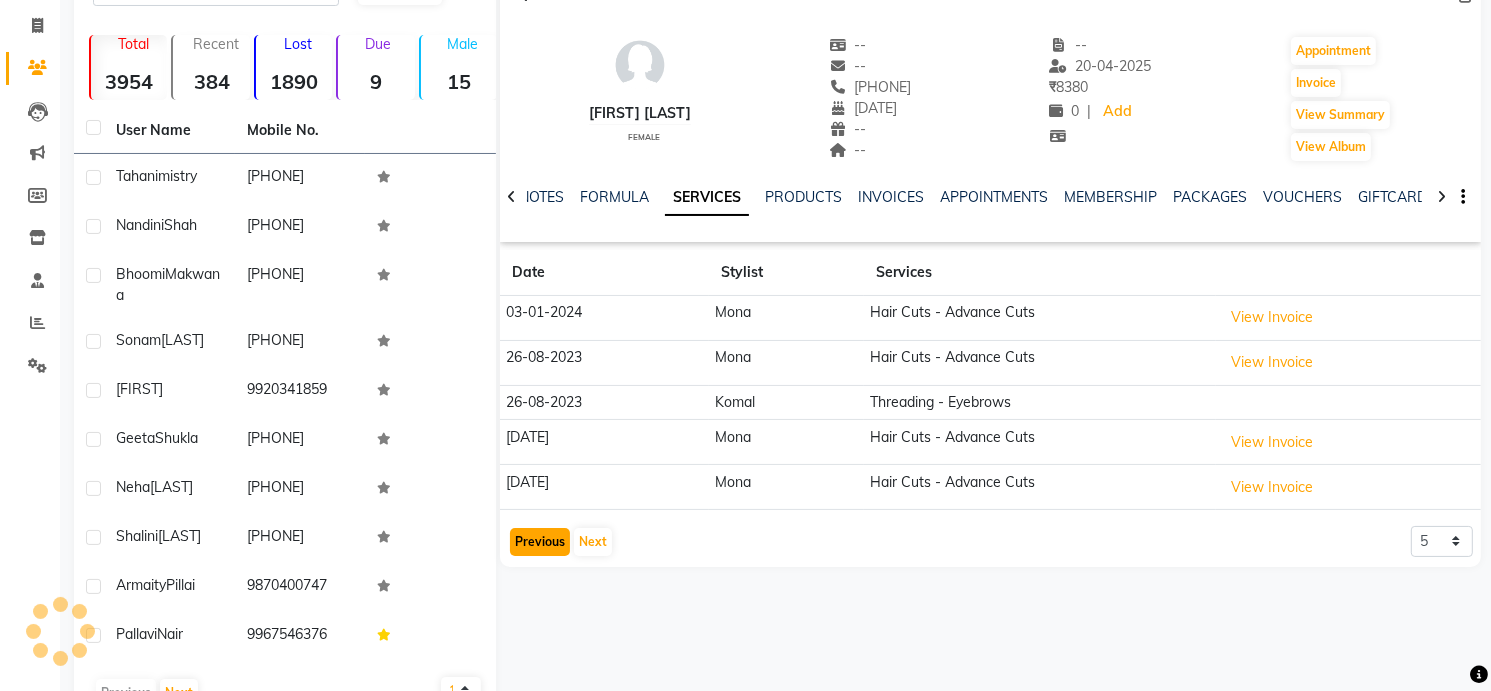 click on "Previous" 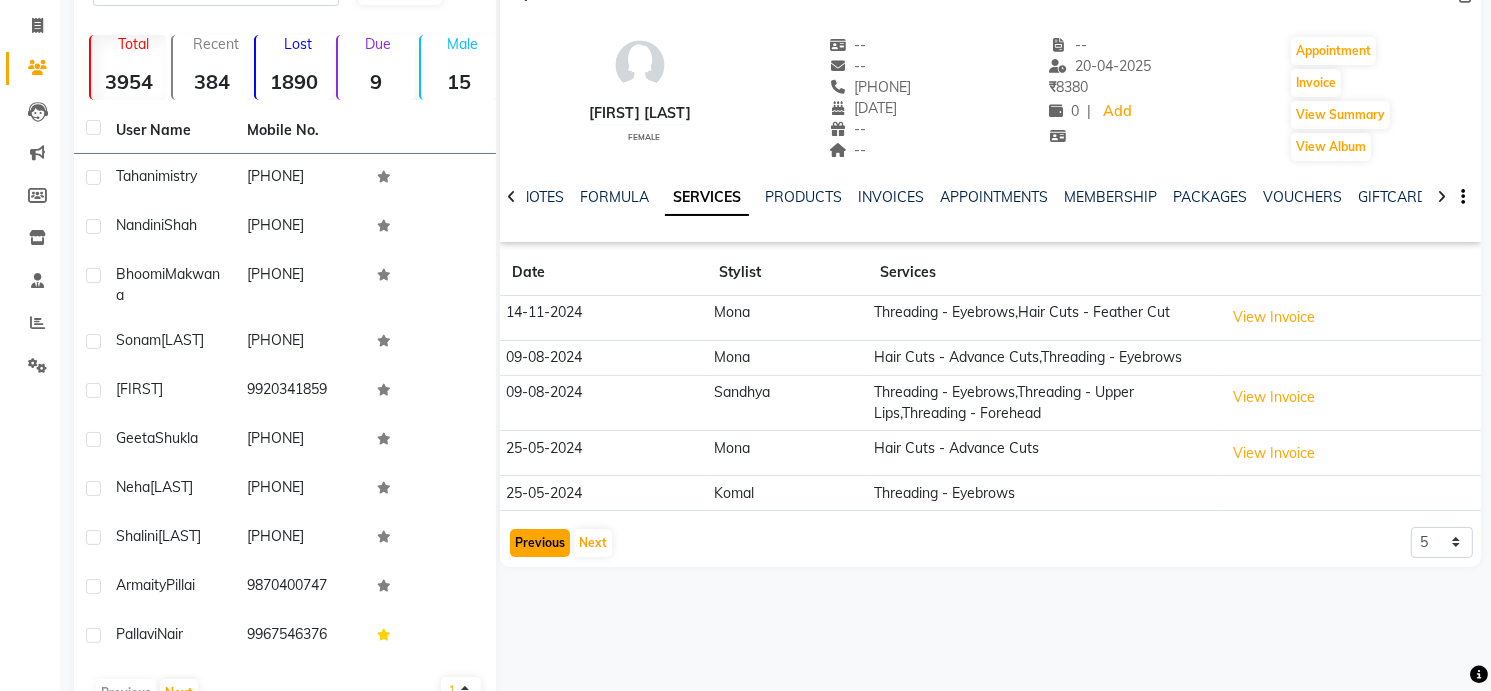 click on "Previous" 